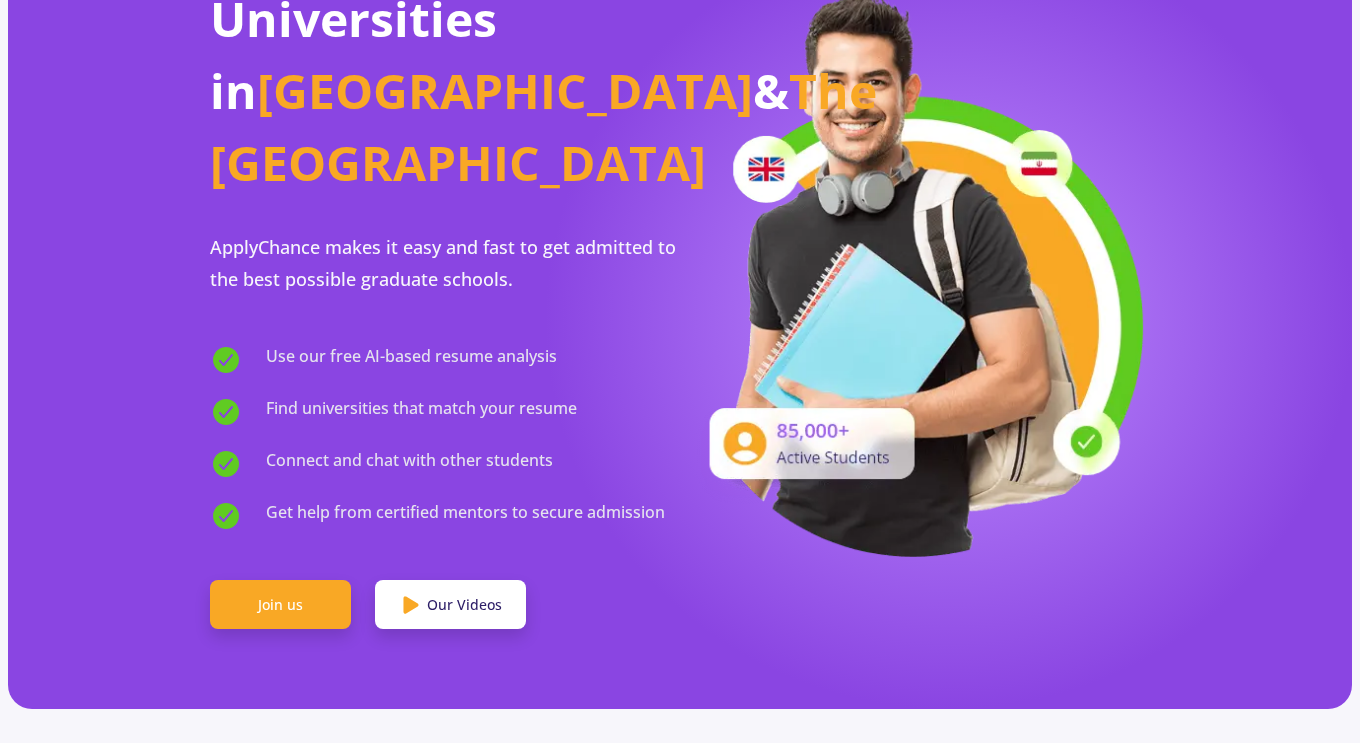scroll, scrollTop: 264, scrollLeft: 0, axis: vertical 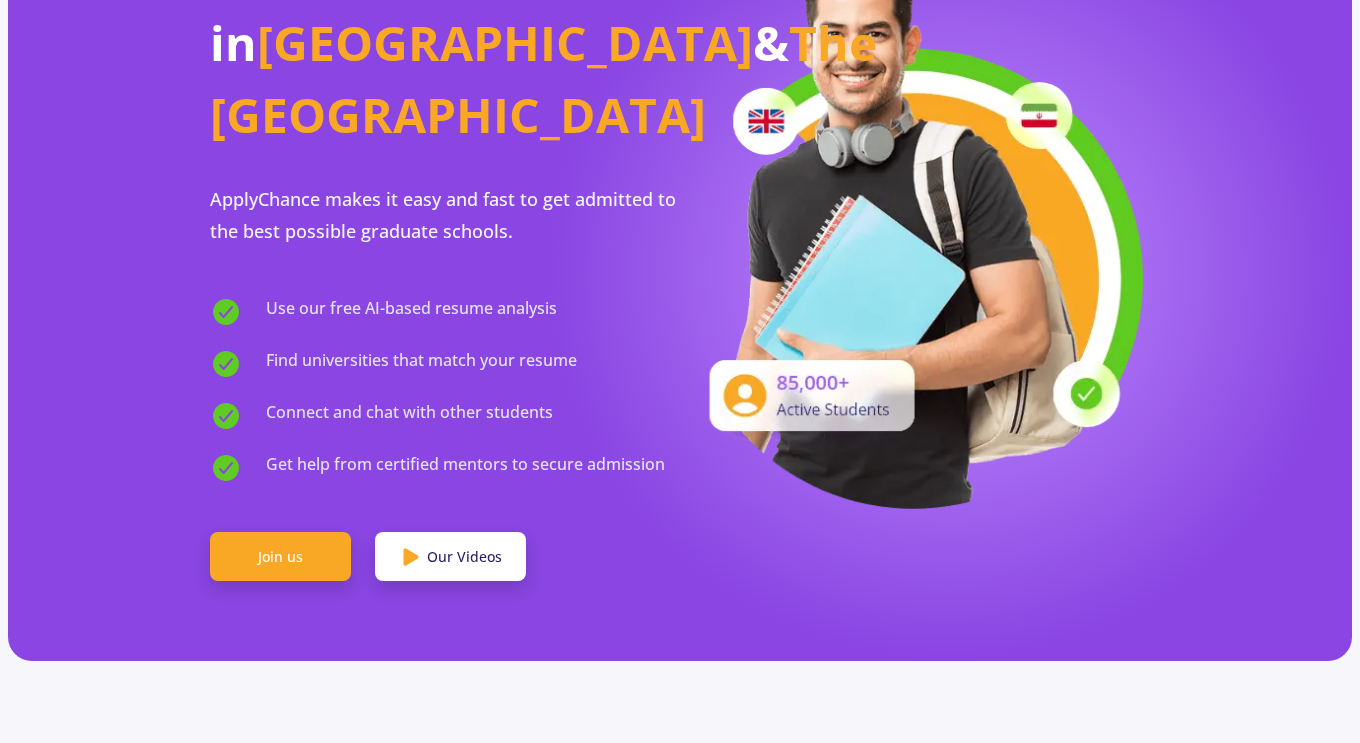 click on "Join us" 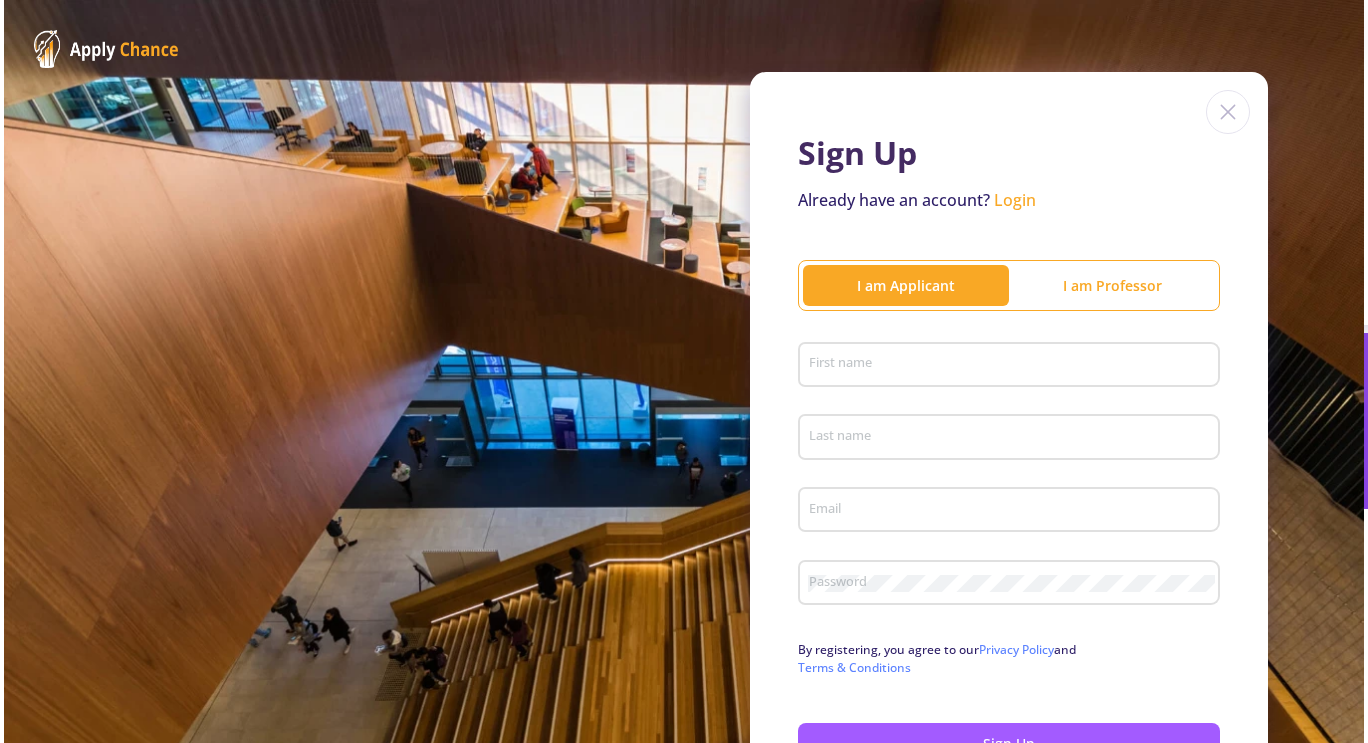 scroll, scrollTop: 0, scrollLeft: 0, axis: both 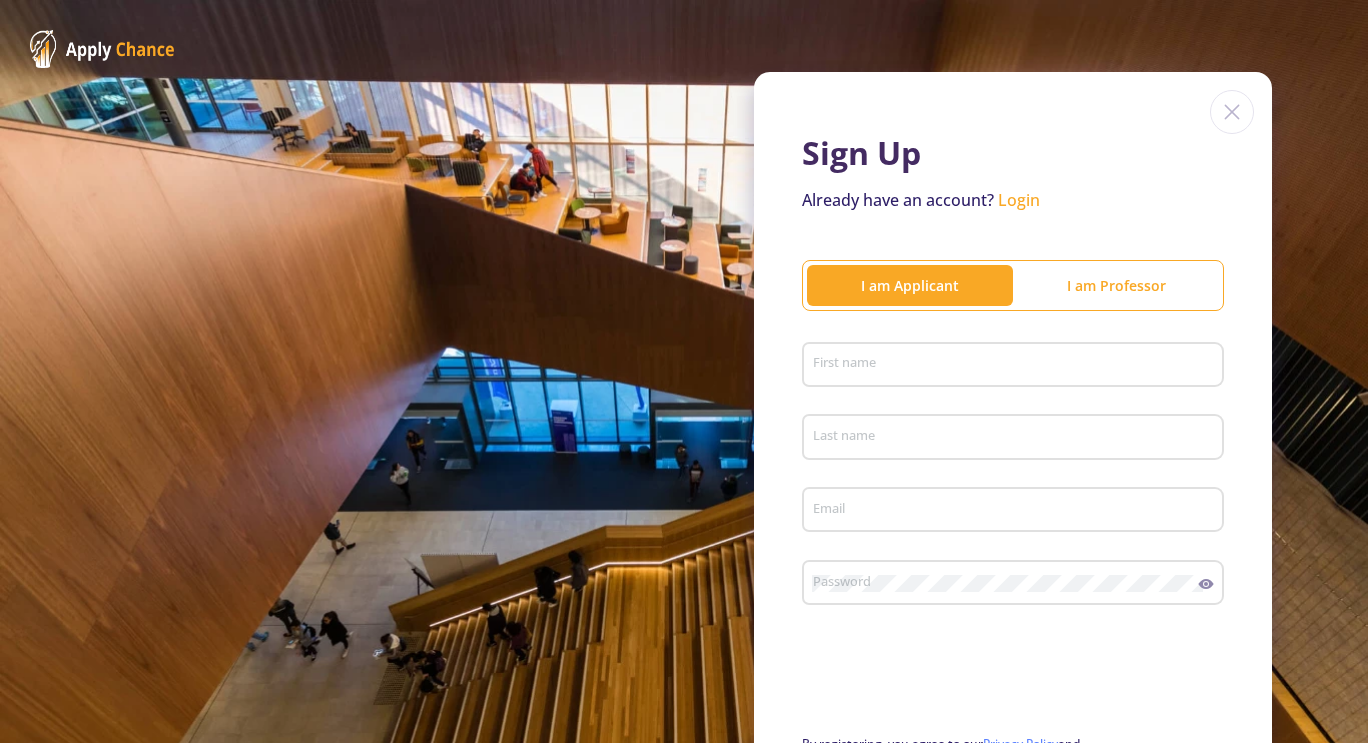 click on "First name" at bounding box center (1016, 366) 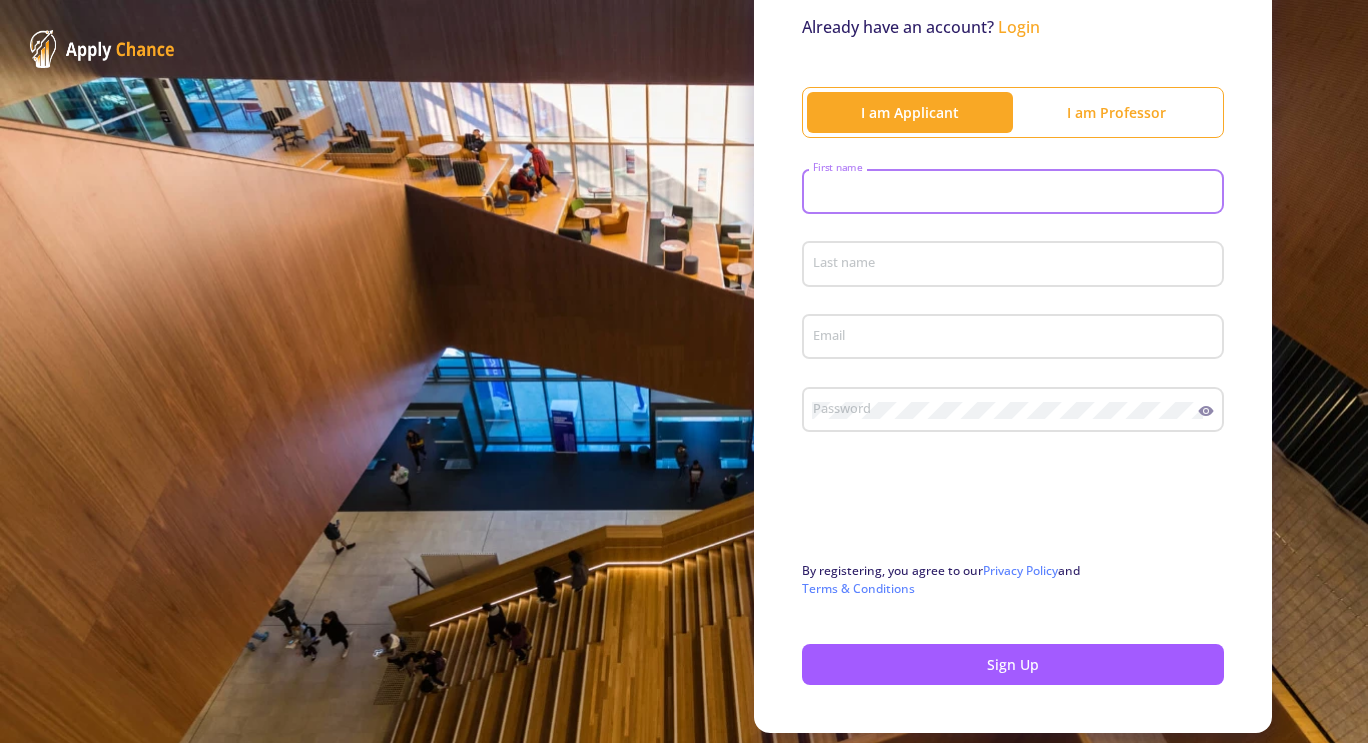 scroll, scrollTop: 193, scrollLeft: 0, axis: vertical 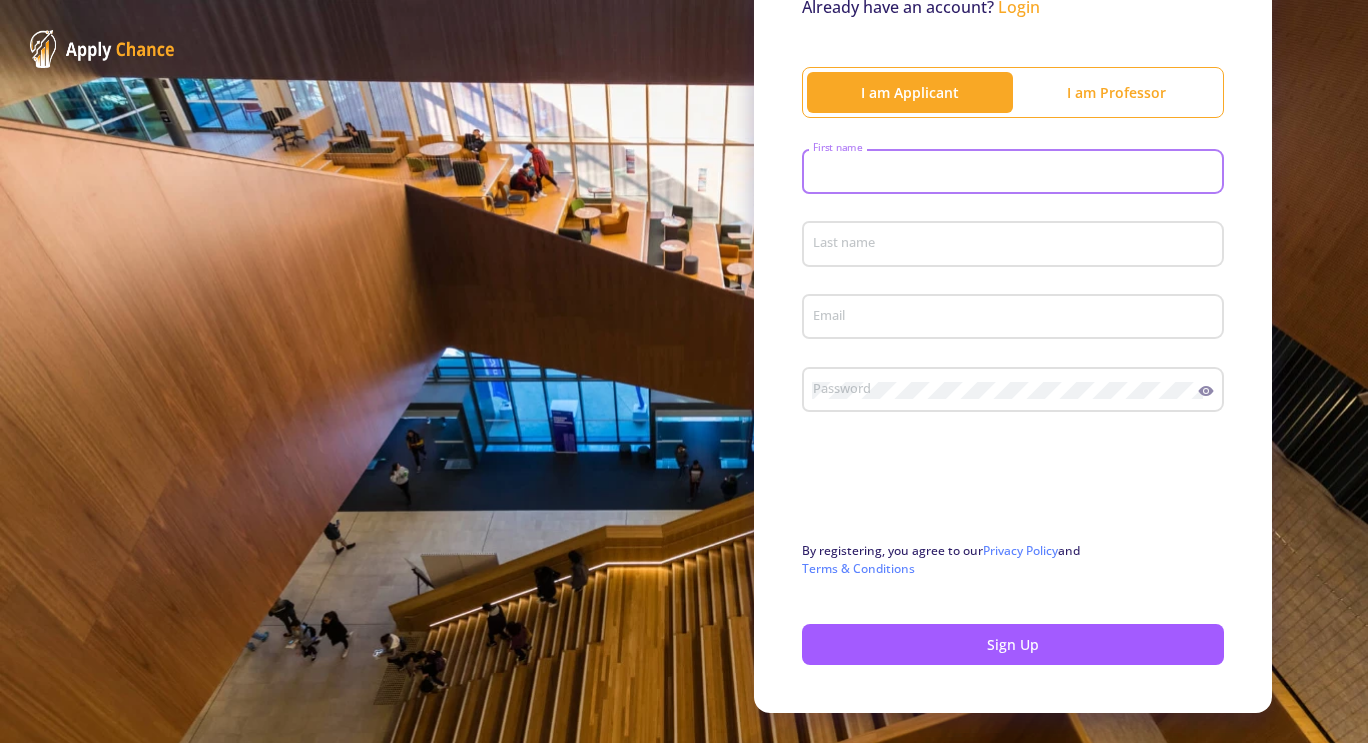 click on "First name" 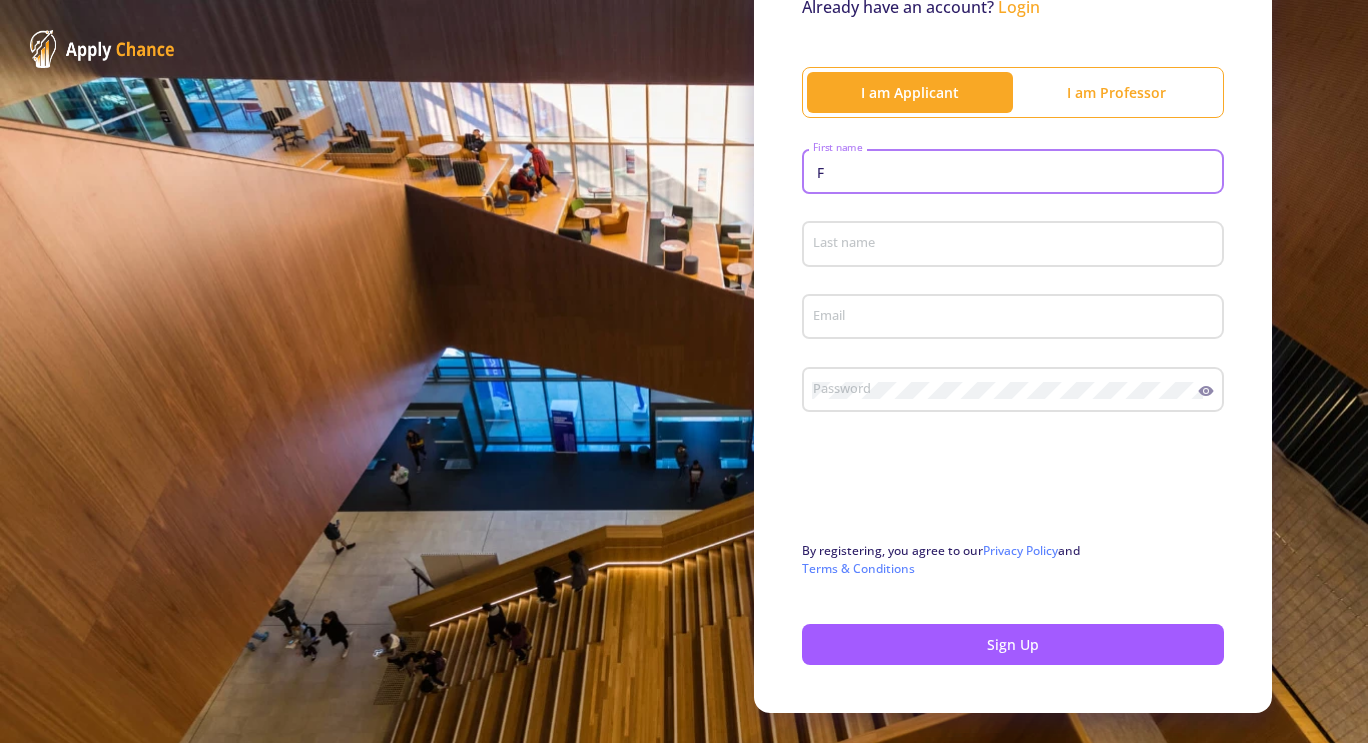 type on "[PERSON_NAME]" 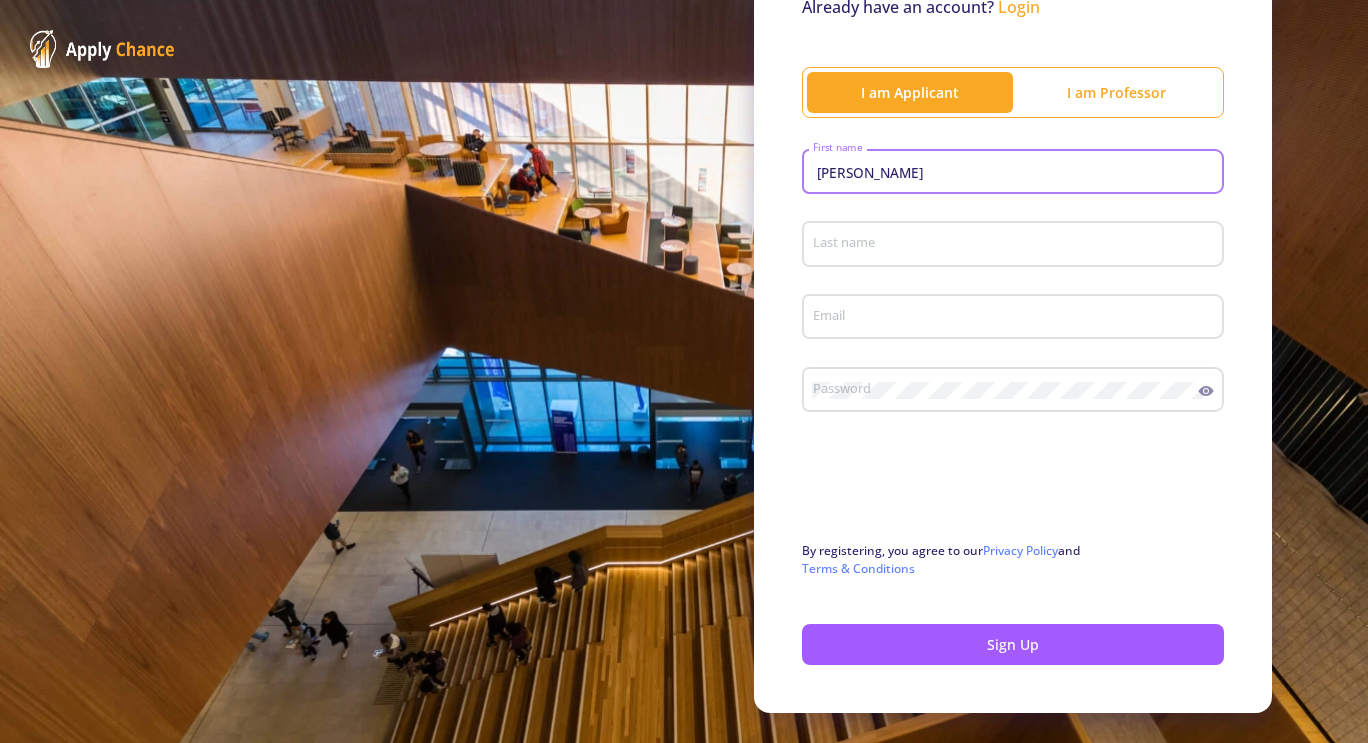 type on "Safari" 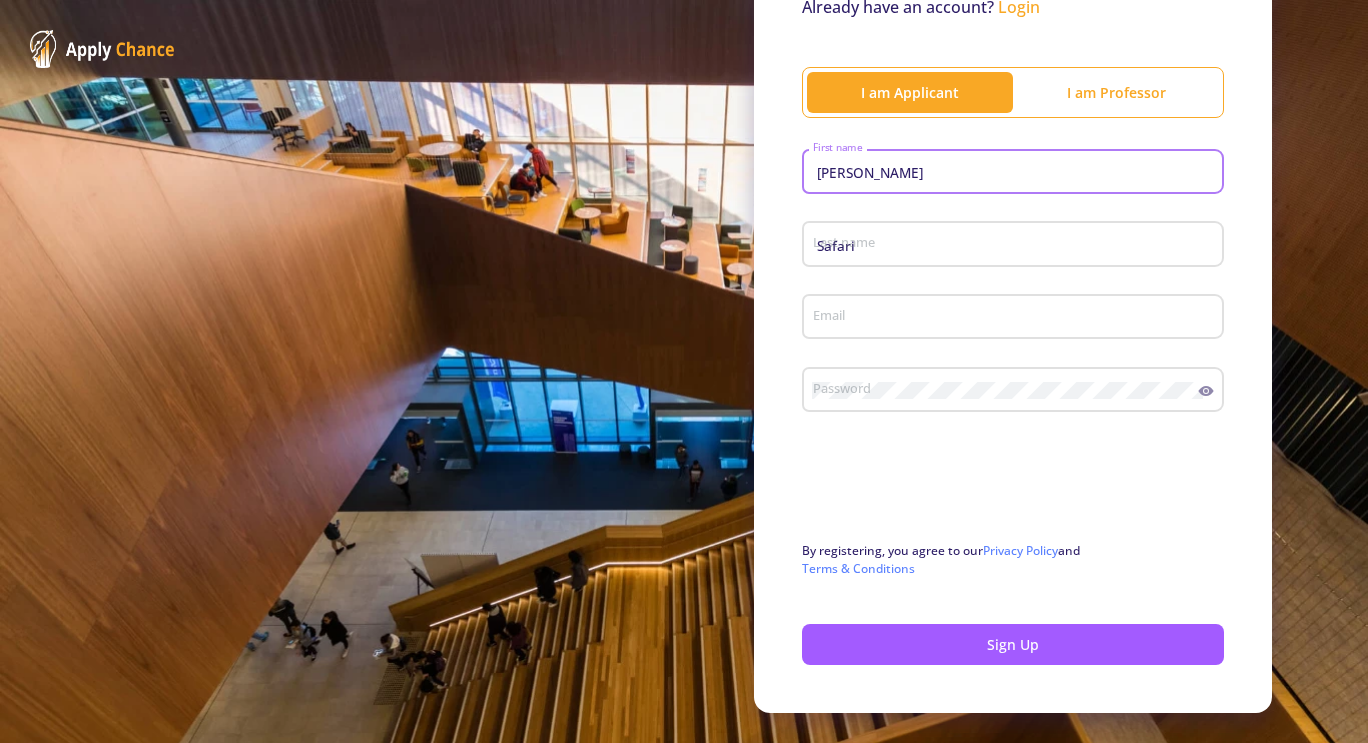 type on "[EMAIL_ADDRESS][DOMAIN_NAME]" 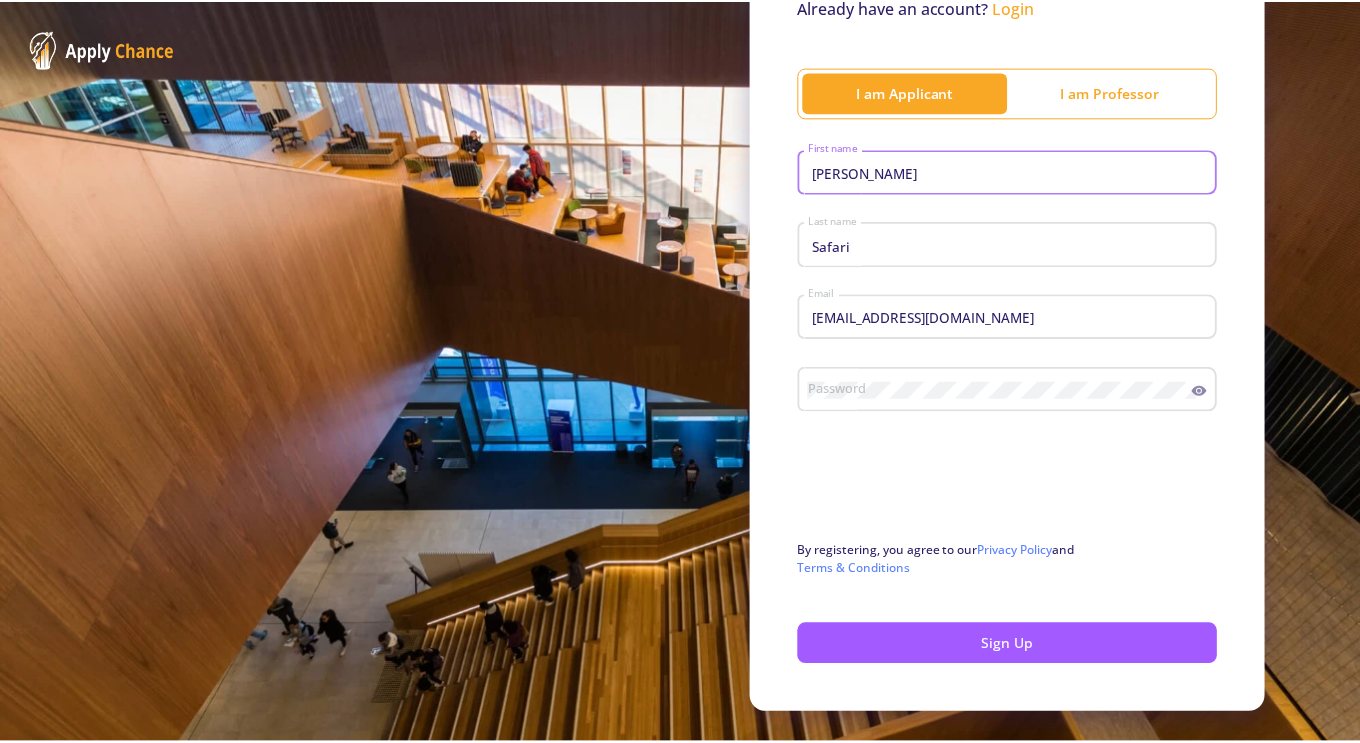 scroll, scrollTop: 237, scrollLeft: 0, axis: vertical 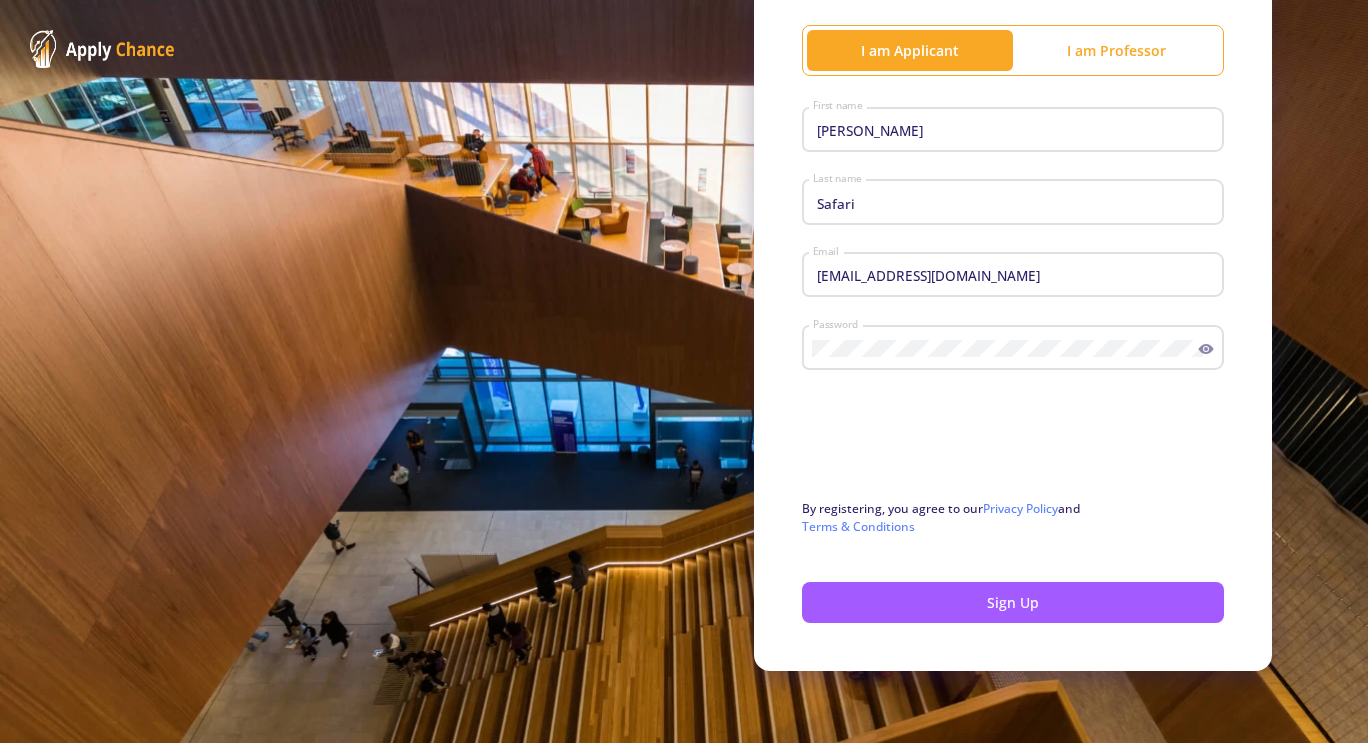 click on "Sign Up" 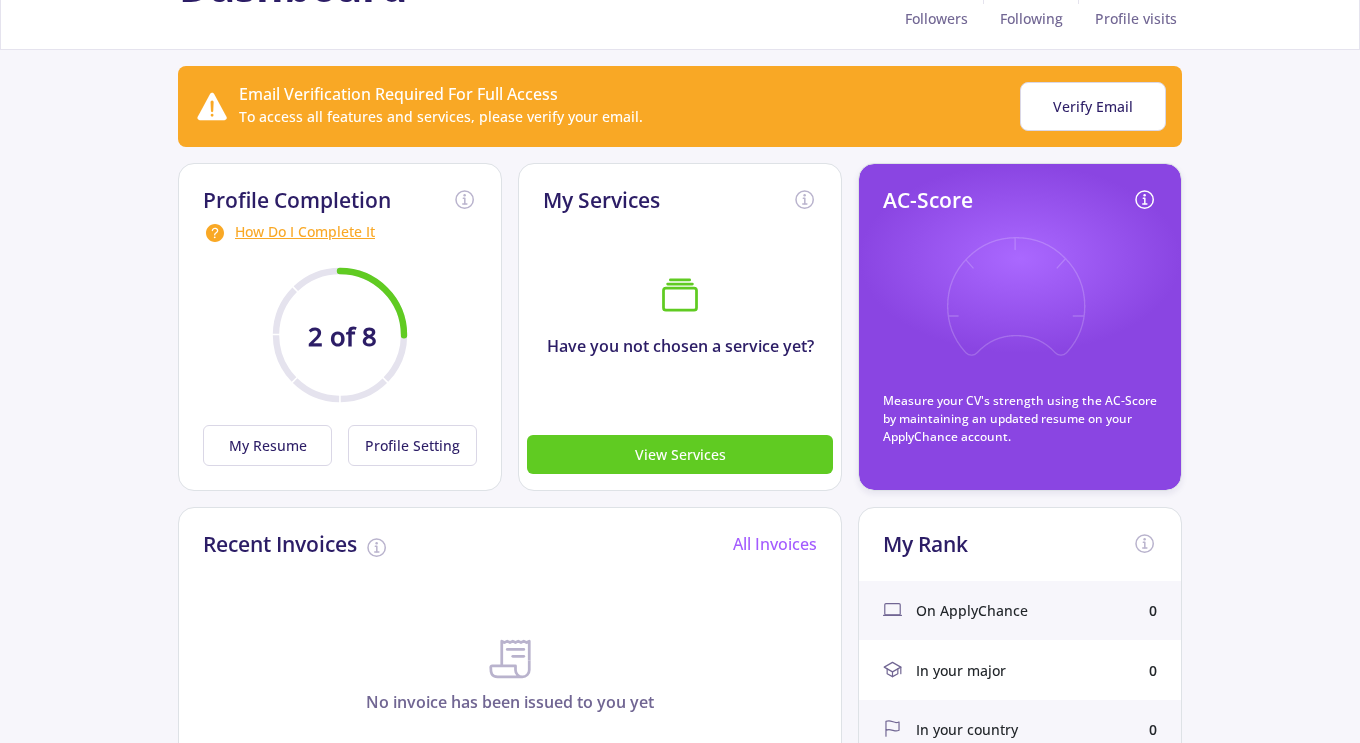 scroll, scrollTop: 148, scrollLeft: 0, axis: vertical 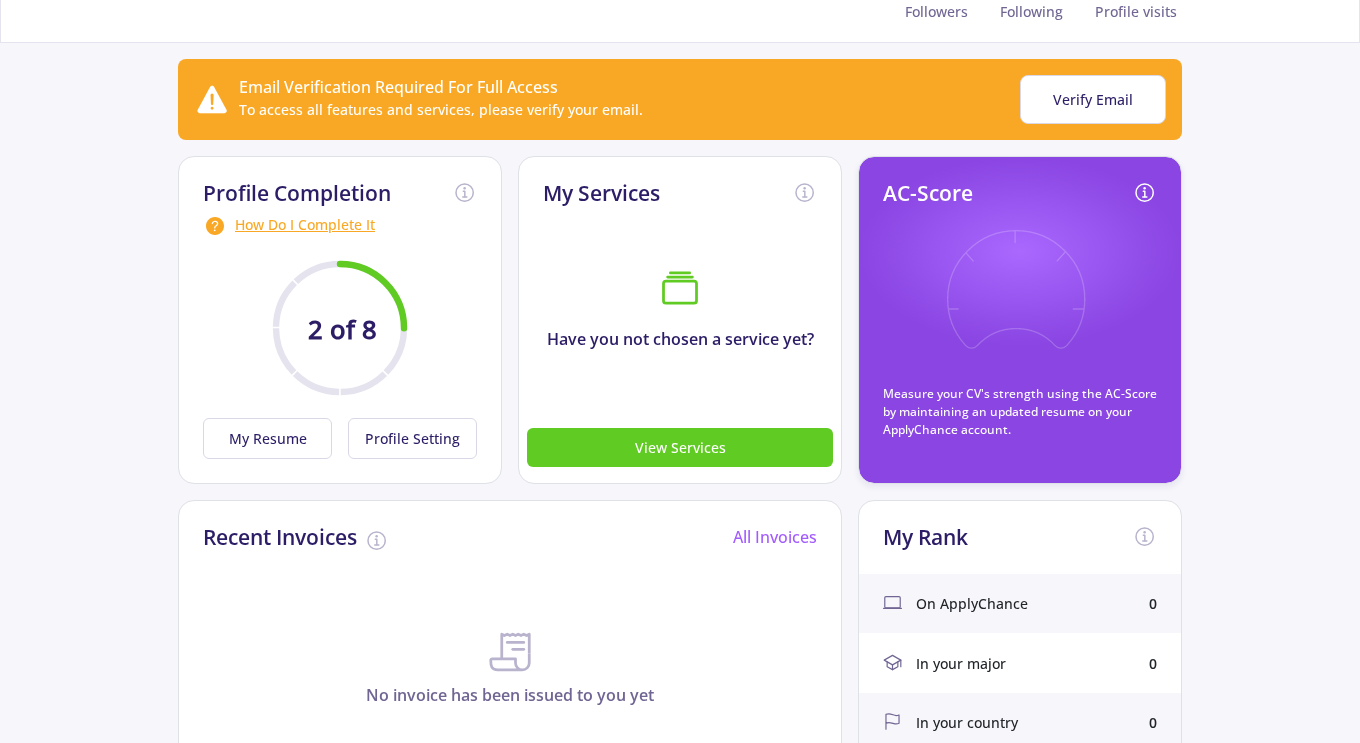 click on "View Services" 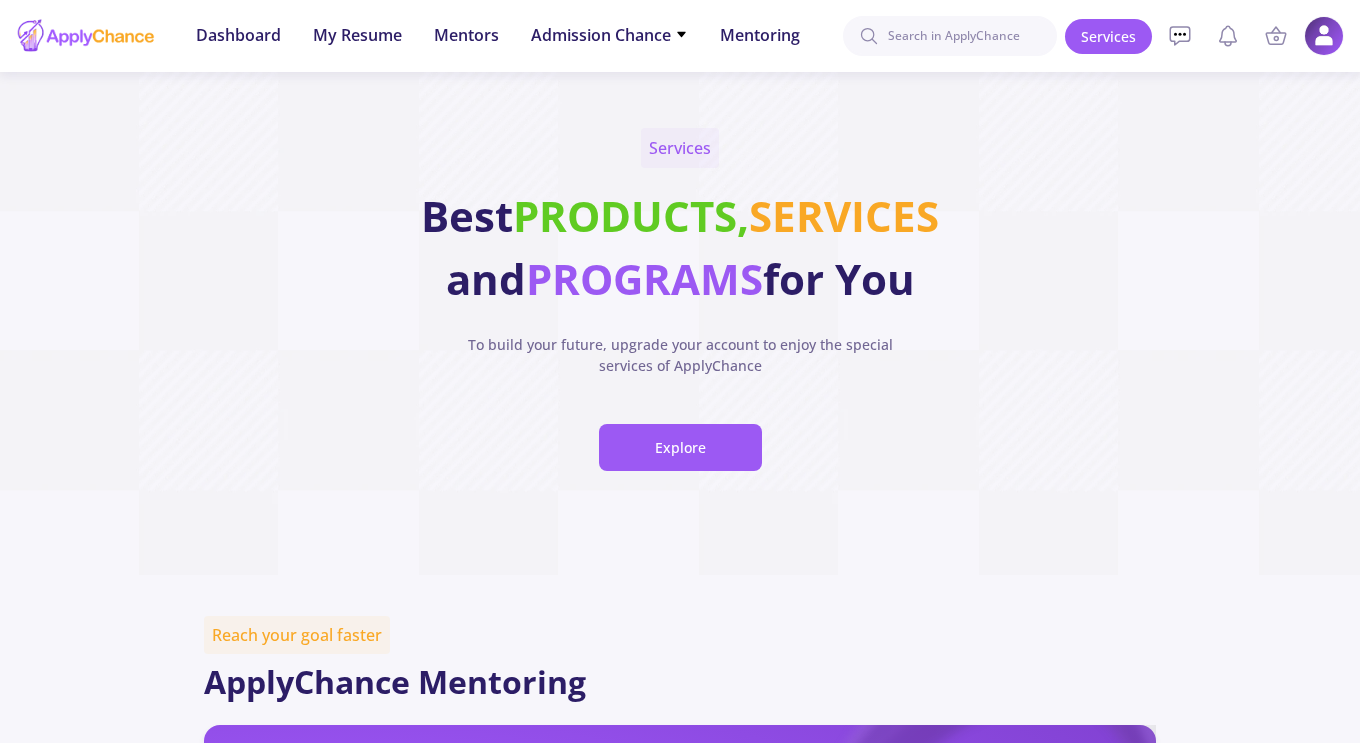 click on "Explore" 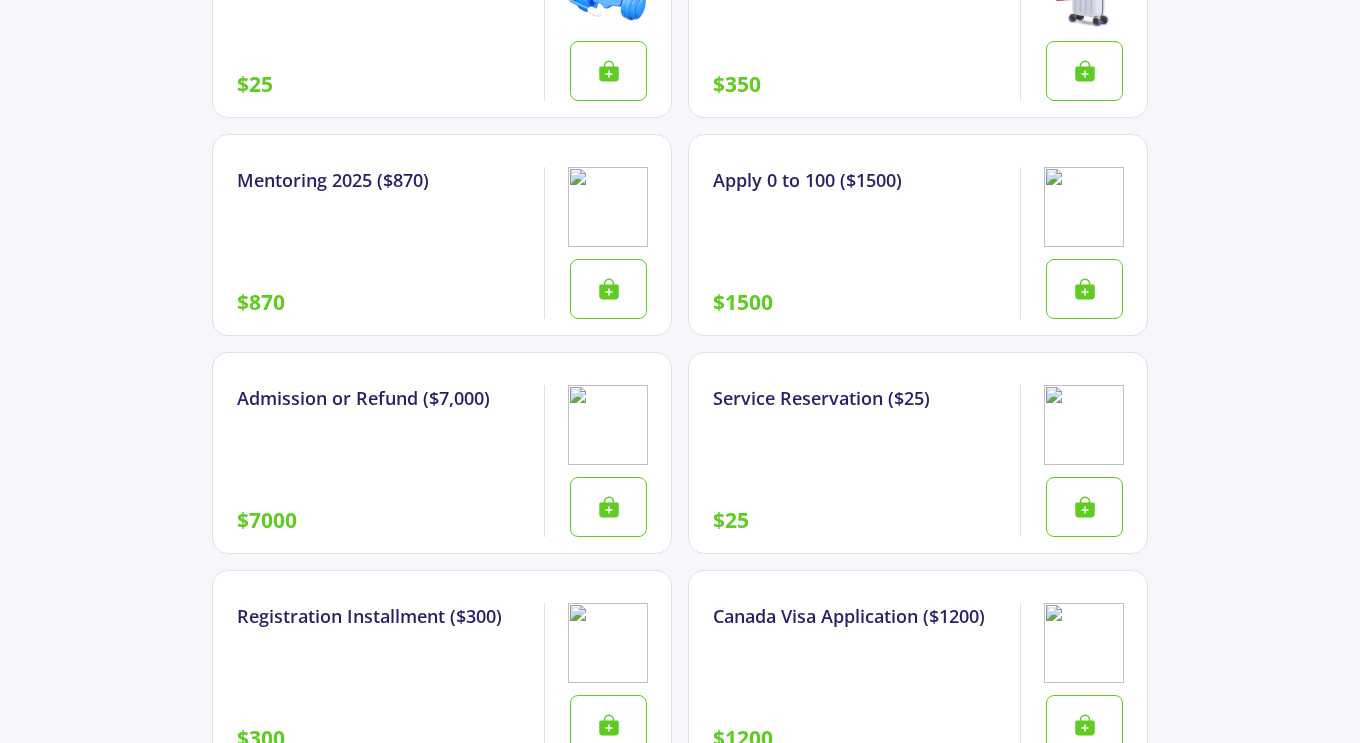 scroll, scrollTop: 2773, scrollLeft: 0, axis: vertical 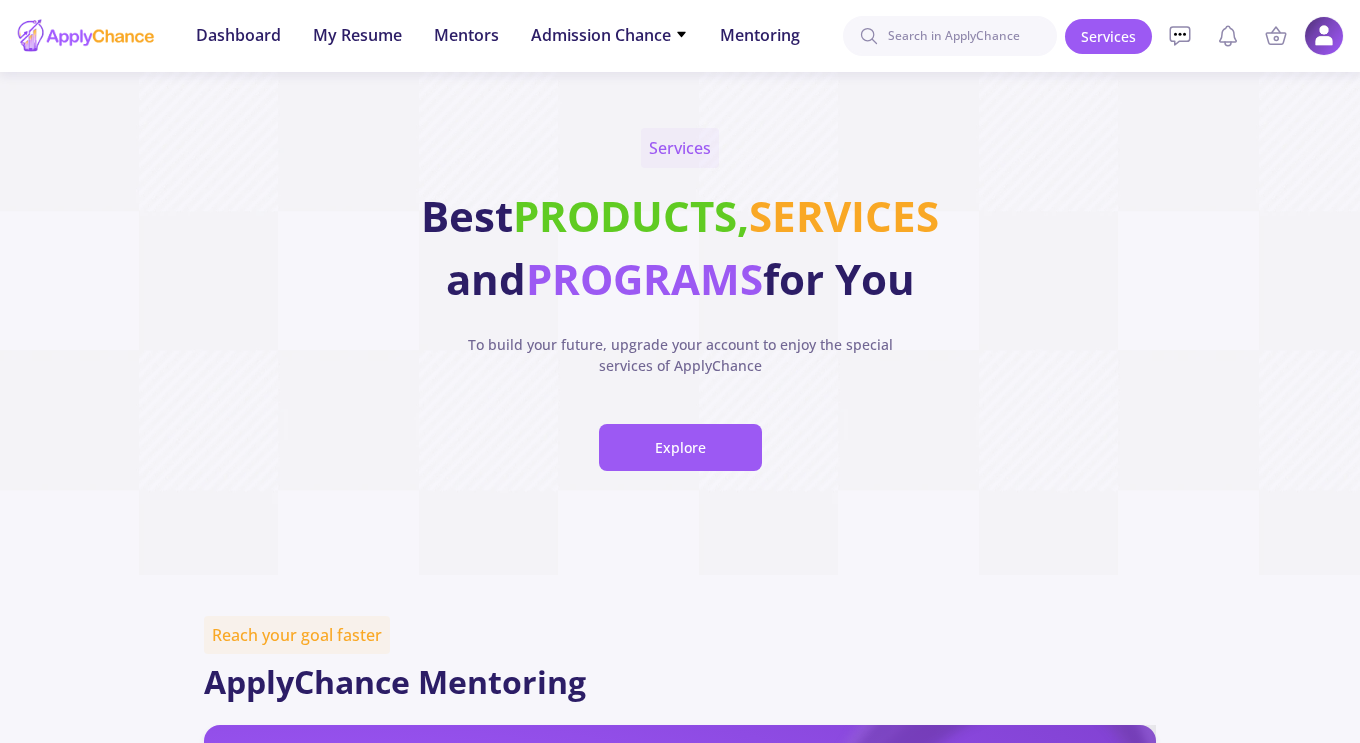 click on "Admission Chance" 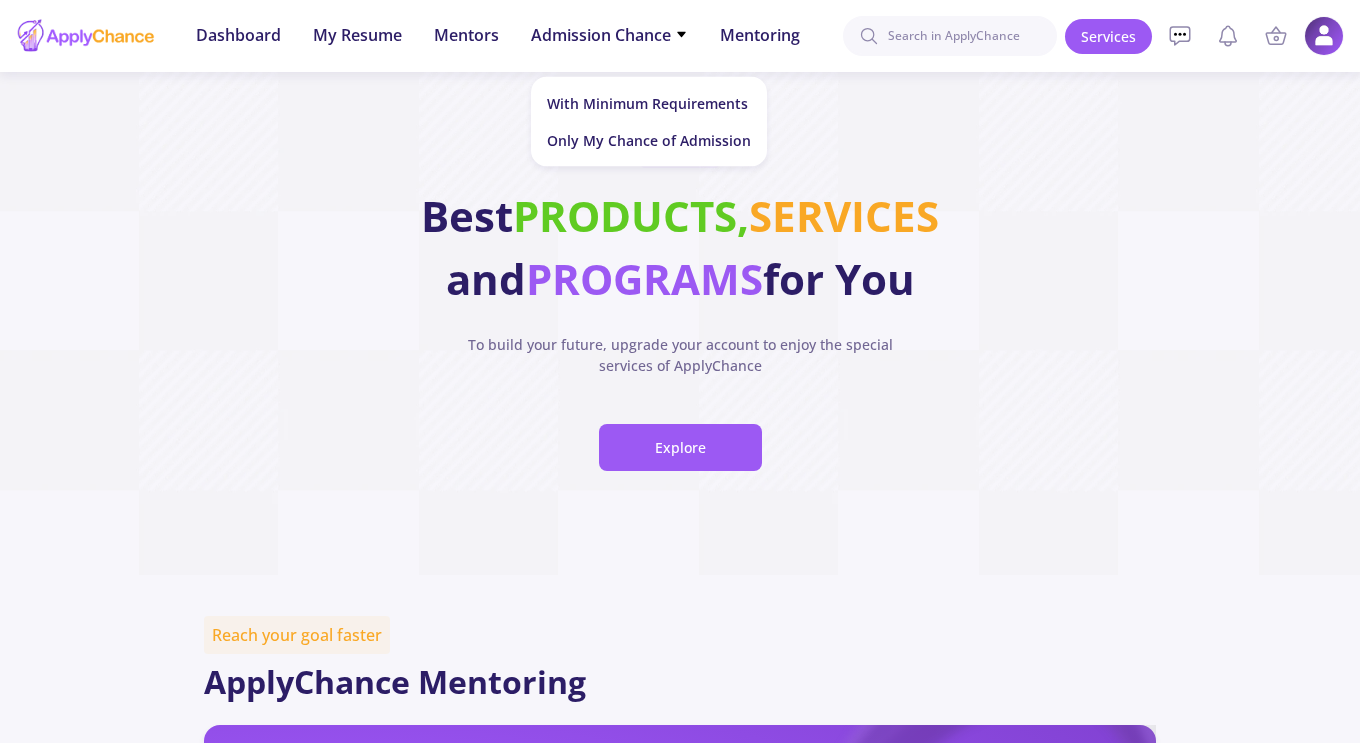 click on "Only My Chance of Admission" 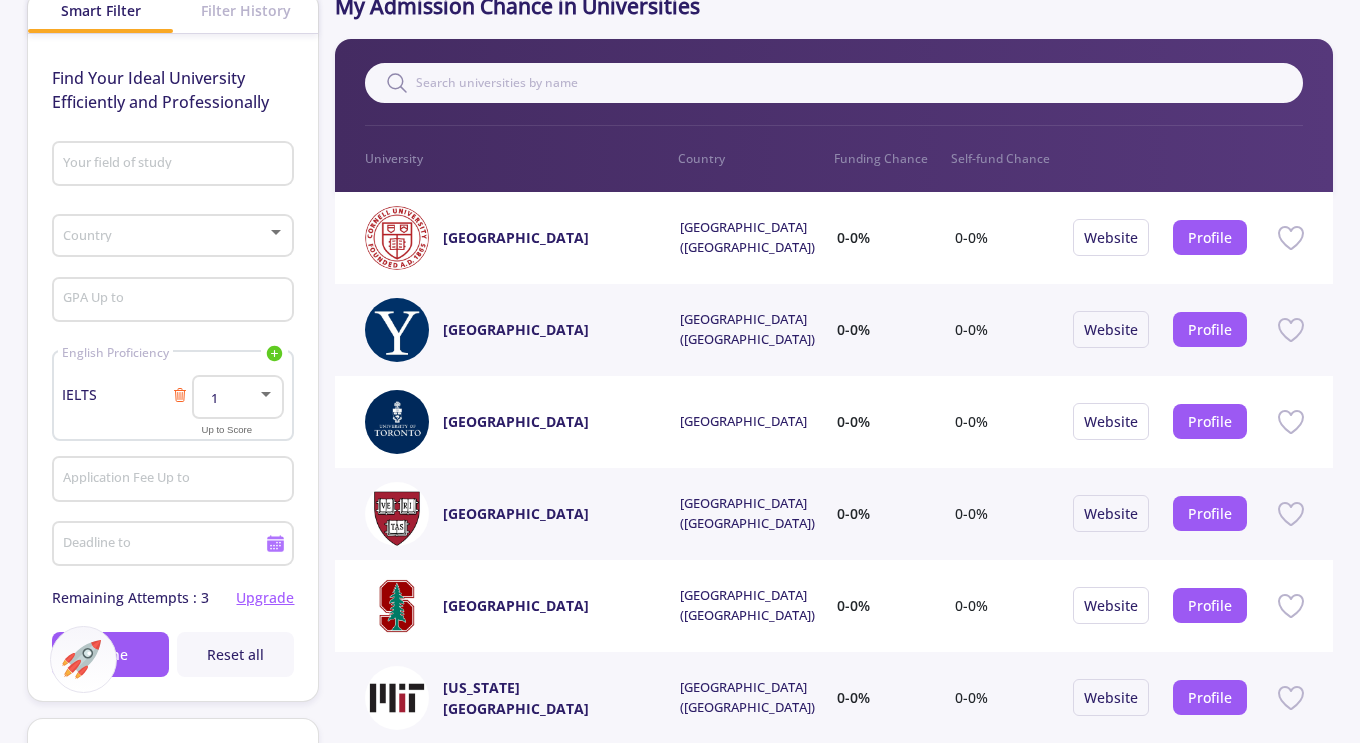 scroll, scrollTop: 168, scrollLeft: 0, axis: vertical 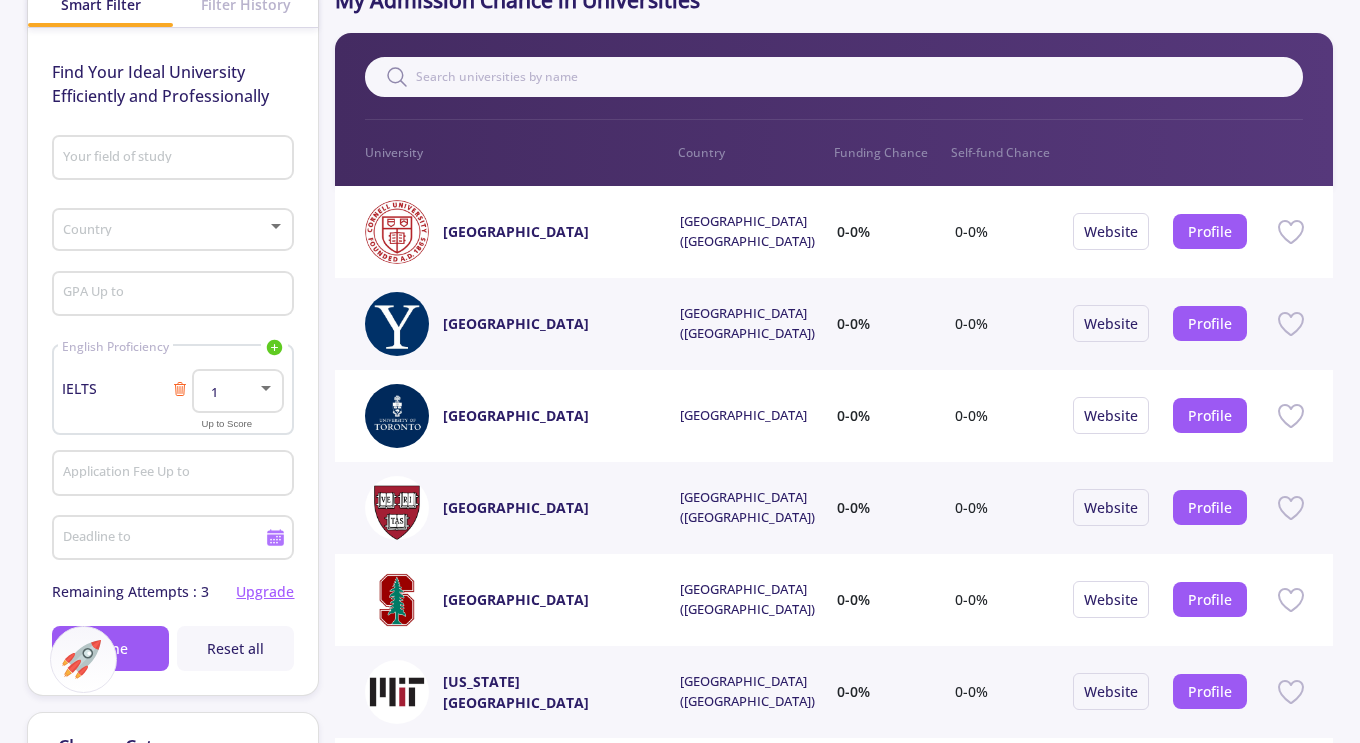 click at bounding box center (266, 388) 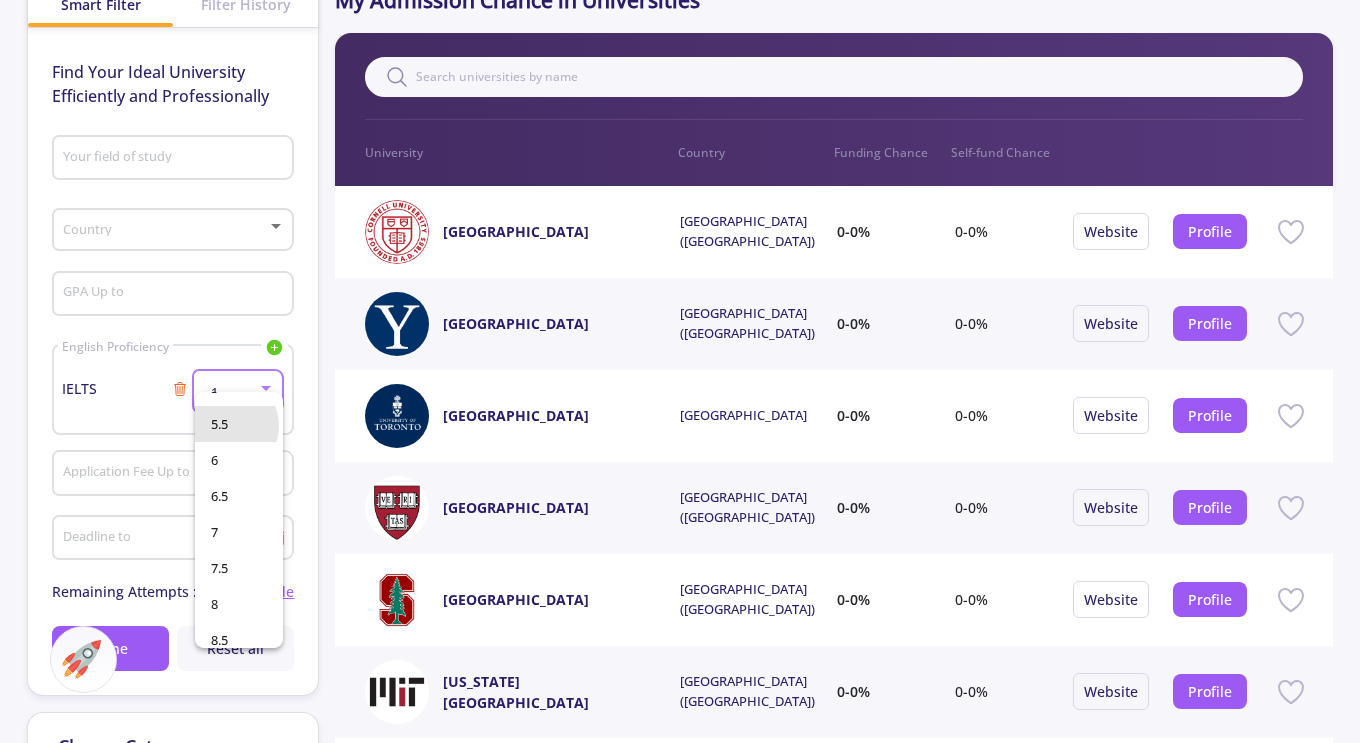 scroll, scrollTop: 309, scrollLeft: 0, axis: vertical 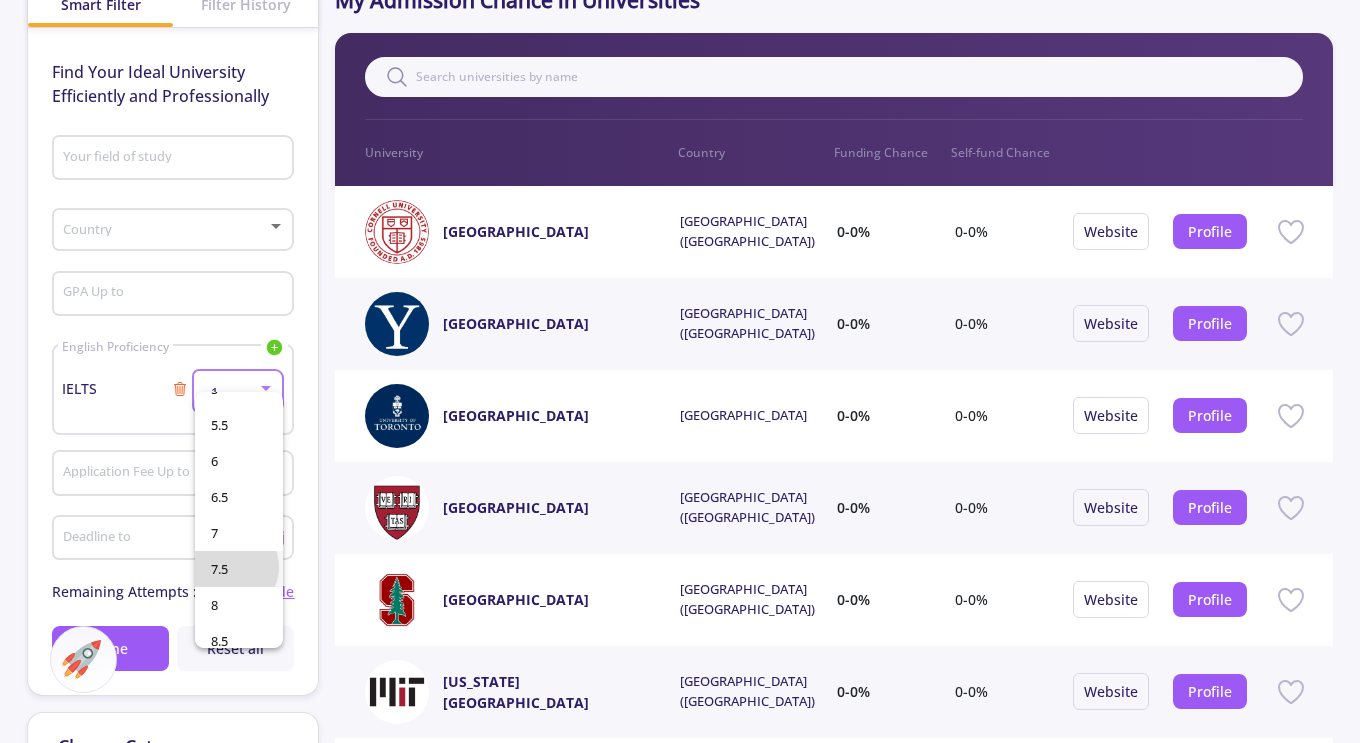 click on "7.5" at bounding box center (238, 569) 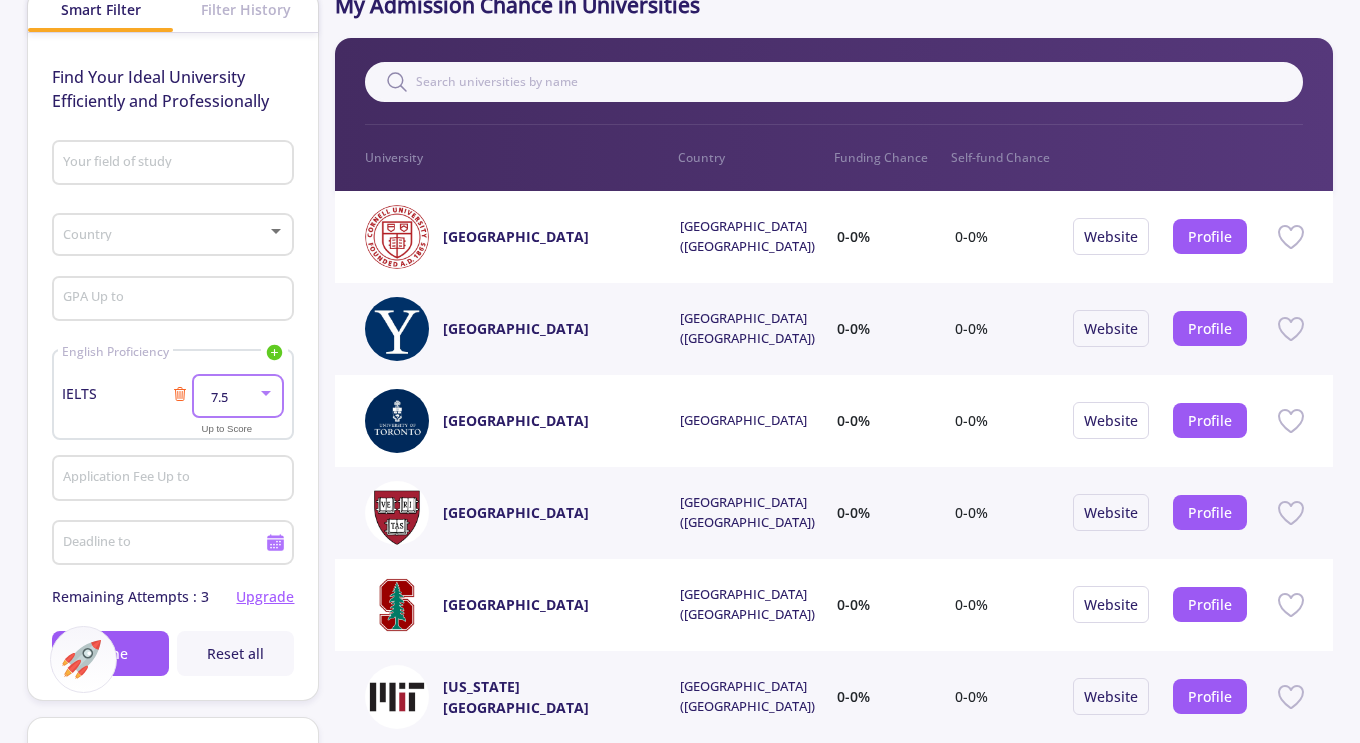 scroll, scrollTop: 162, scrollLeft: 0, axis: vertical 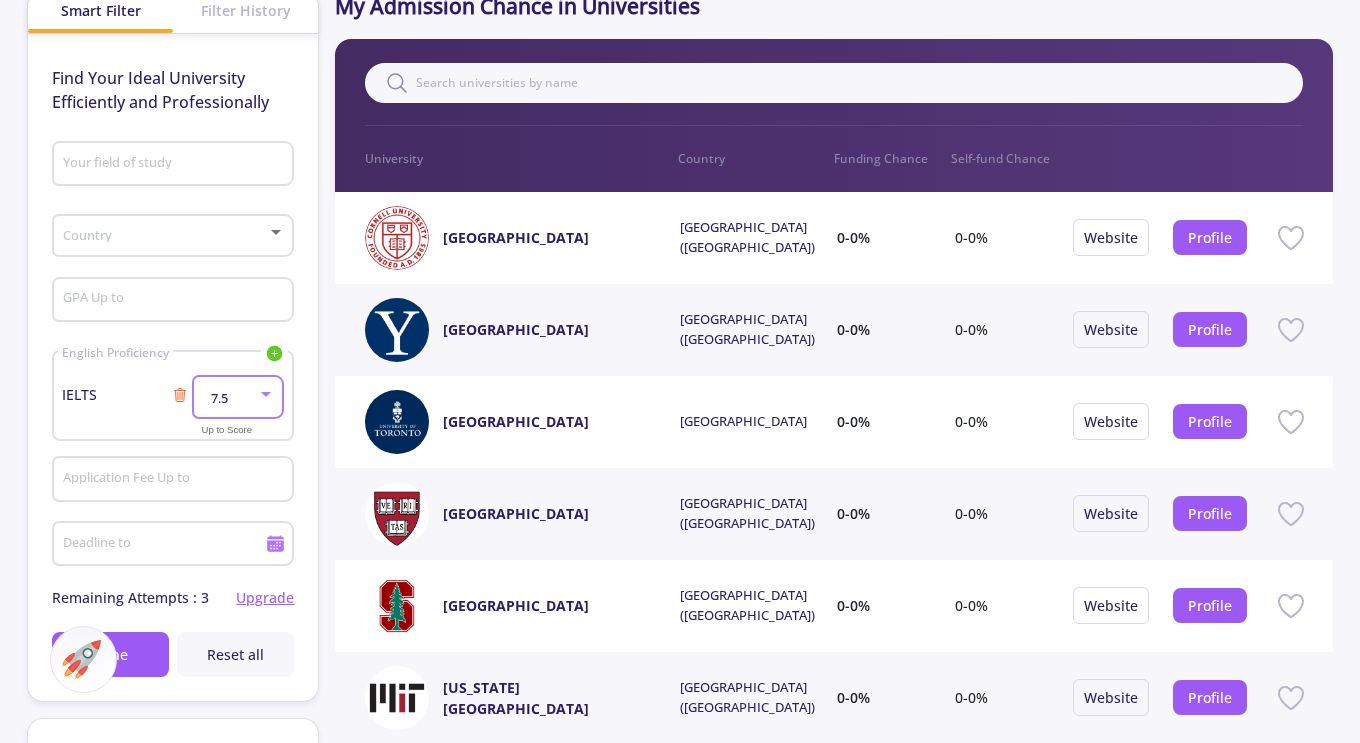 click on "GPA Up to" 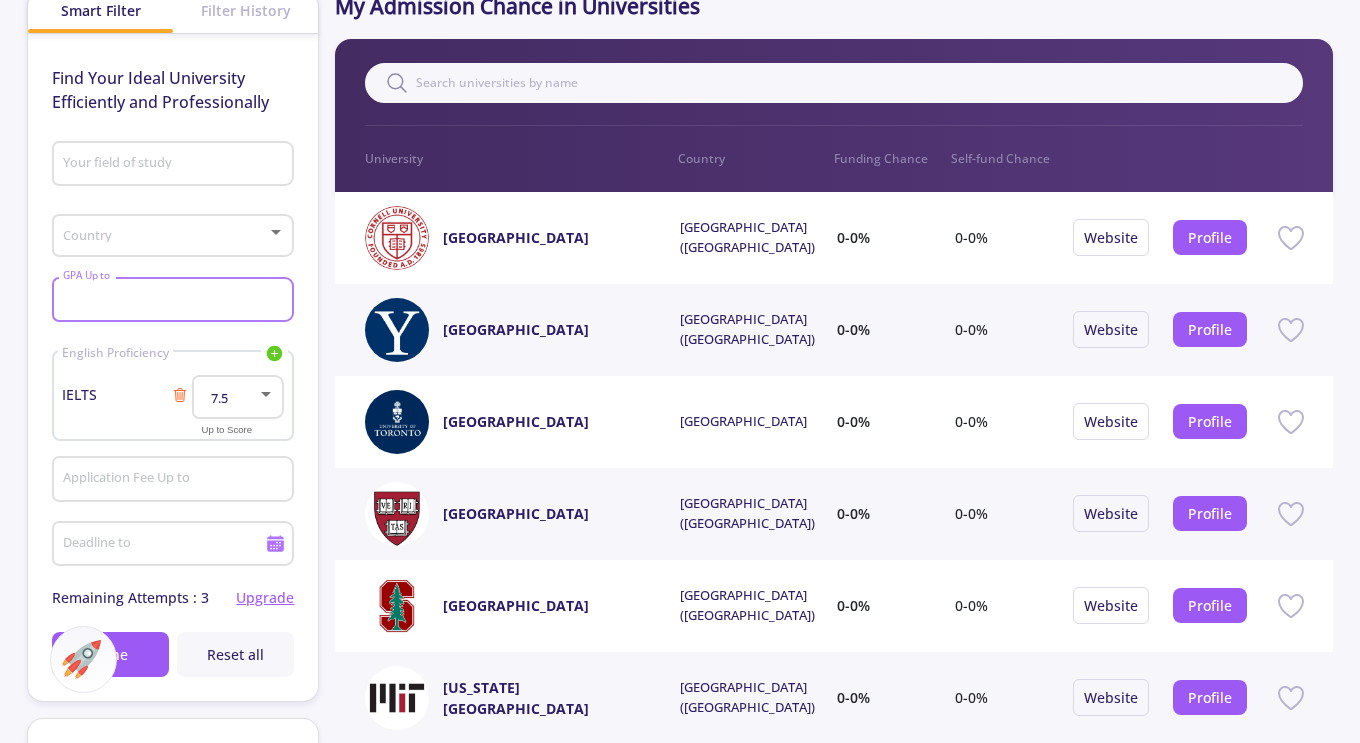 click on "GPA Up to" at bounding box center (176, 301) 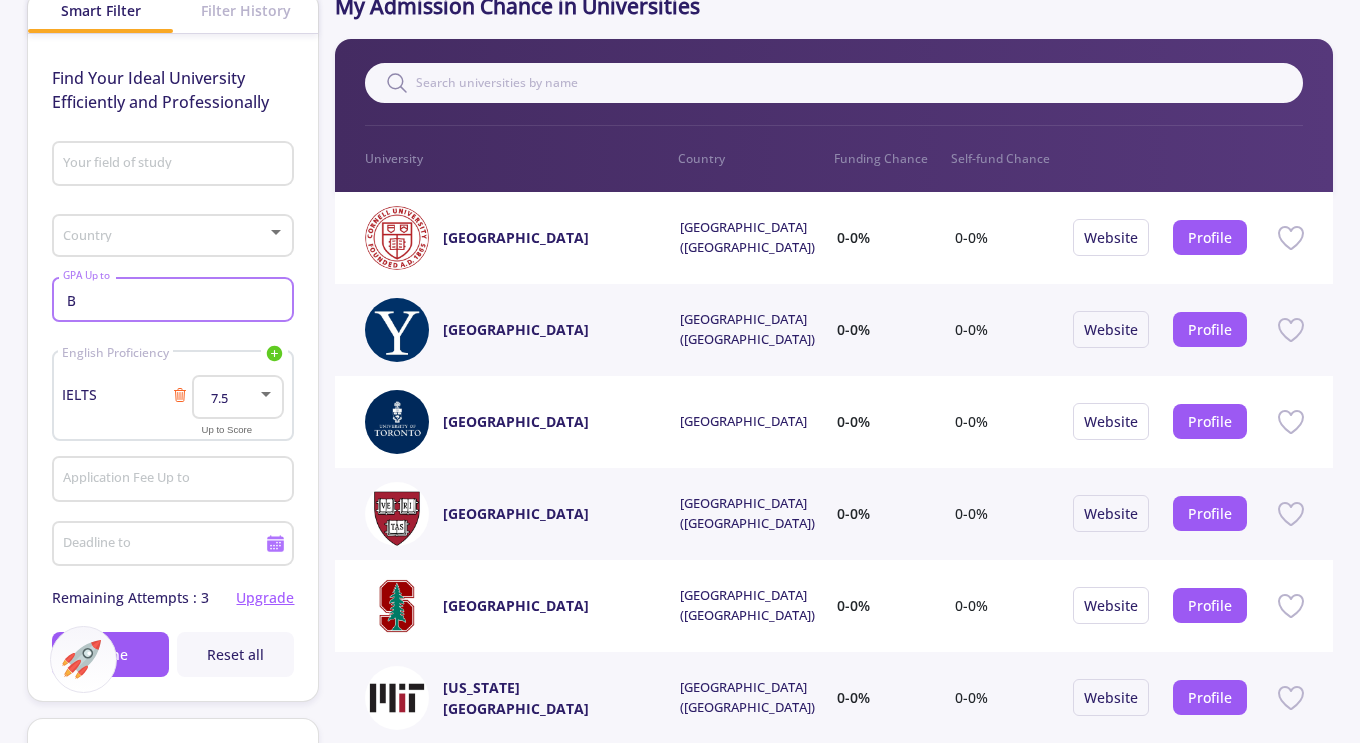 type on "B" 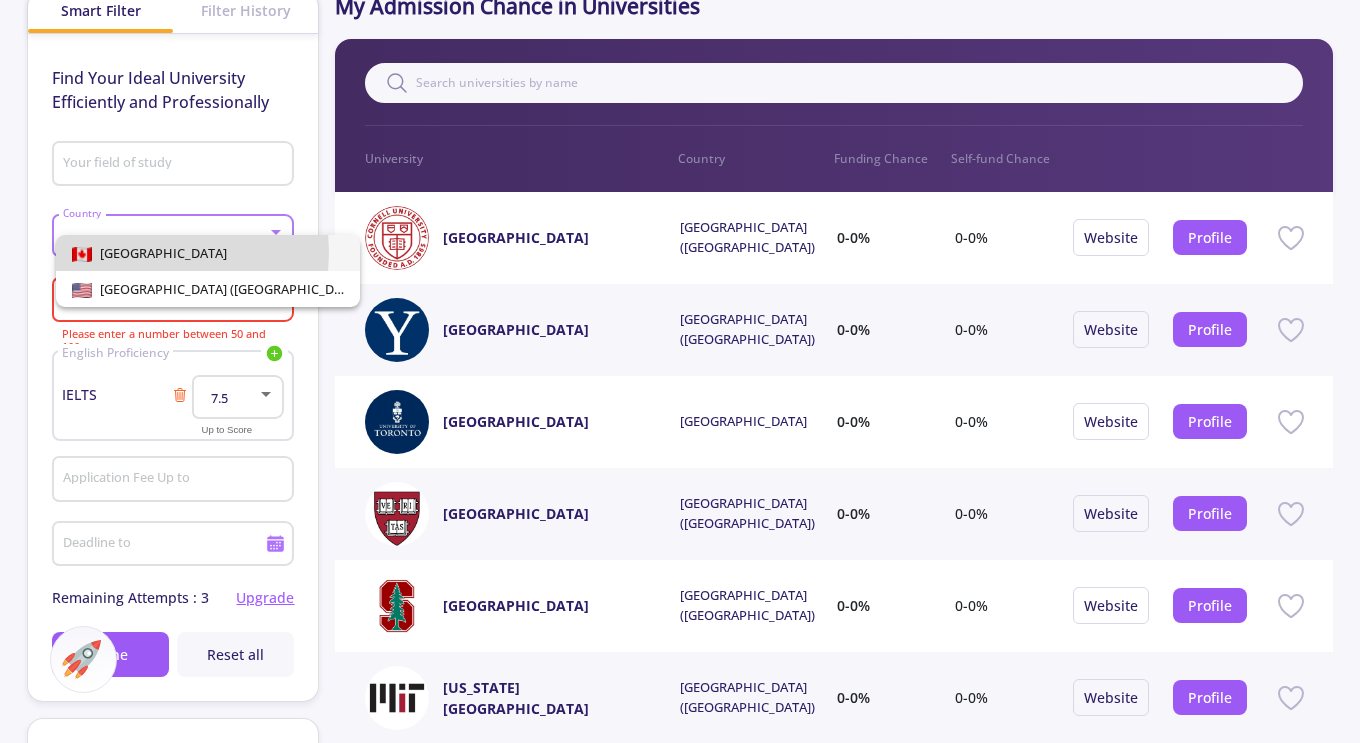 click on "[GEOGRAPHIC_DATA]" at bounding box center [208, 253] 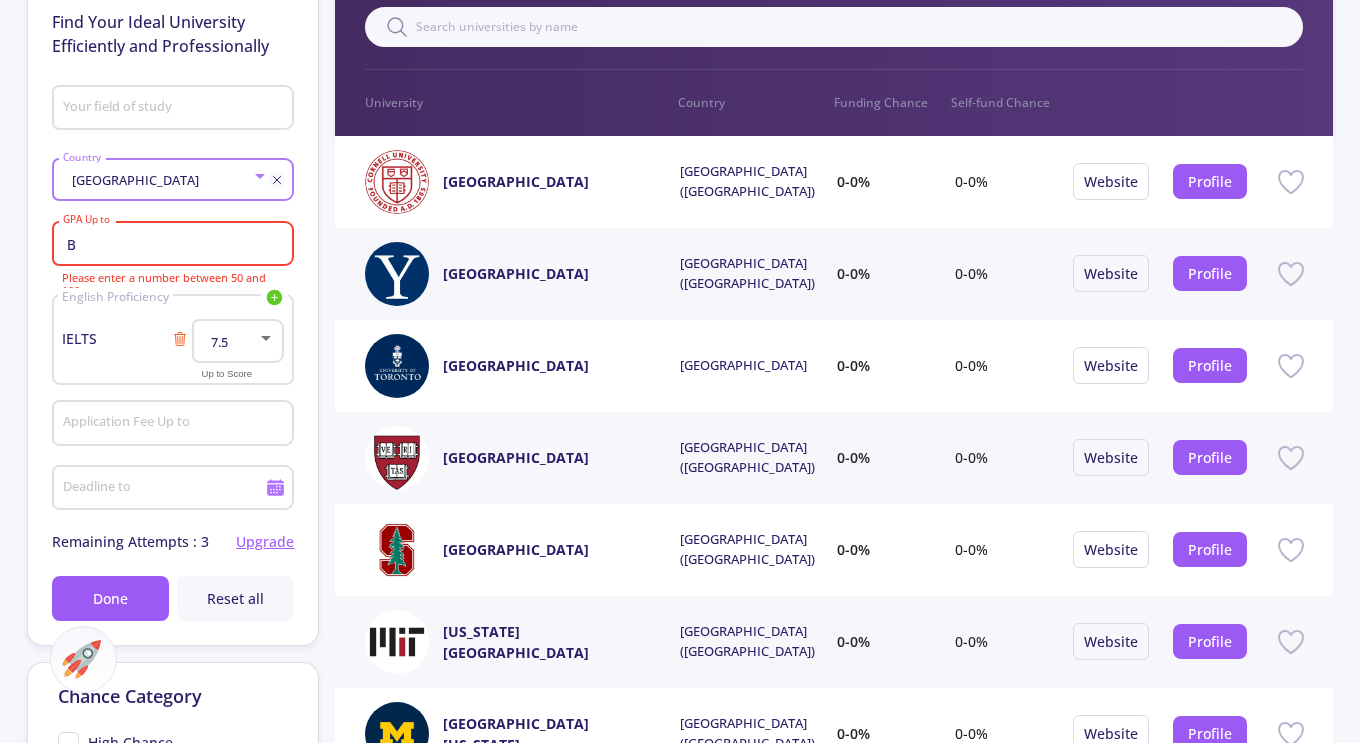 scroll, scrollTop: 221, scrollLeft: 0, axis: vertical 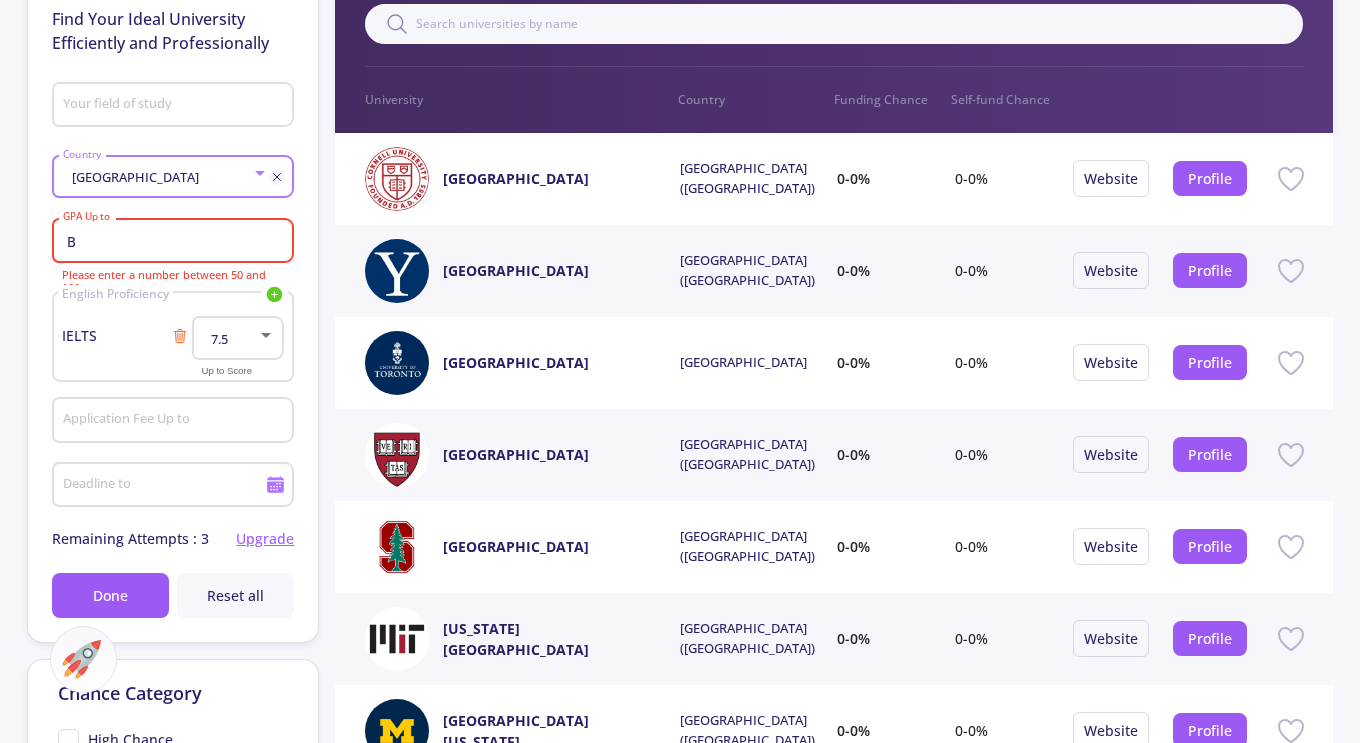 click on "B" at bounding box center [176, 242] 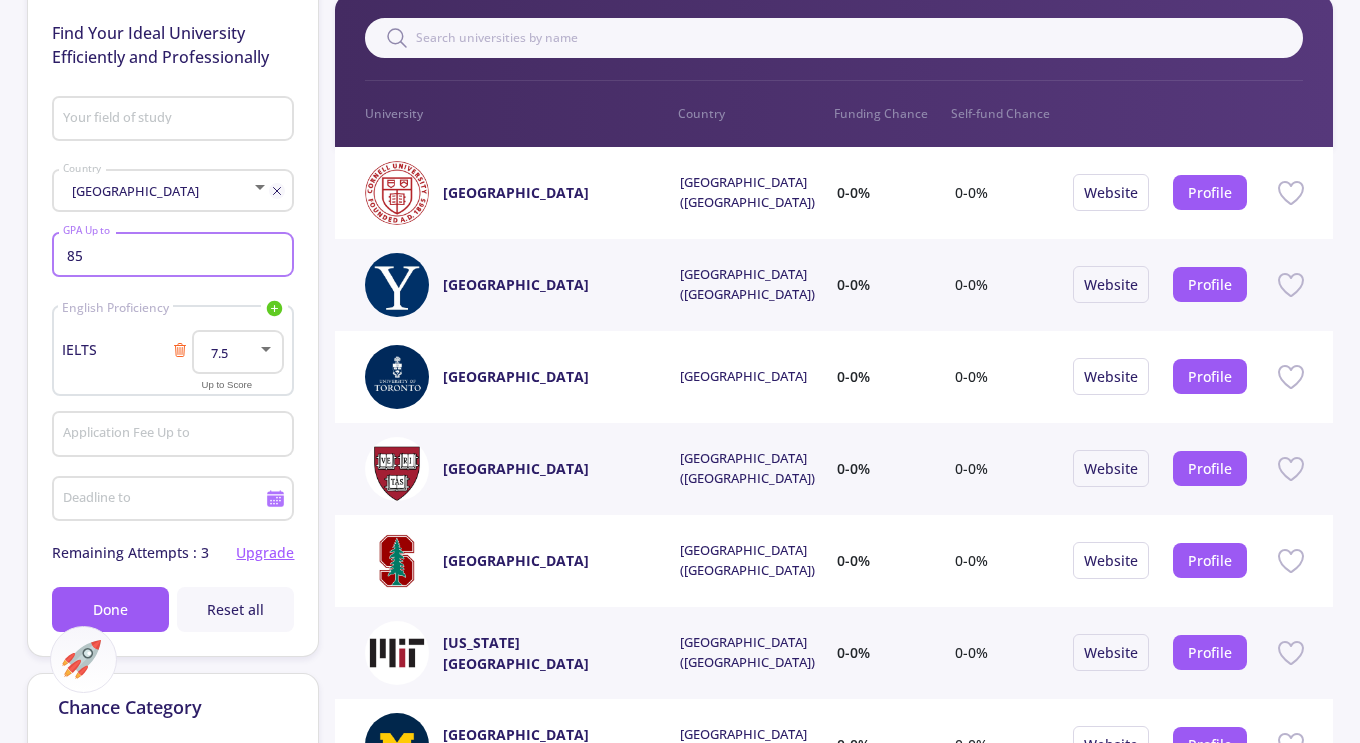 scroll, scrollTop: 192, scrollLeft: 0, axis: vertical 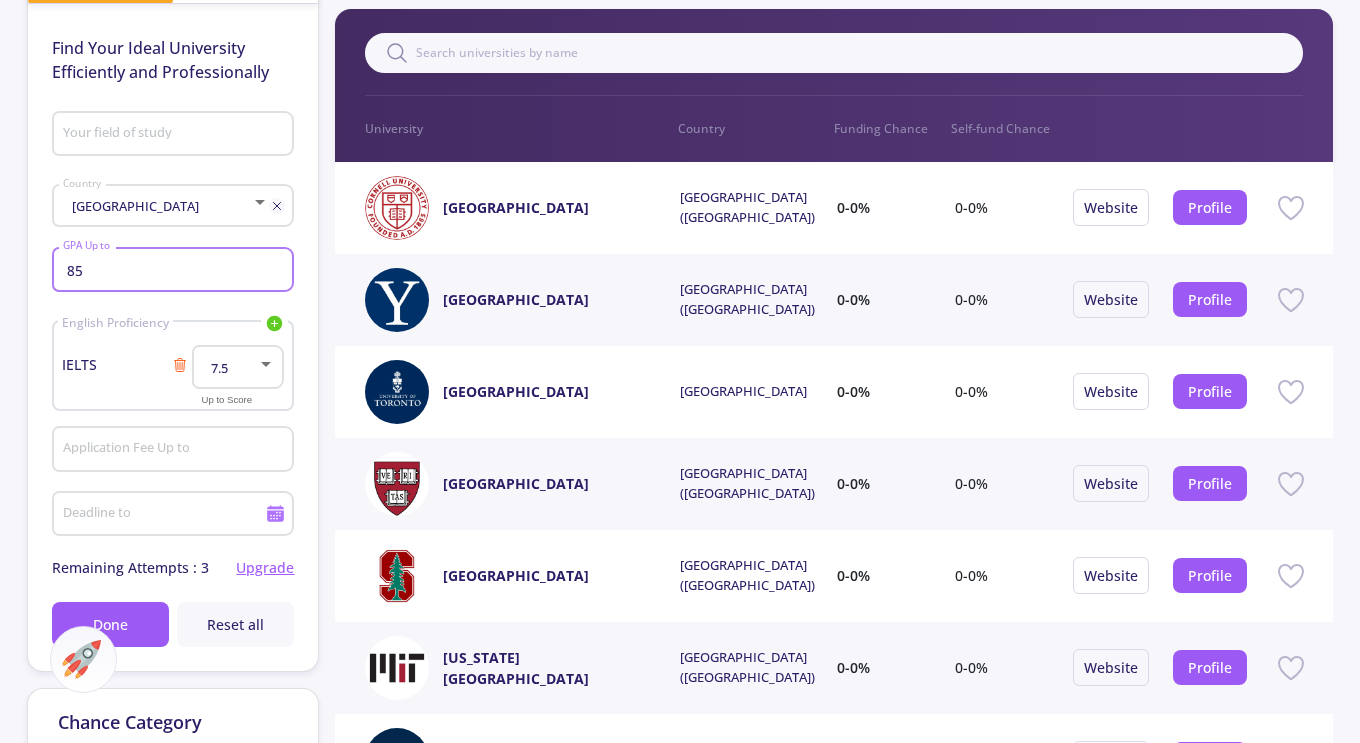 type on "85" 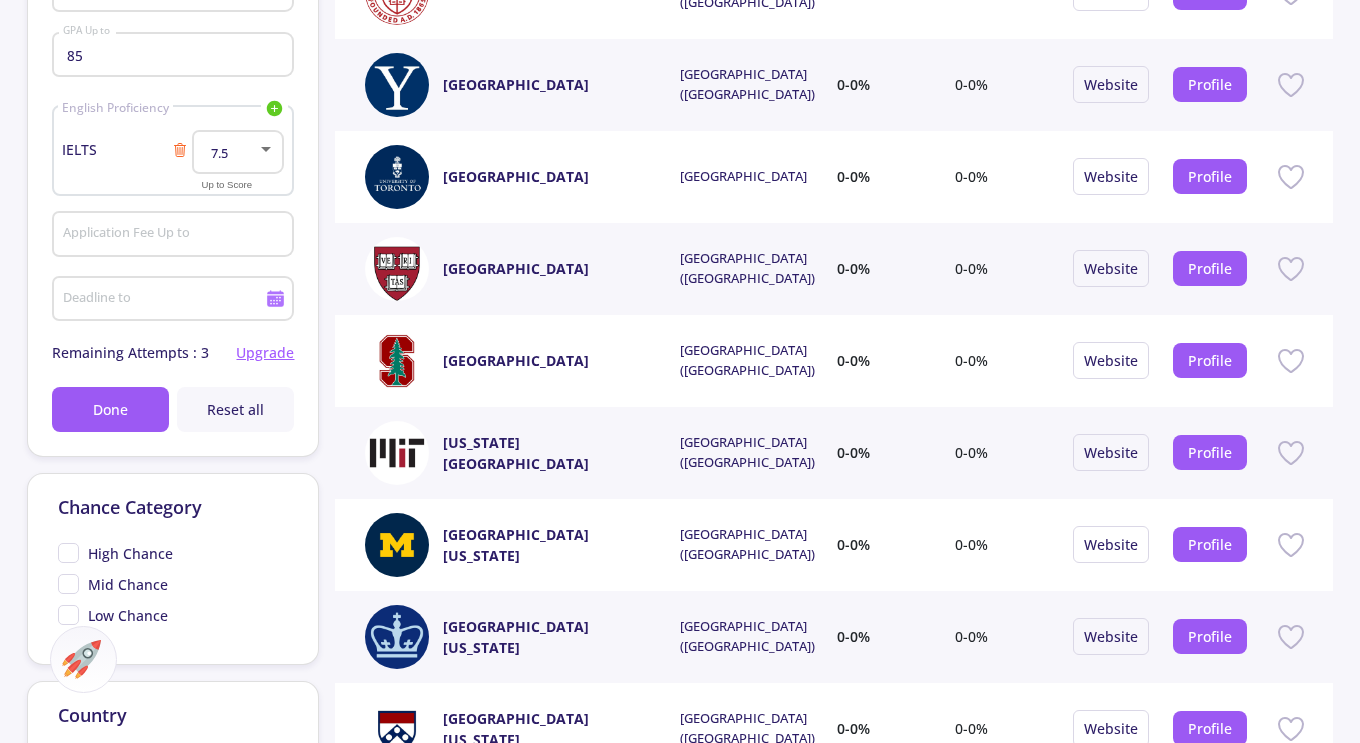 scroll, scrollTop: 424, scrollLeft: 0, axis: vertical 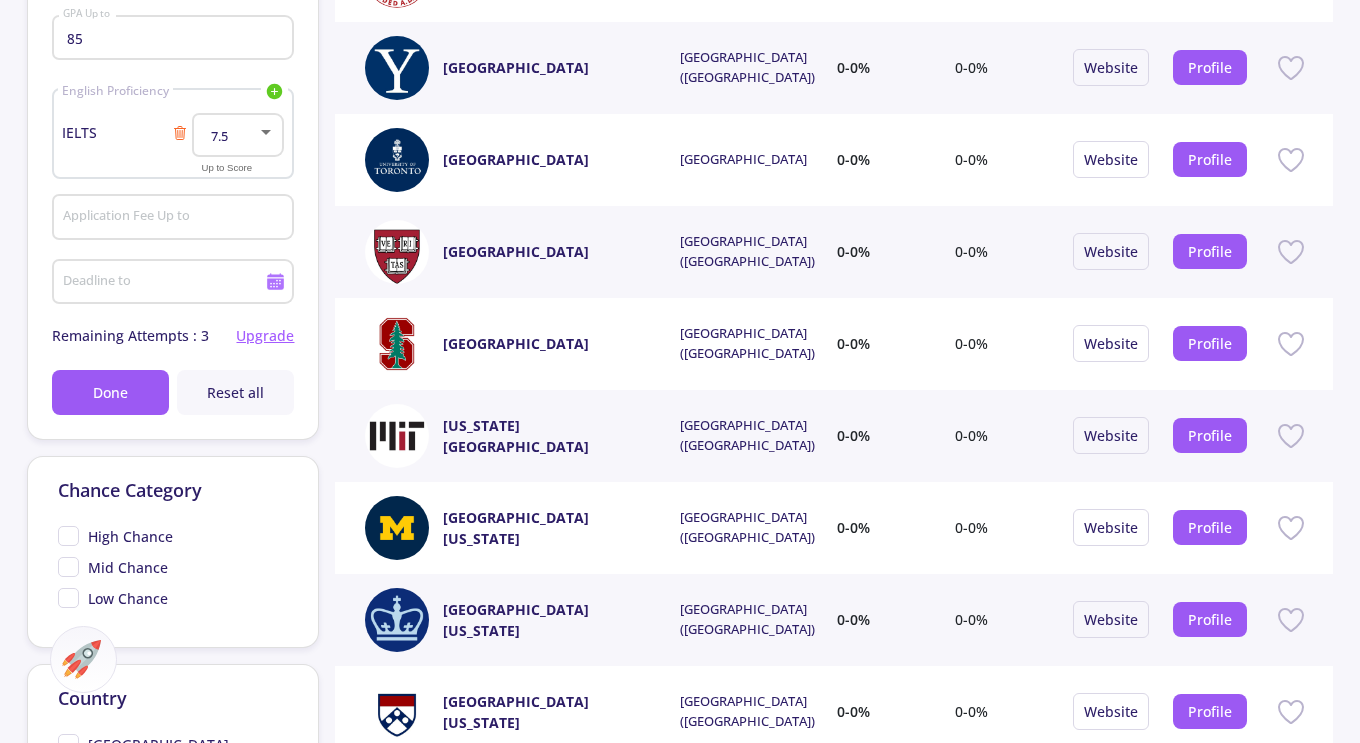 type on "Veterinary medicine" 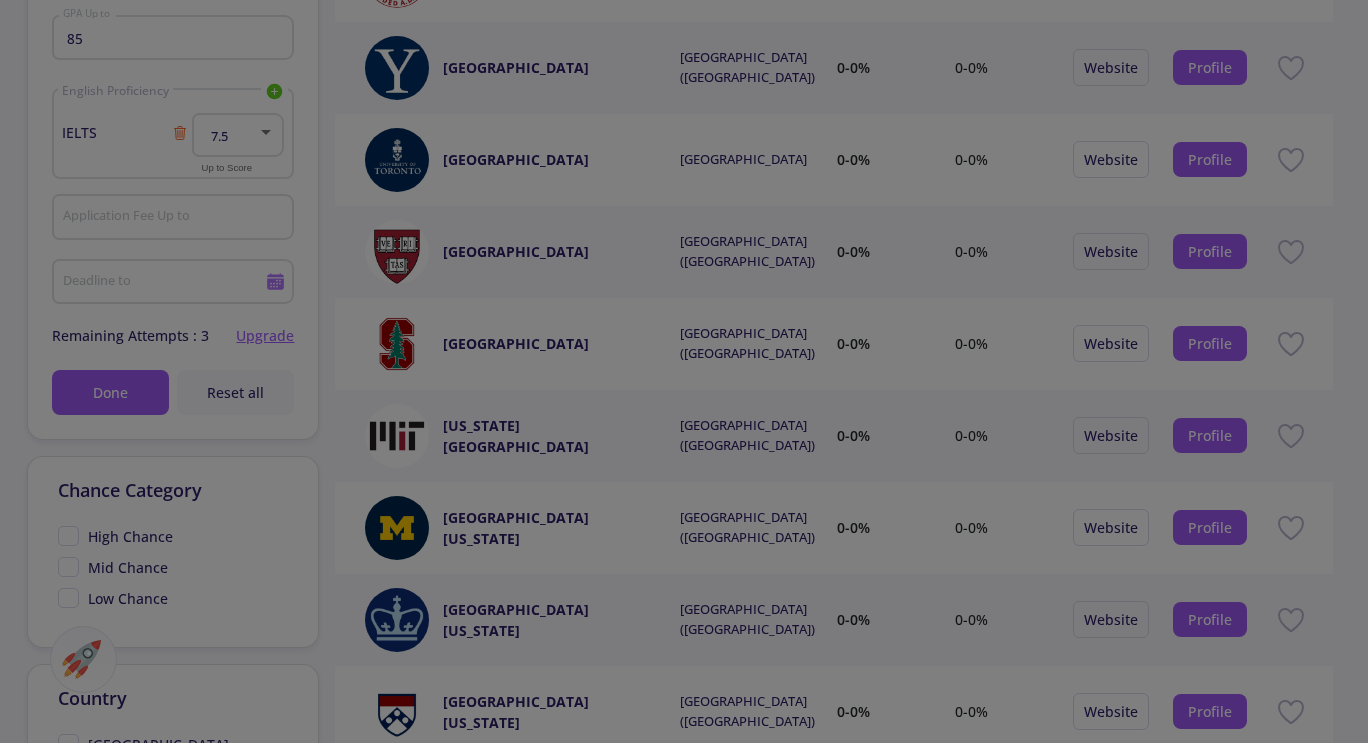 type 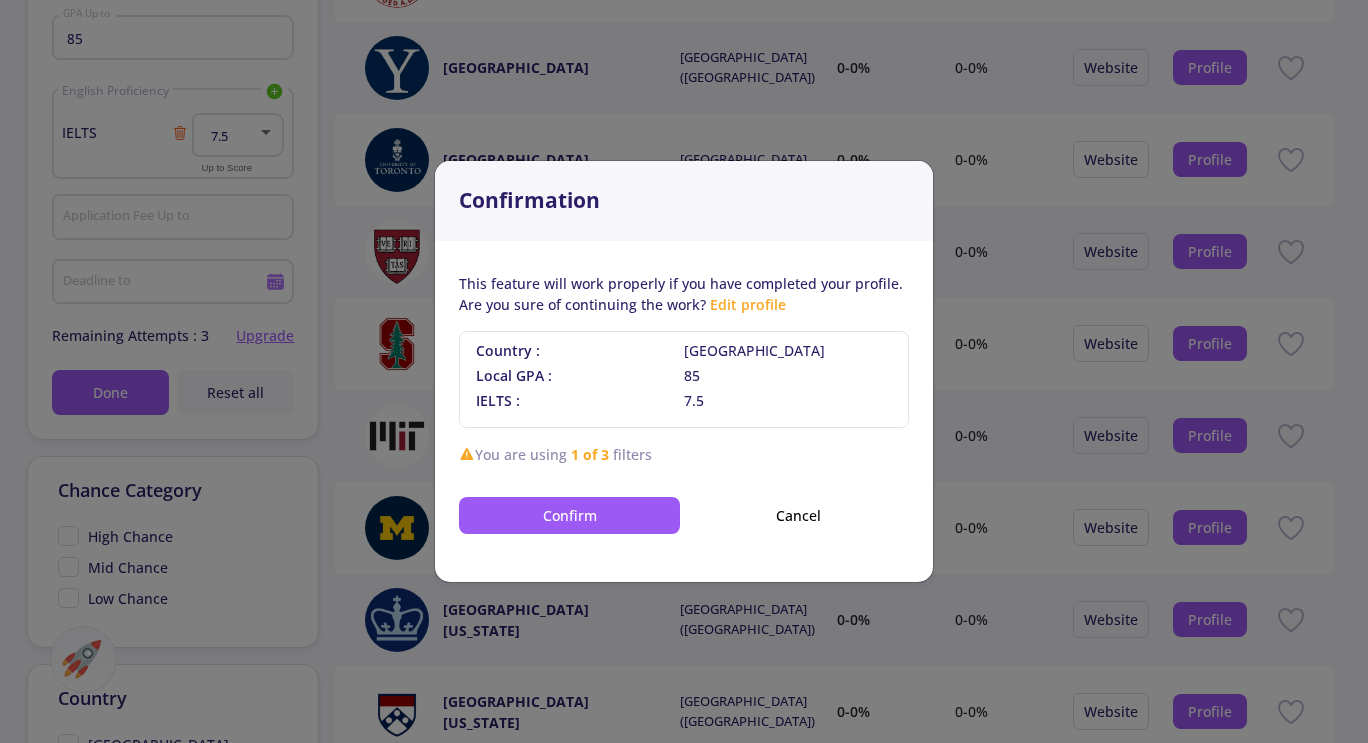 click on "Confirm" at bounding box center (569, 515) 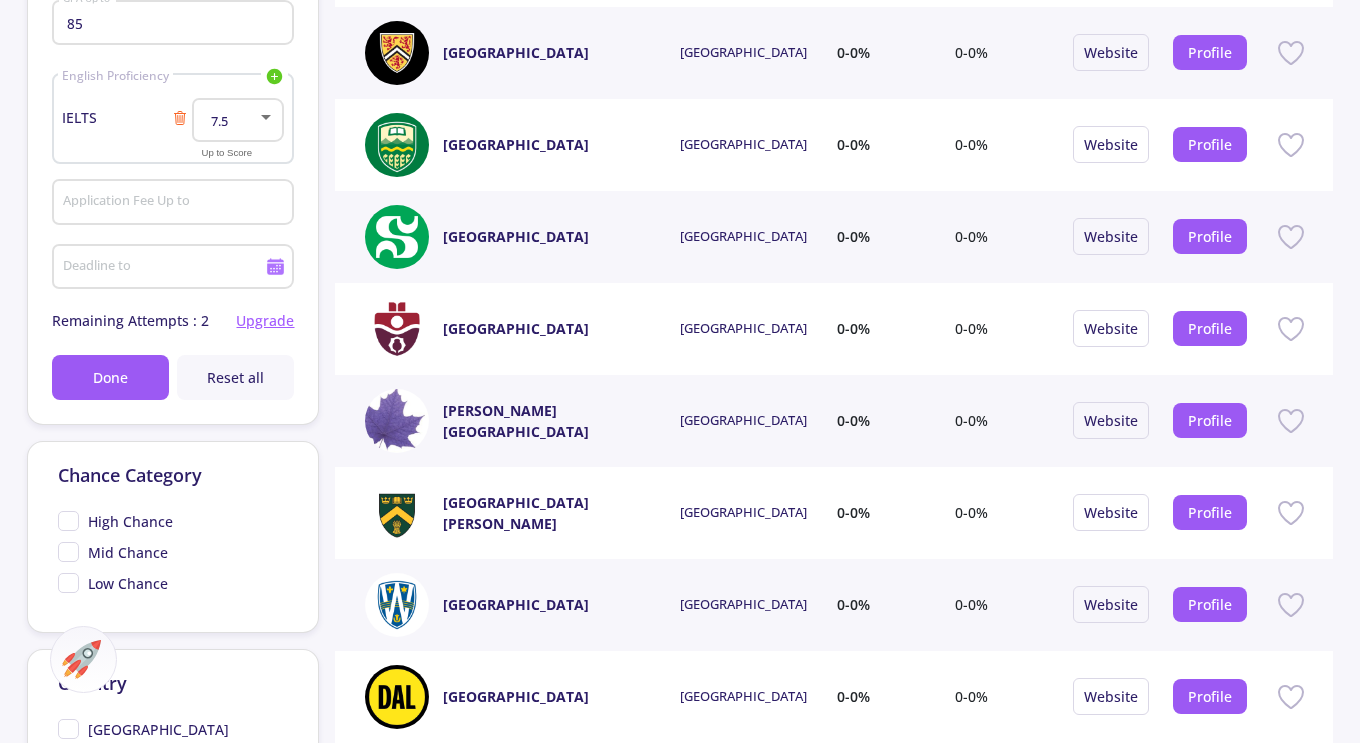 scroll, scrollTop: 0, scrollLeft: 0, axis: both 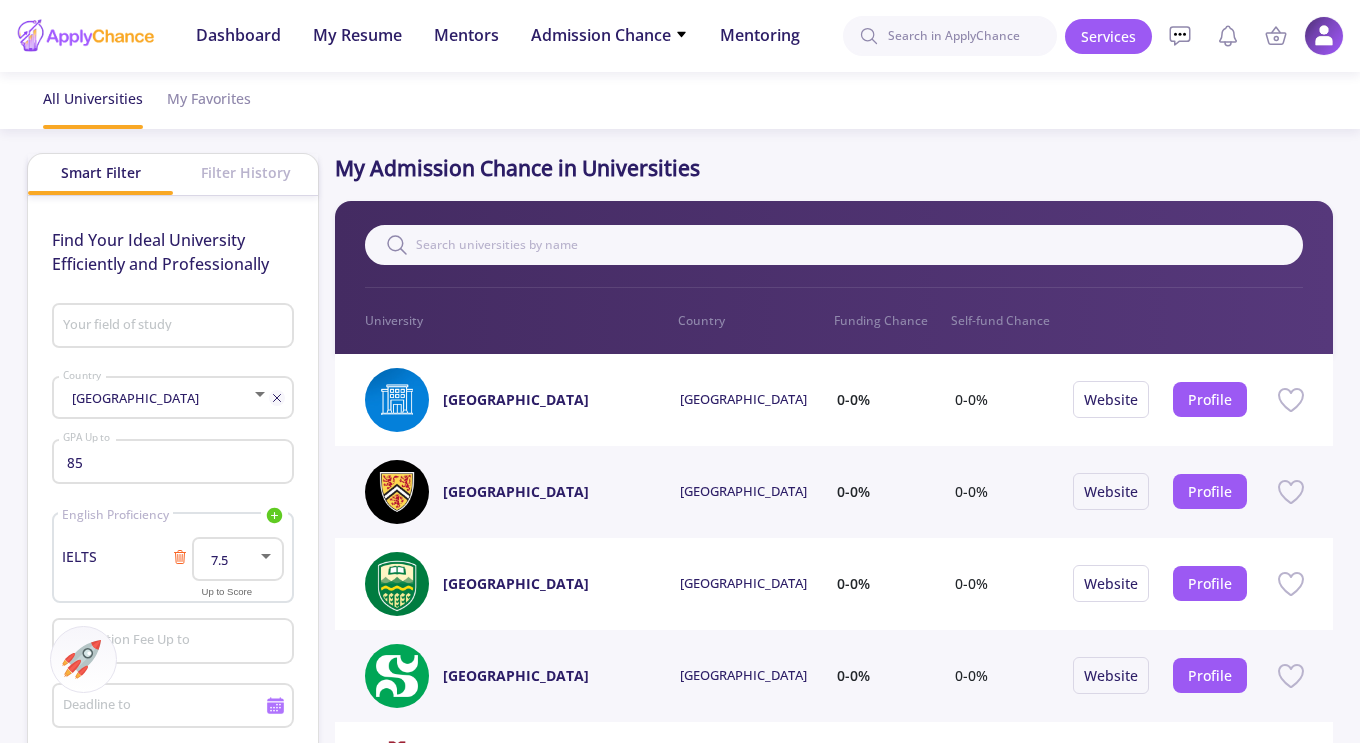 click on "Admission Chance" 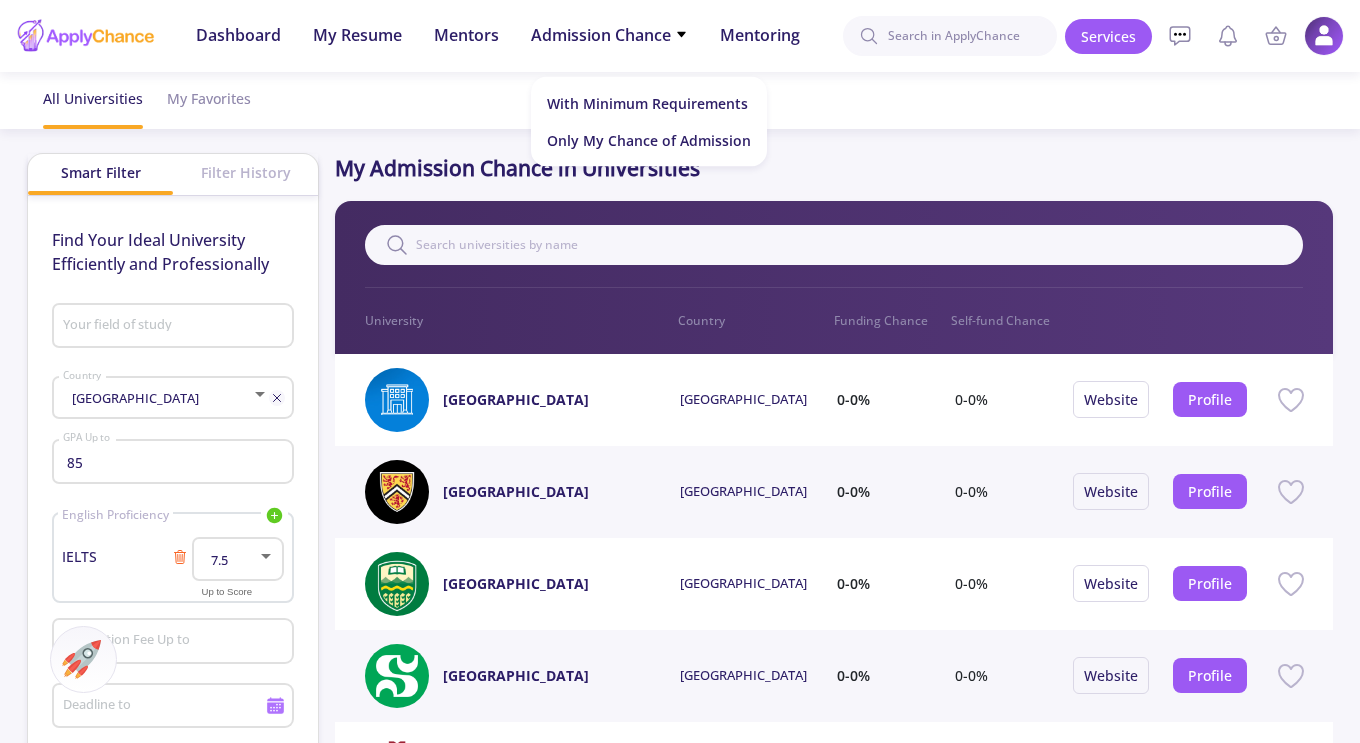 click on "With Minimum Requirements" 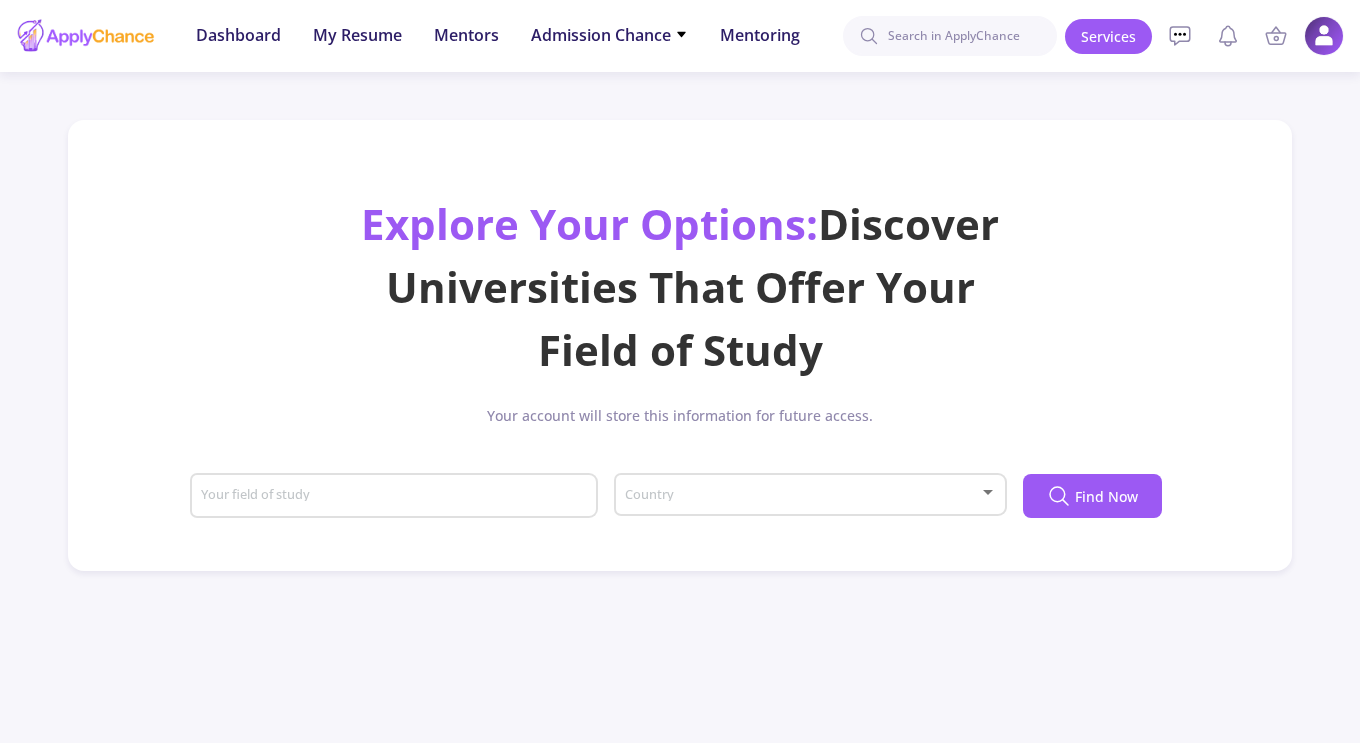 click on "My Resume" 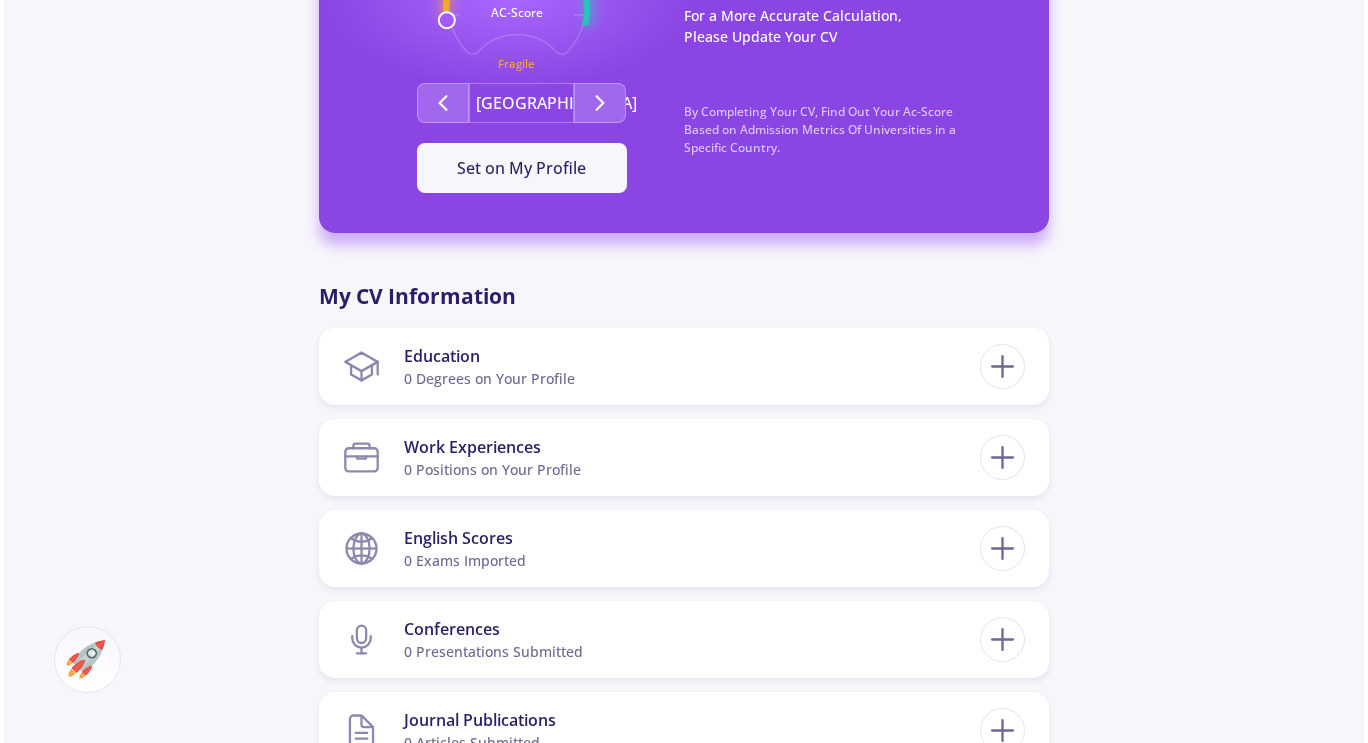 scroll, scrollTop: 659, scrollLeft: 0, axis: vertical 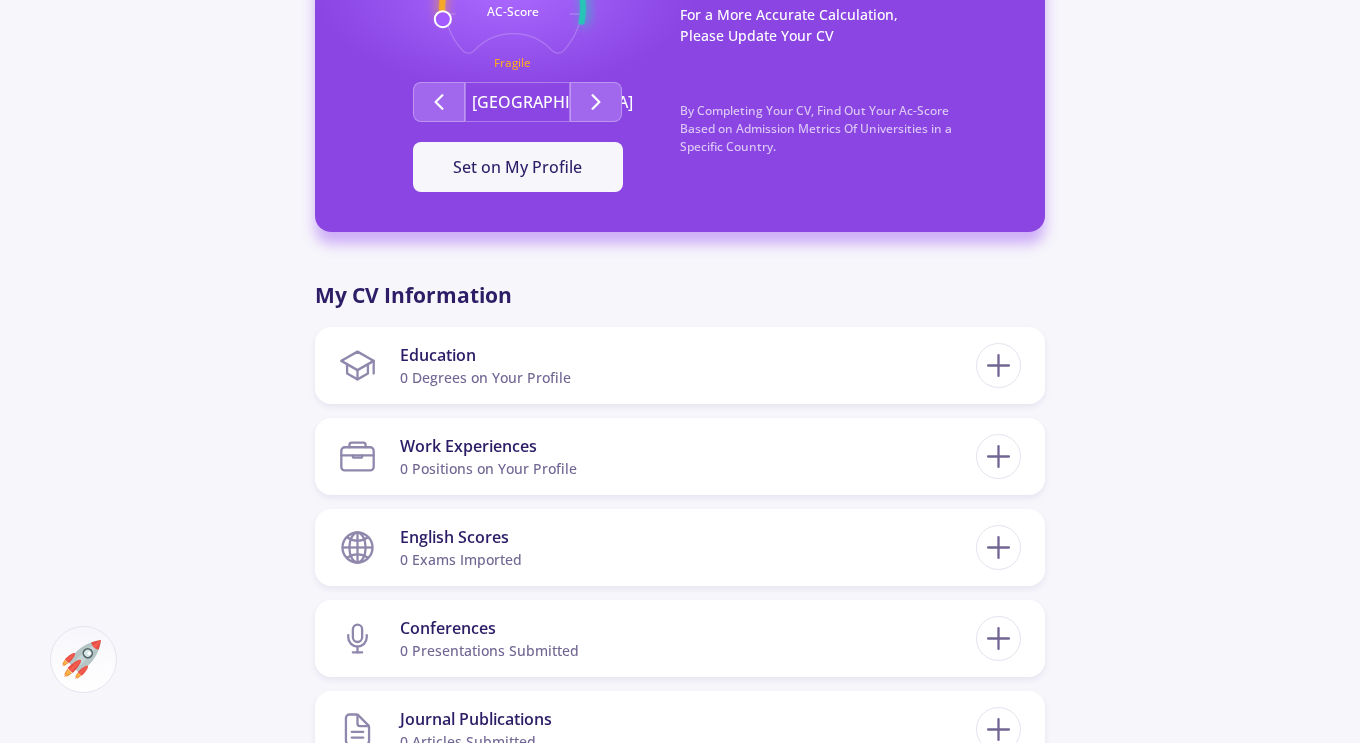 click 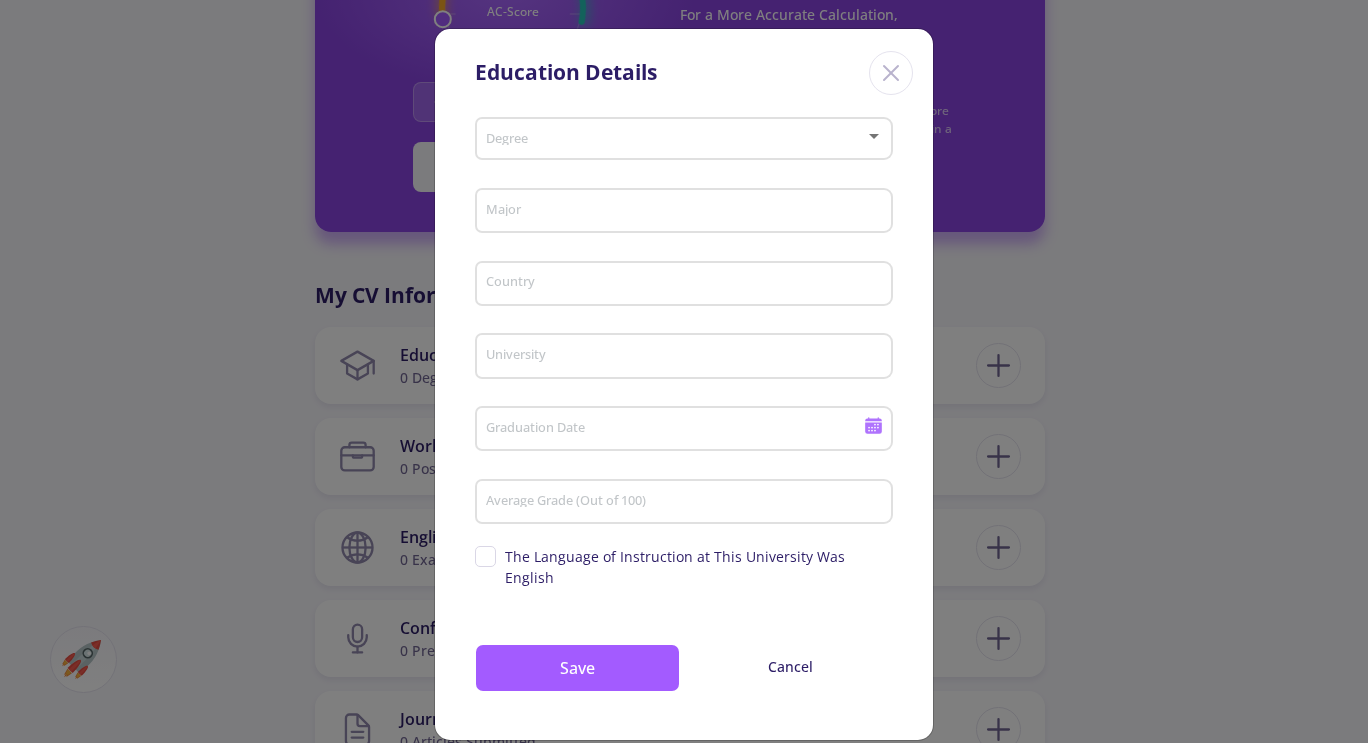 click at bounding box center [678, 139] 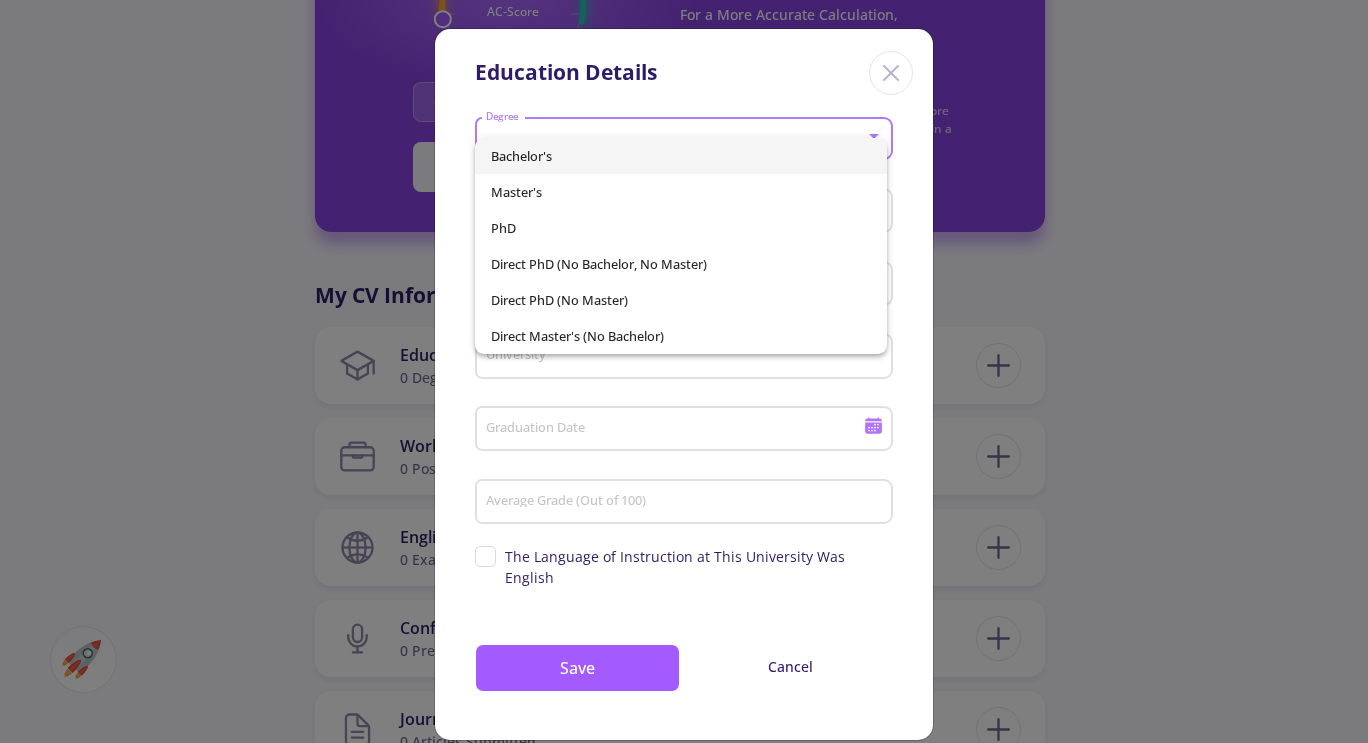 click on "Master's" at bounding box center (681, 192) 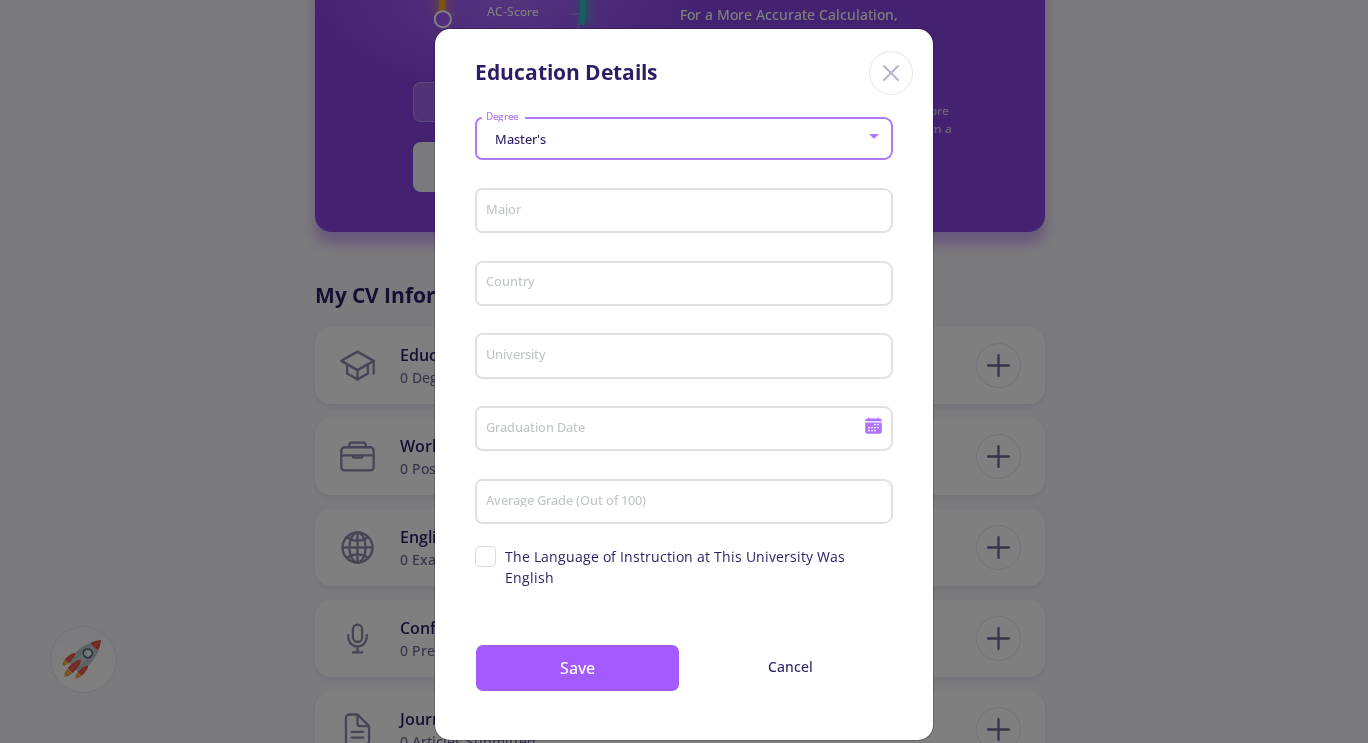 click on "Major" at bounding box center [687, 212] 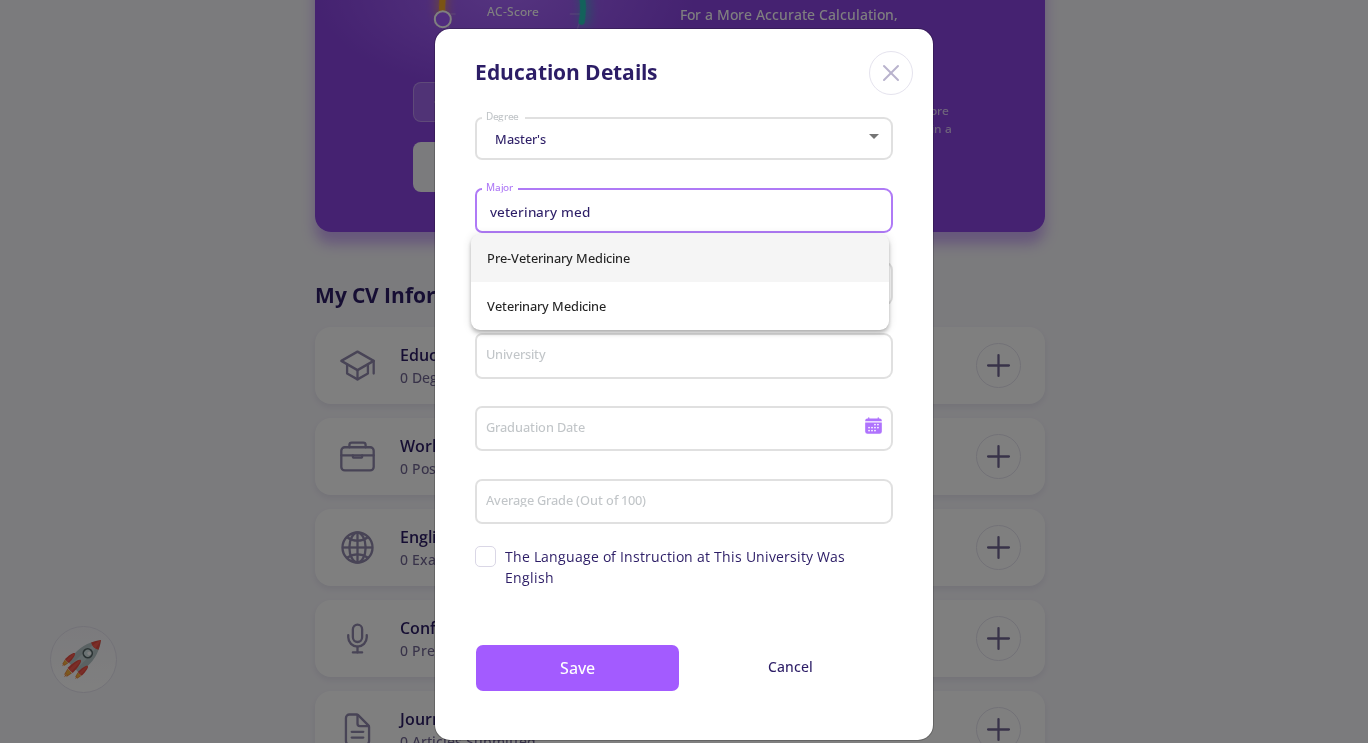 click on "Veterinary Medicine" at bounding box center [680, 306] 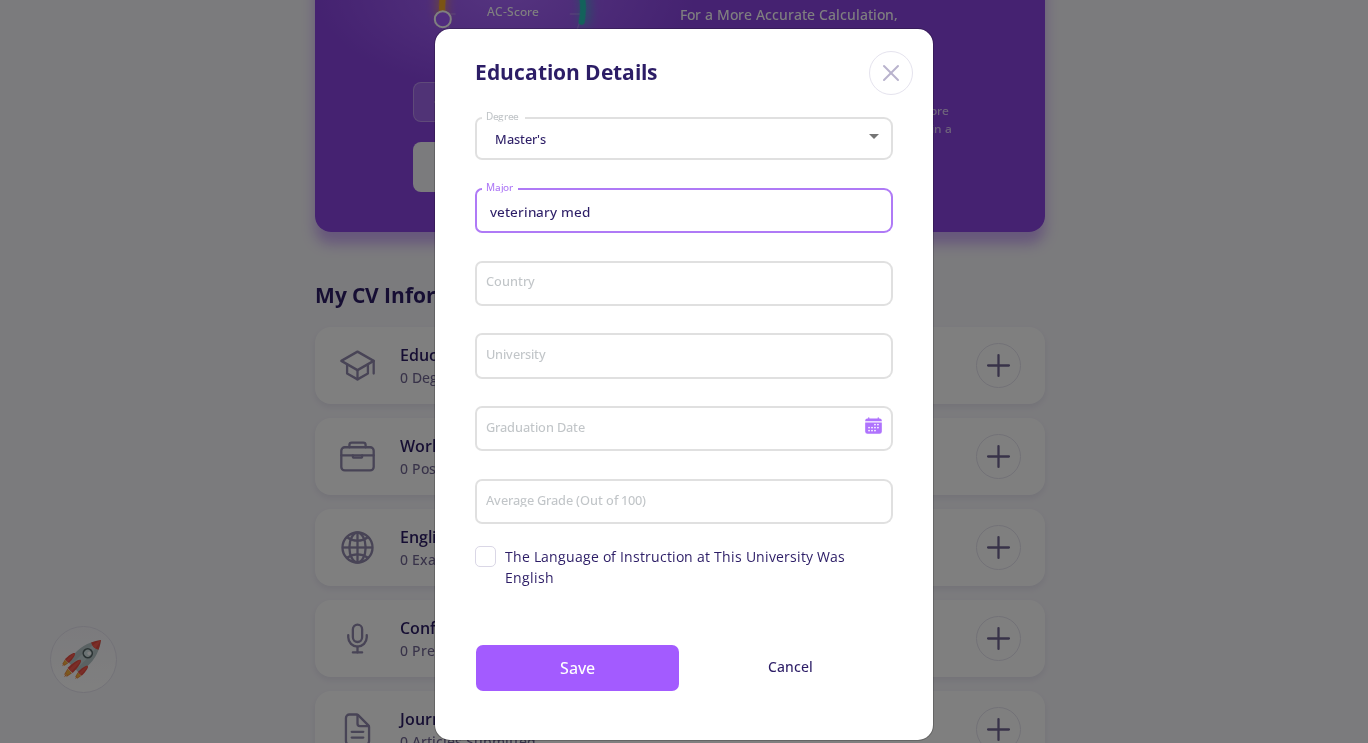 type on "Veterinary Medicine" 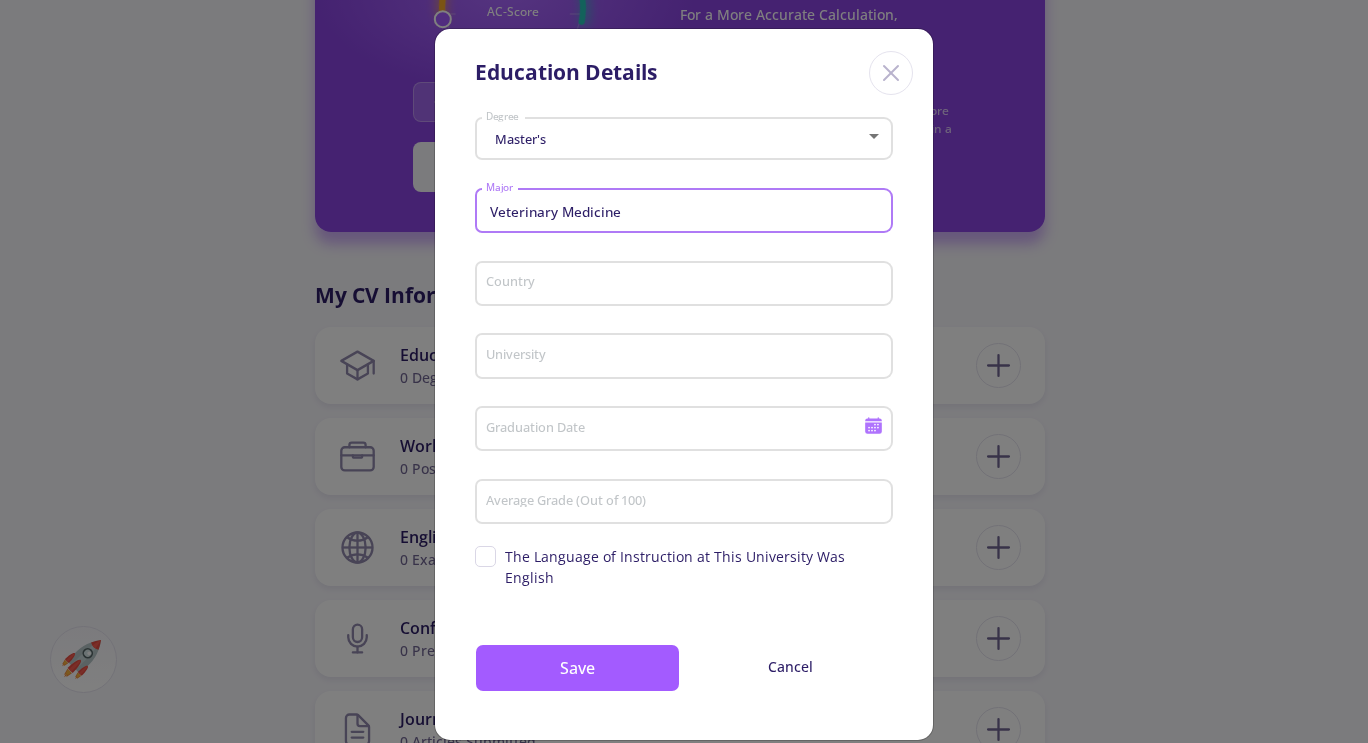 click on "Country" at bounding box center [687, 285] 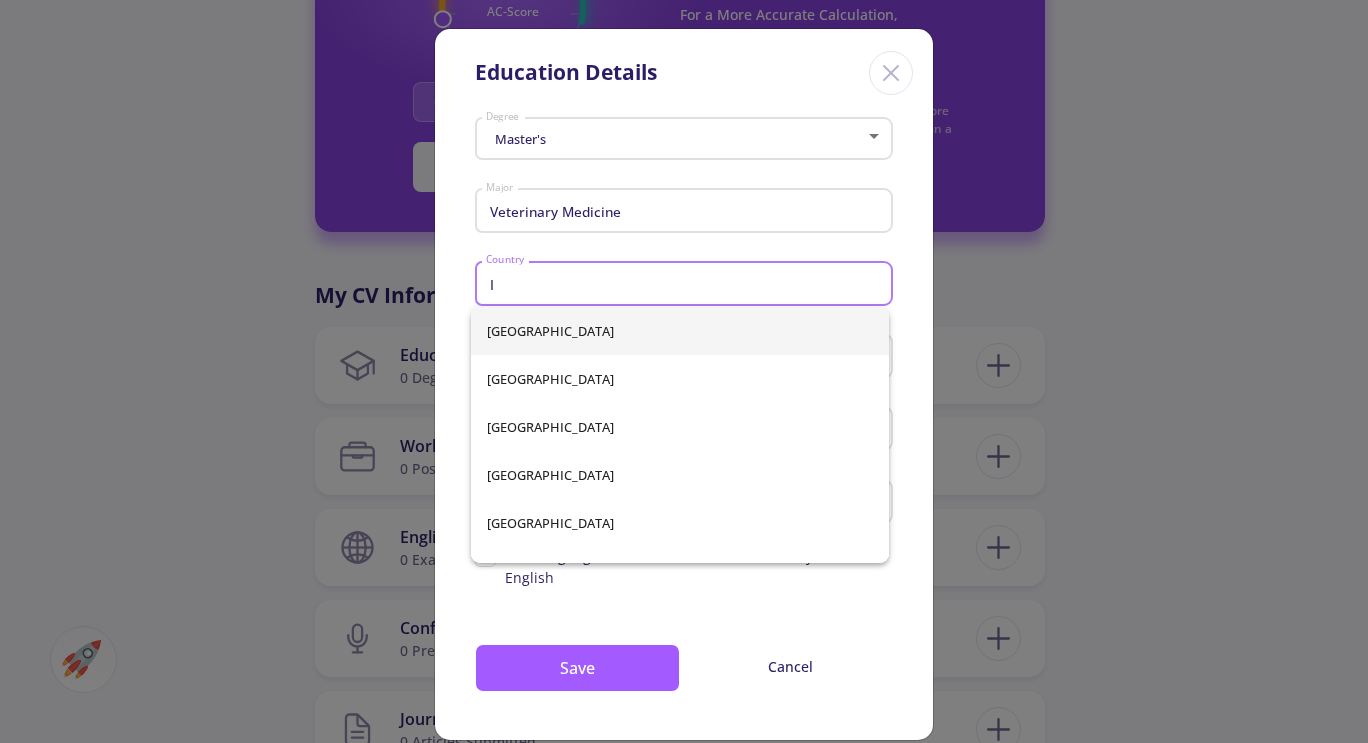 type on "[GEOGRAPHIC_DATA]" 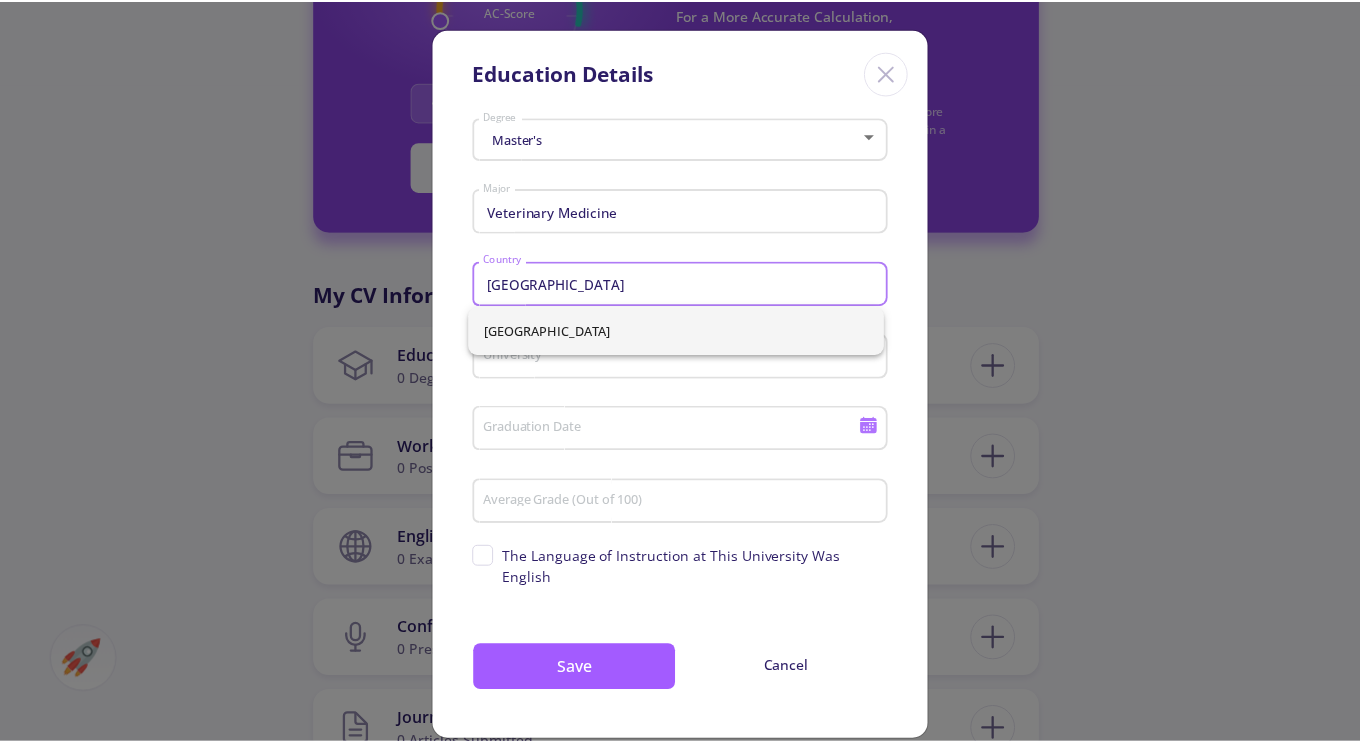 scroll, scrollTop: 8, scrollLeft: 0, axis: vertical 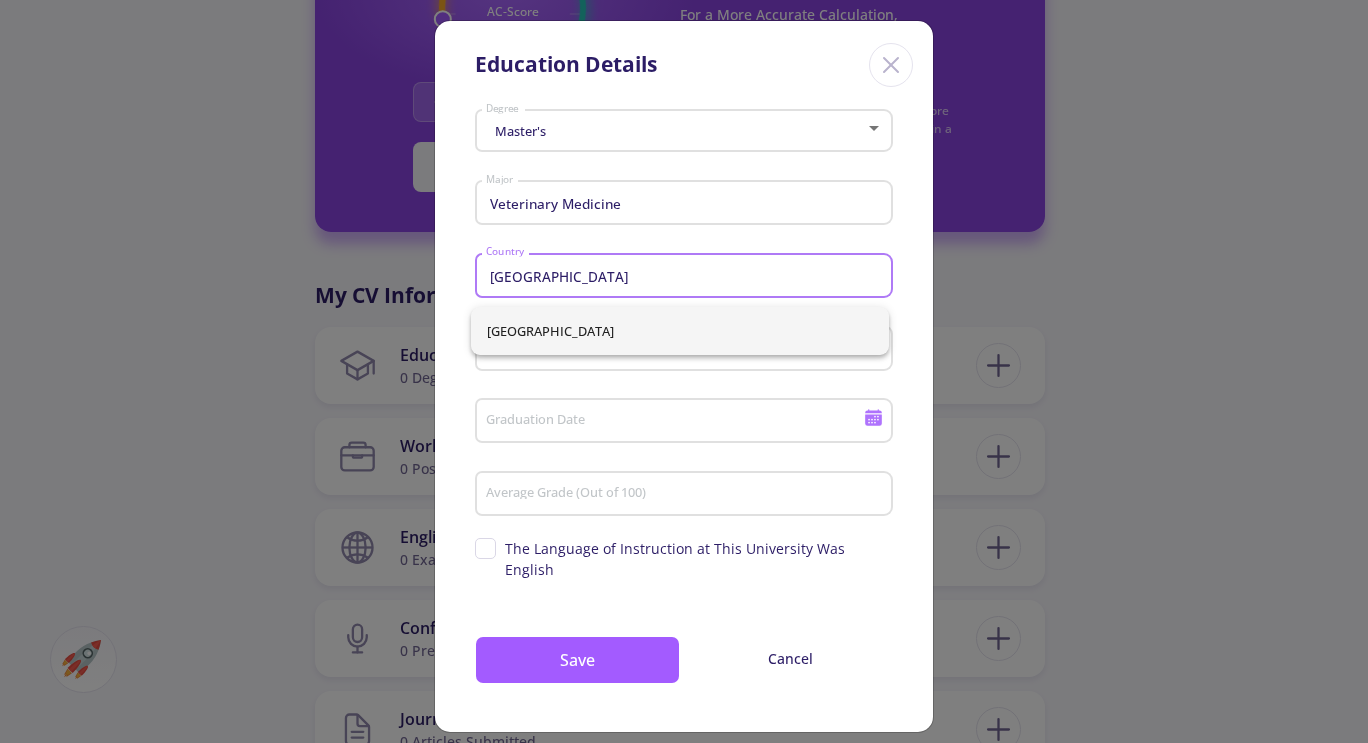click on "[GEOGRAPHIC_DATA]" at bounding box center (680, 331) 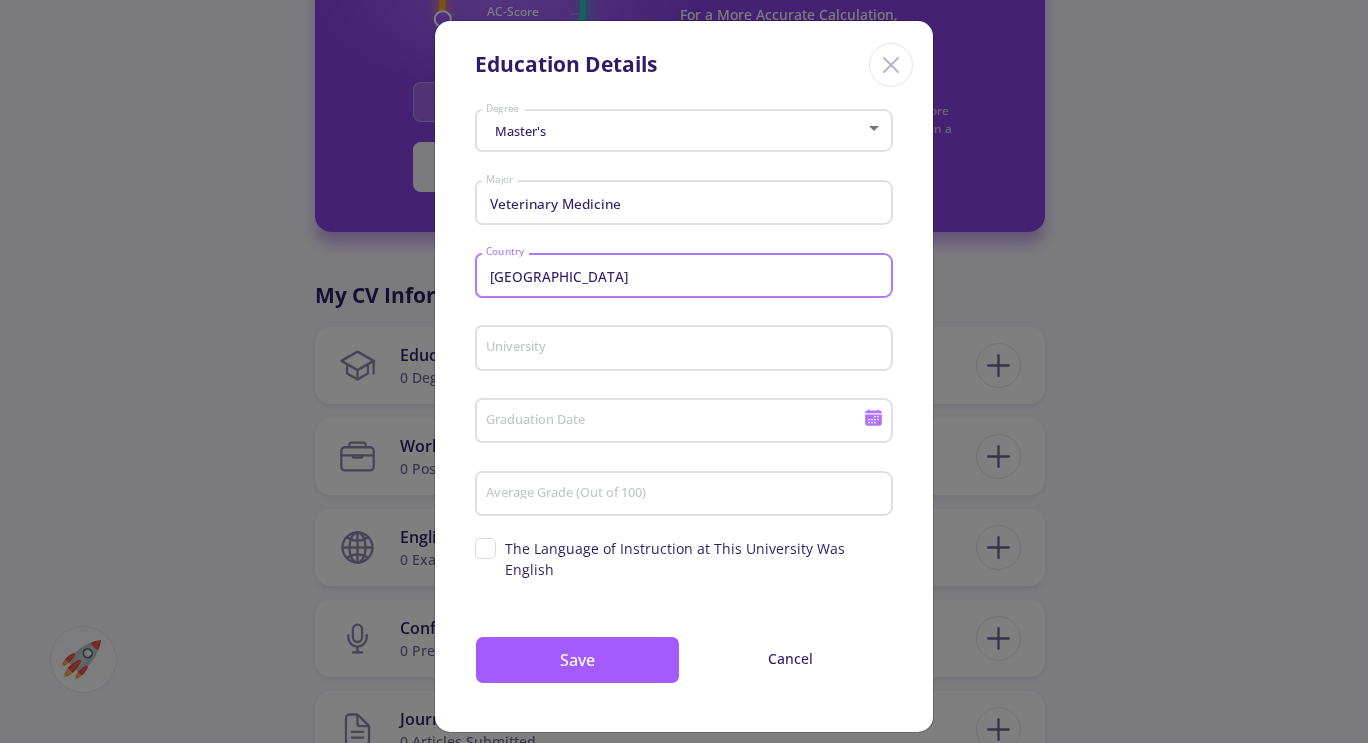 click on "University" at bounding box center [687, 349] 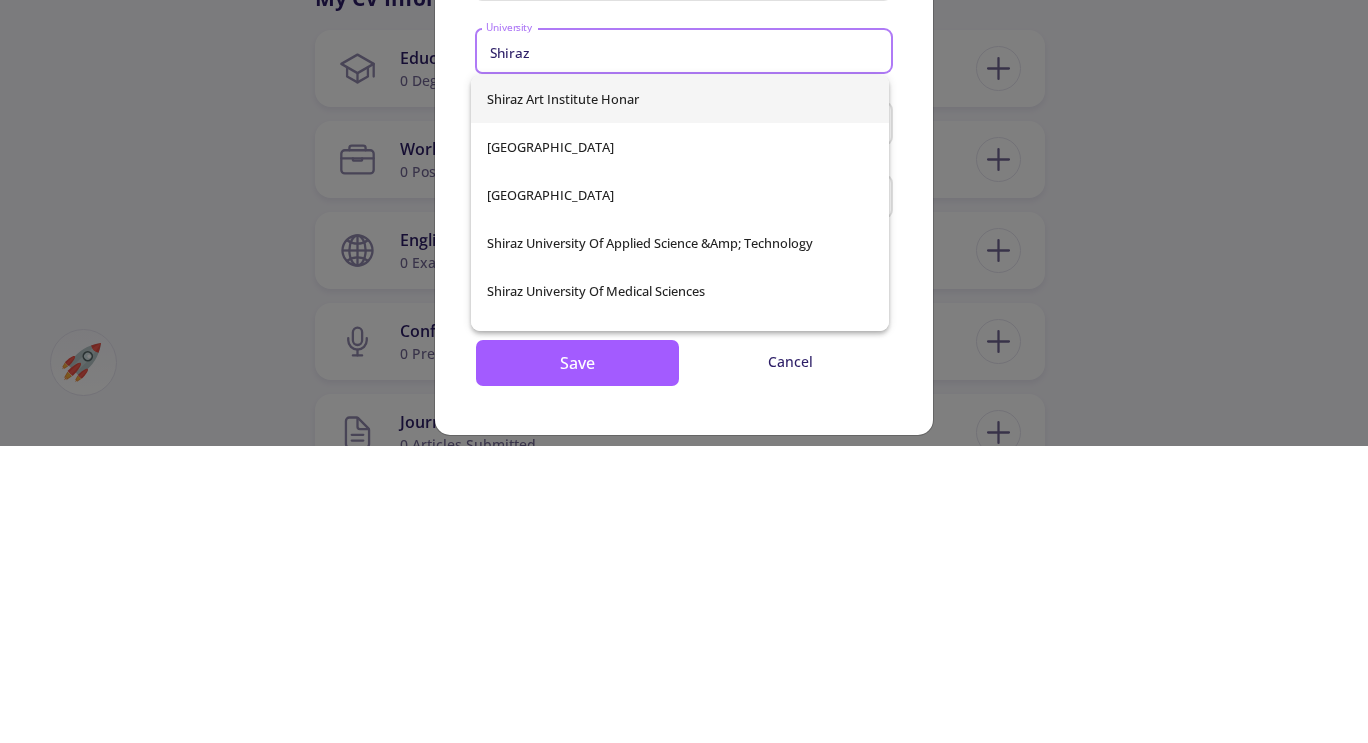 click on "[GEOGRAPHIC_DATA]" at bounding box center [680, 492] 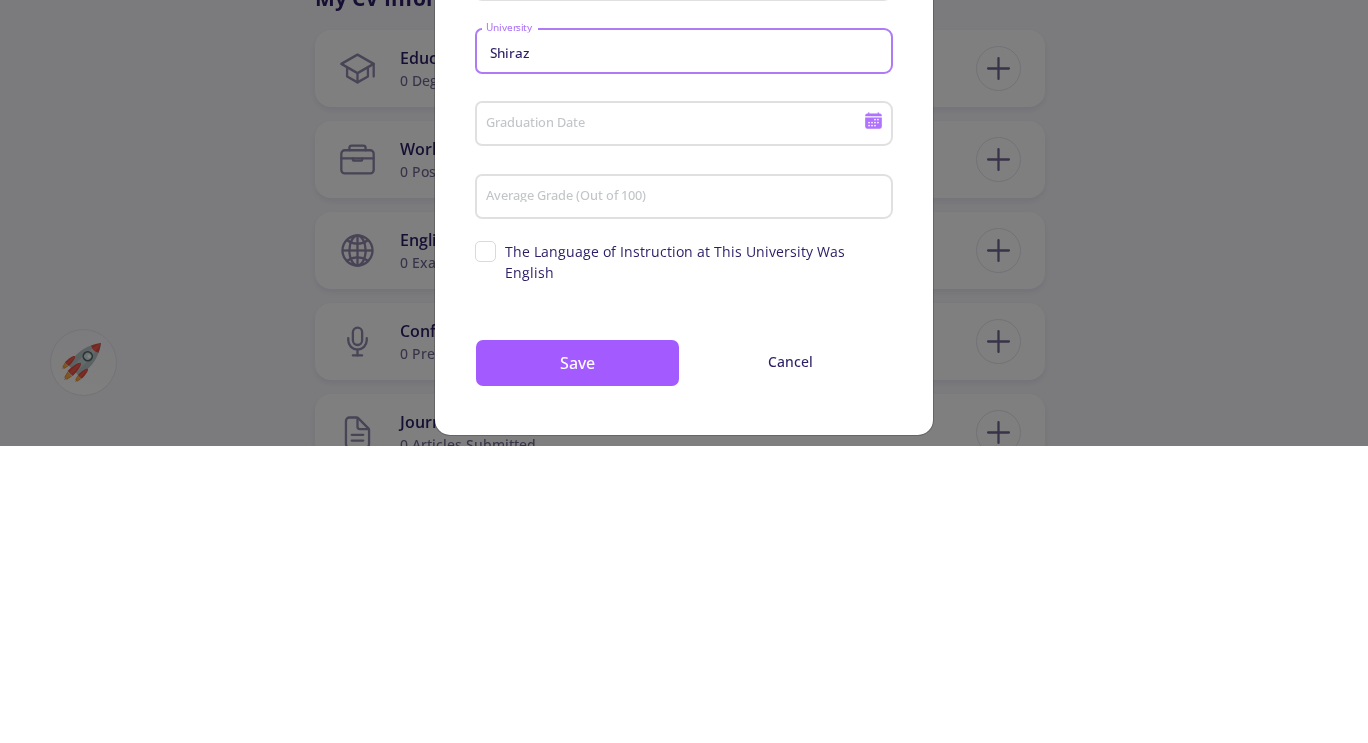 type on "[GEOGRAPHIC_DATA]" 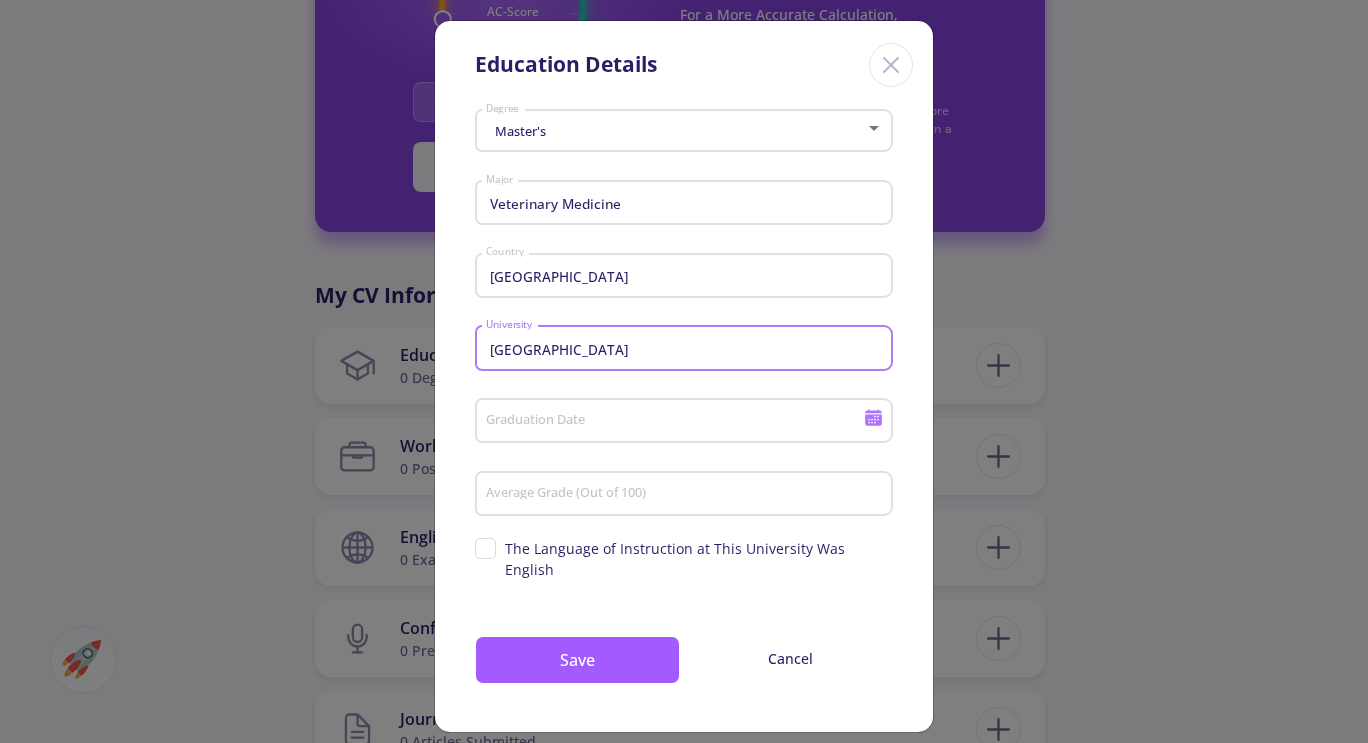 click on "Graduation Date" at bounding box center (677, 422) 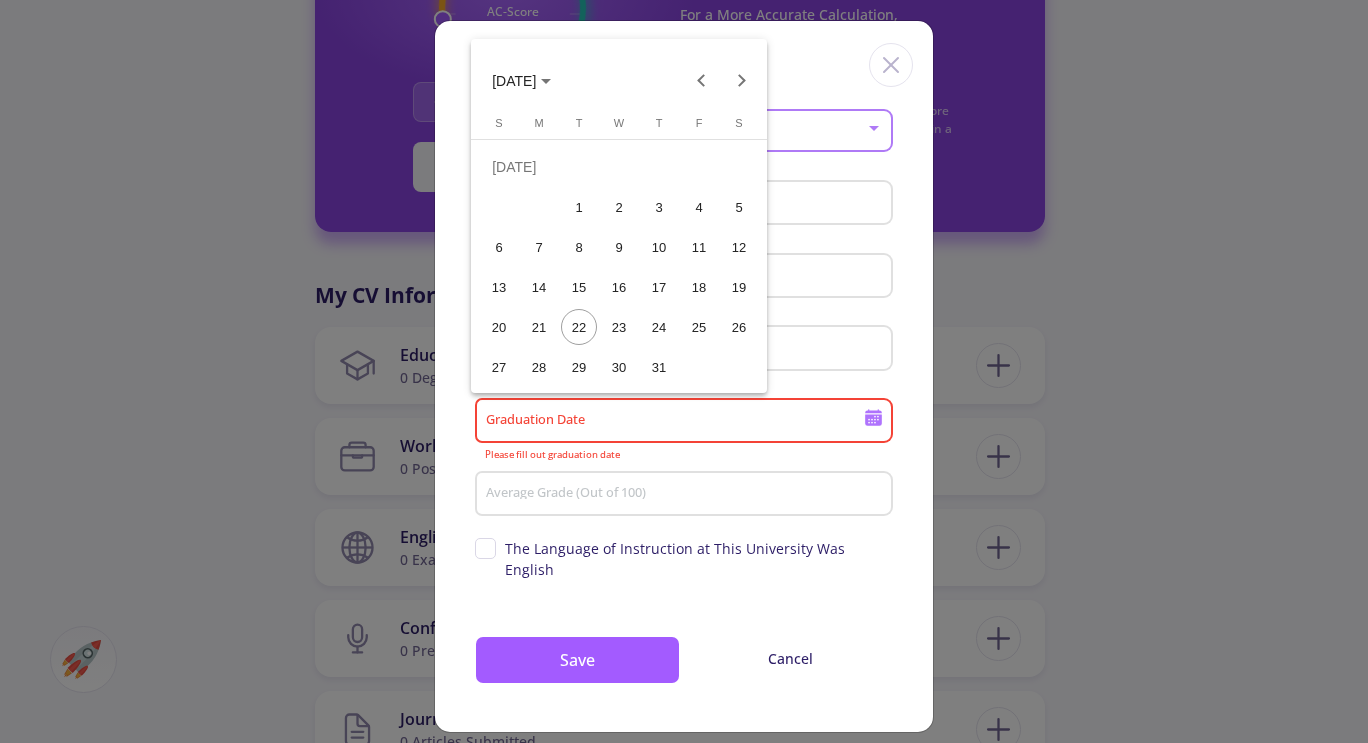 click on "[DATE]" at bounding box center (514, 81) 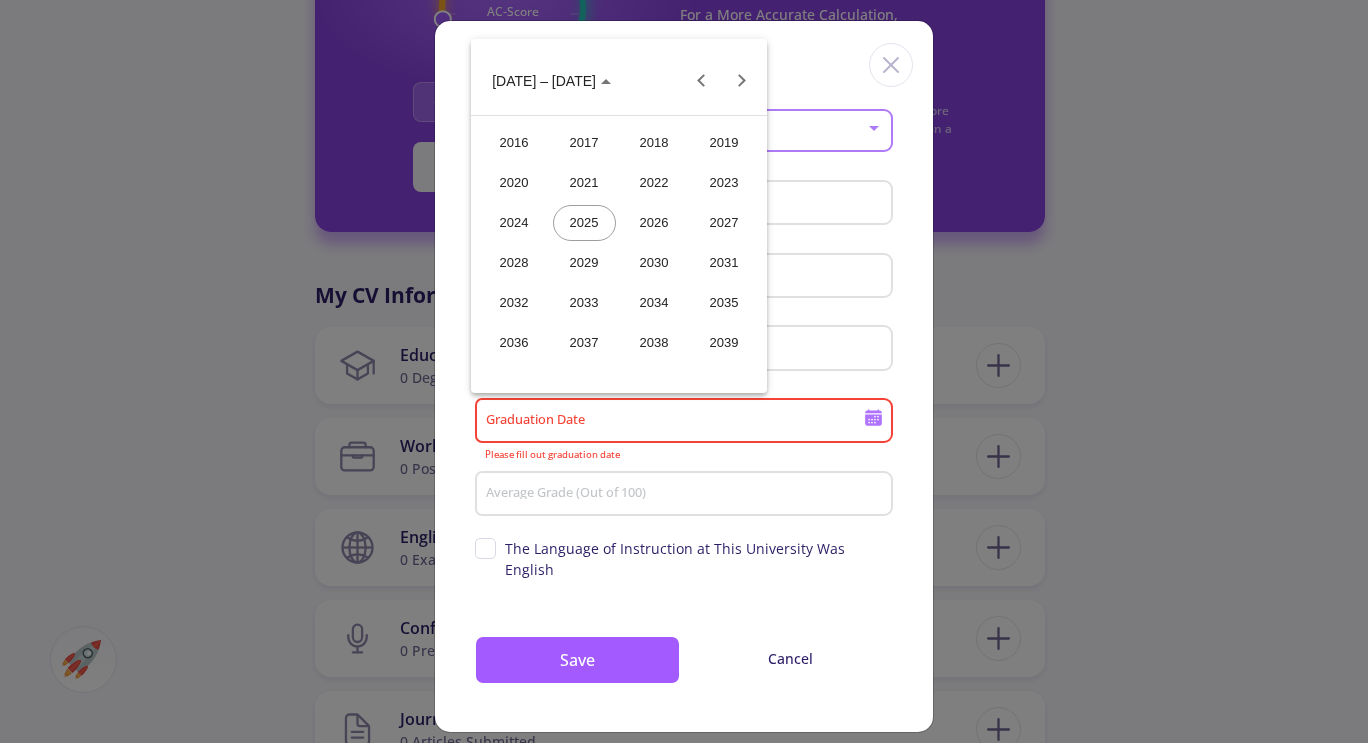 click on "2018" at bounding box center (654, 143) 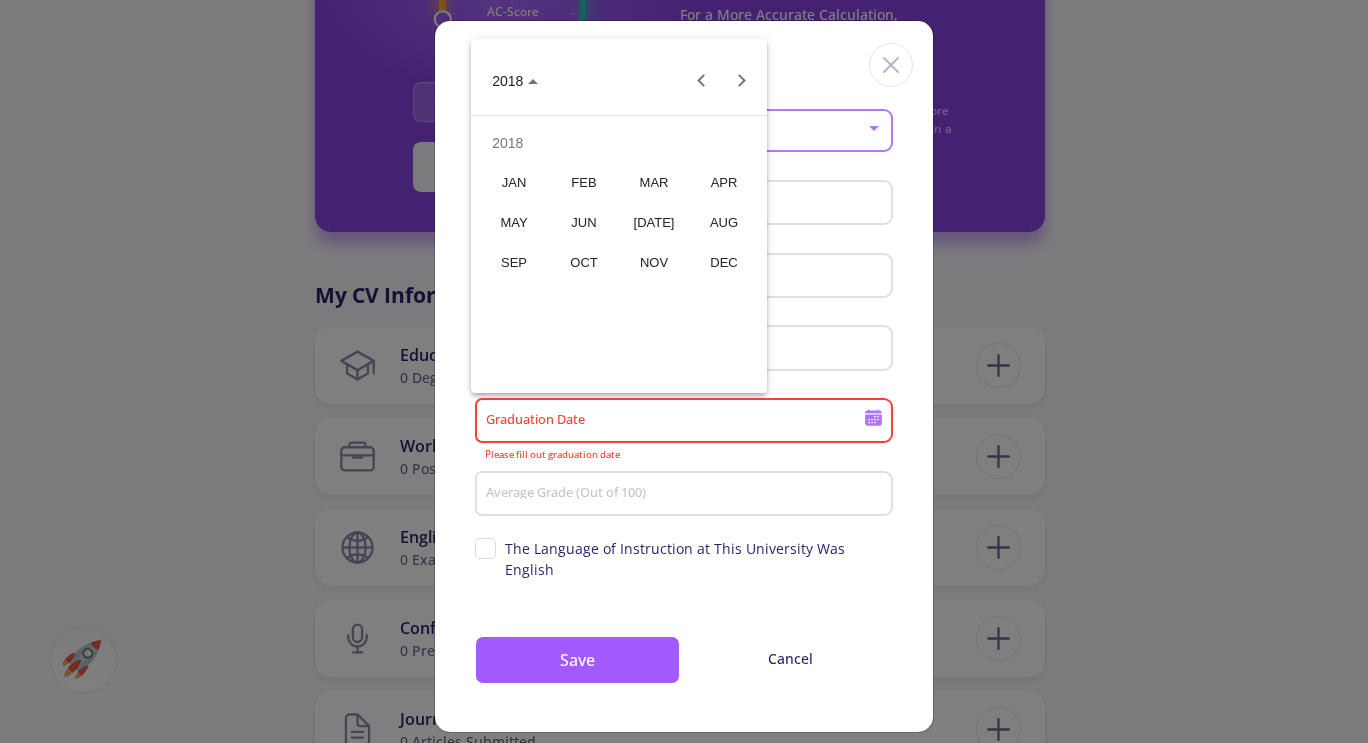 click on "SEP" at bounding box center (514, 263) 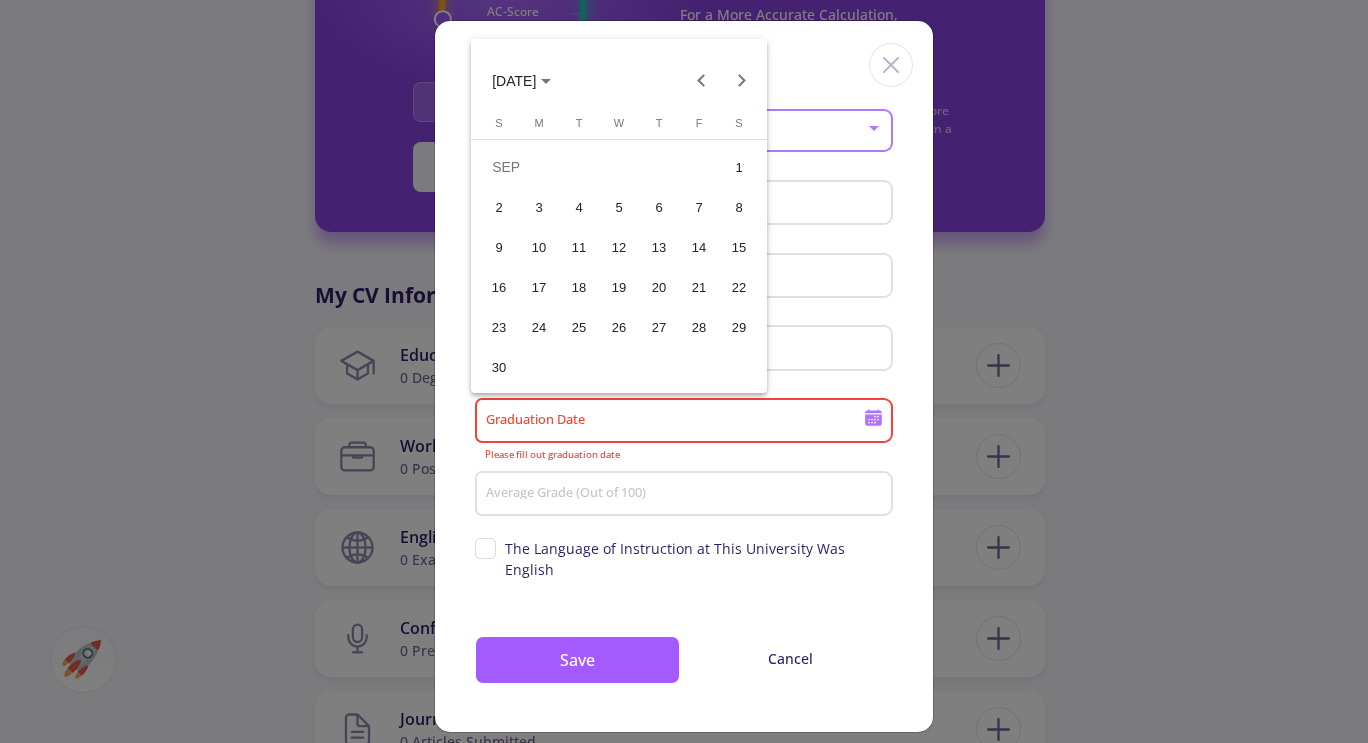 click on "1" at bounding box center (739, 167) 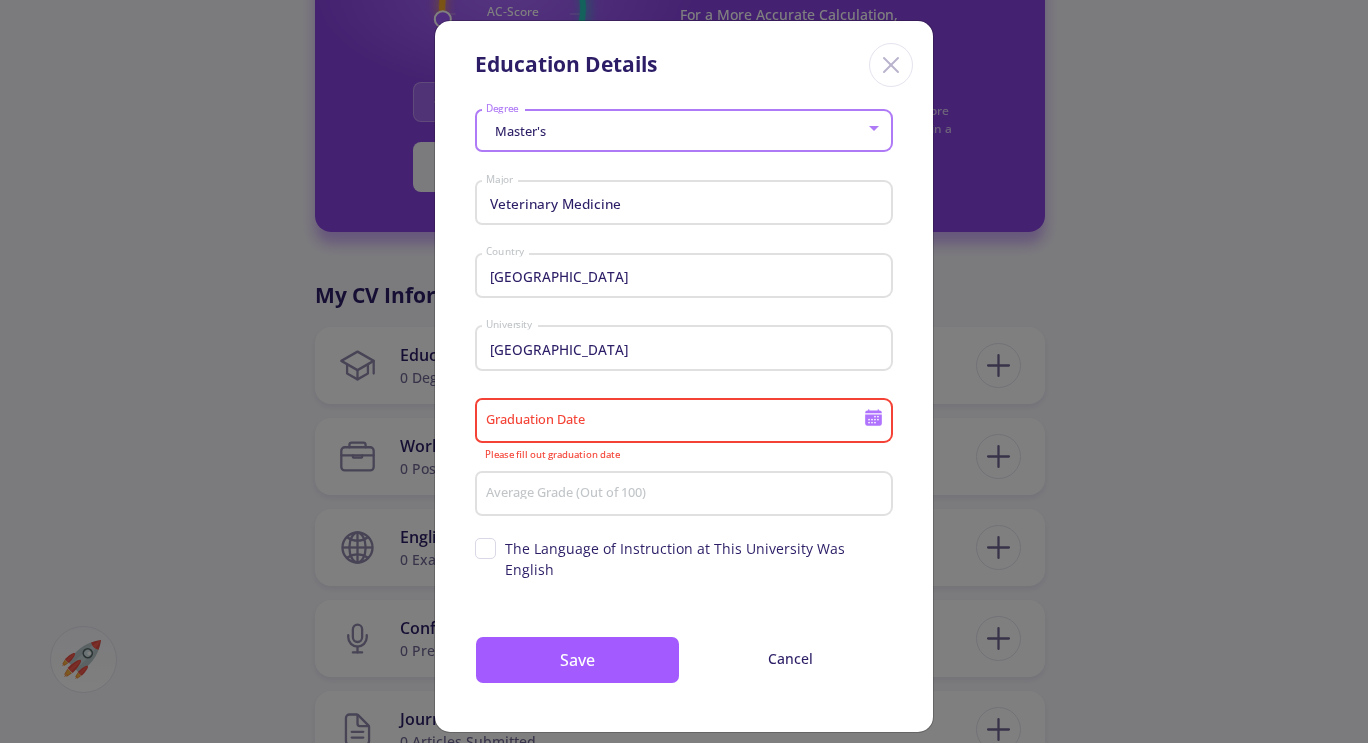 type on "[DATE]" 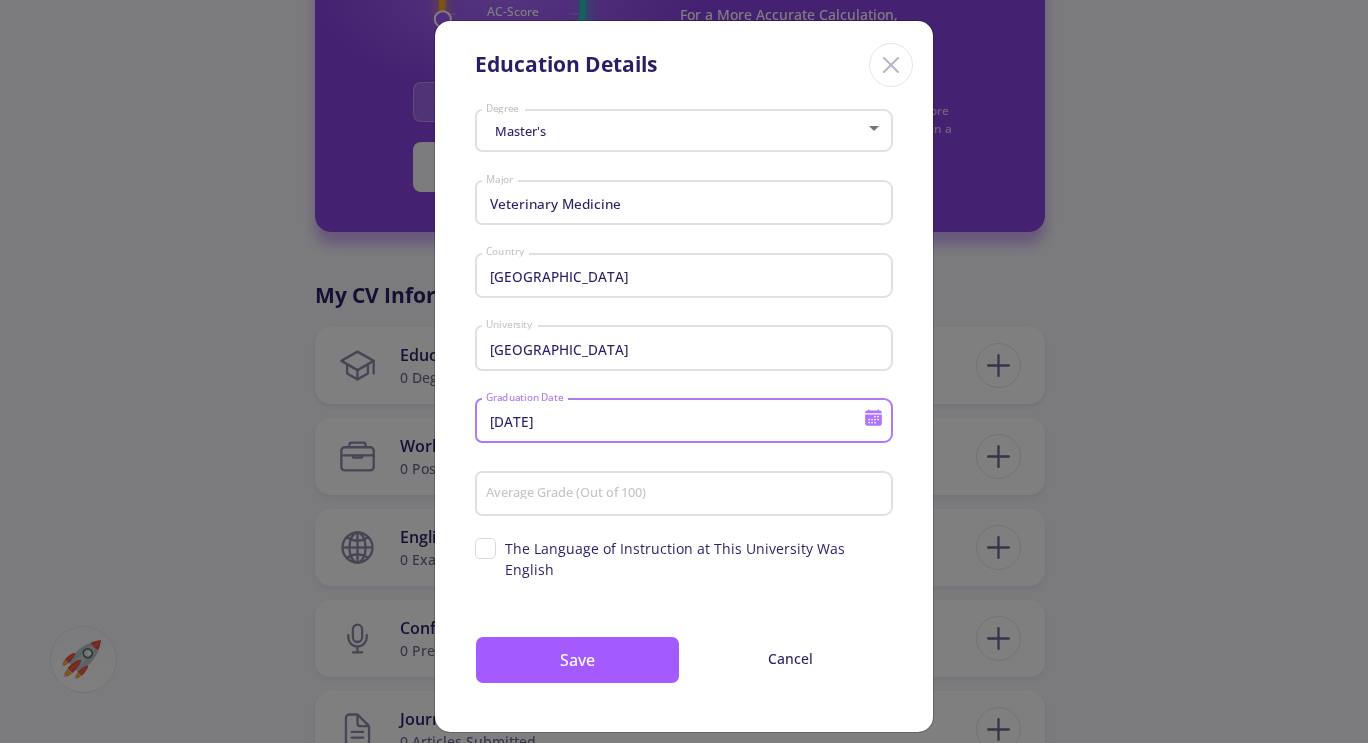 click on "Average Grade (Out of 100)" at bounding box center [687, 495] 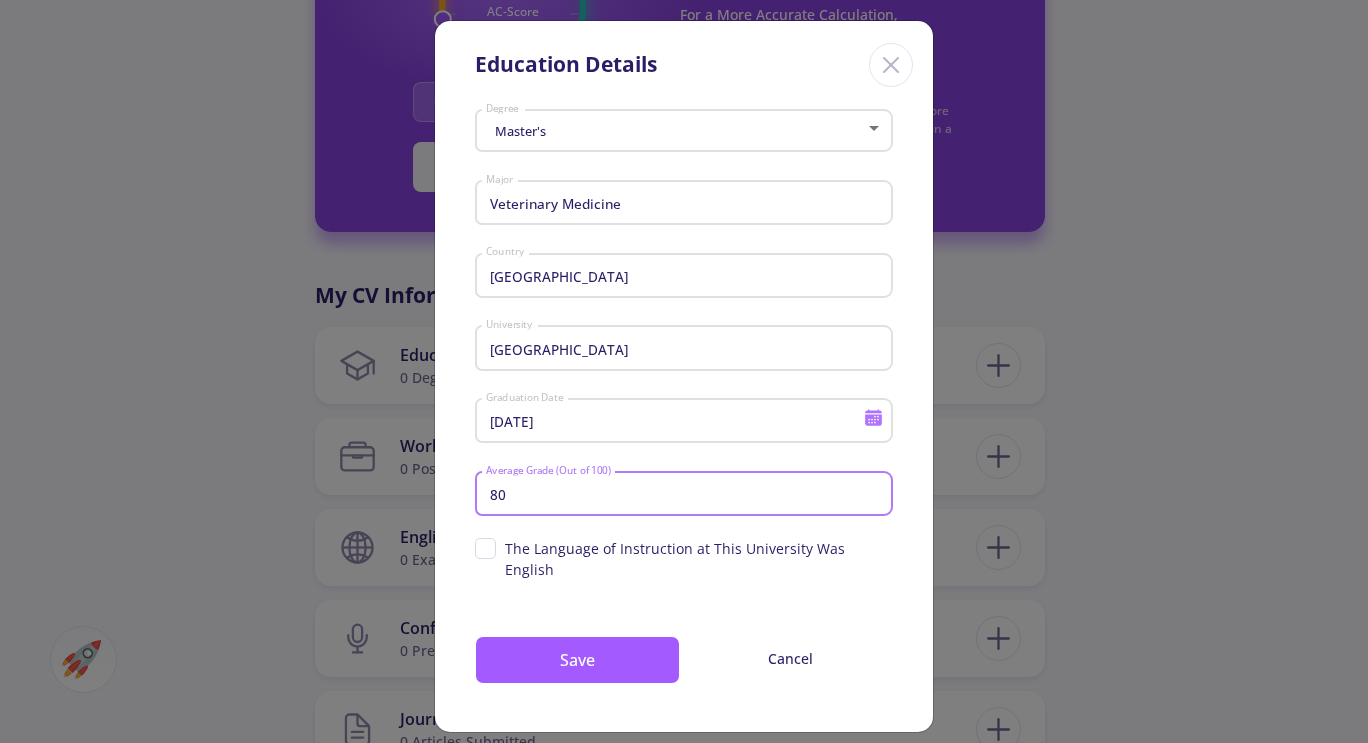 type on "80" 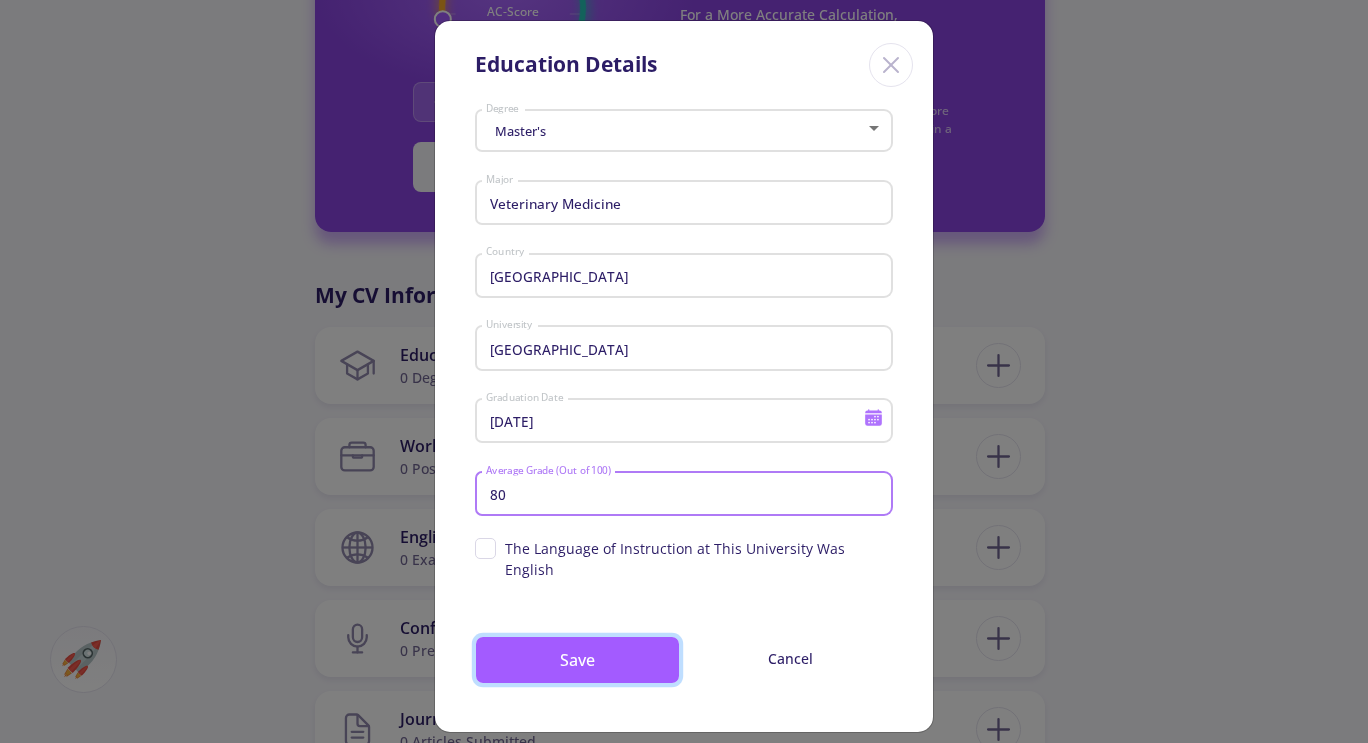 click on "Save" at bounding box center (577, 660) 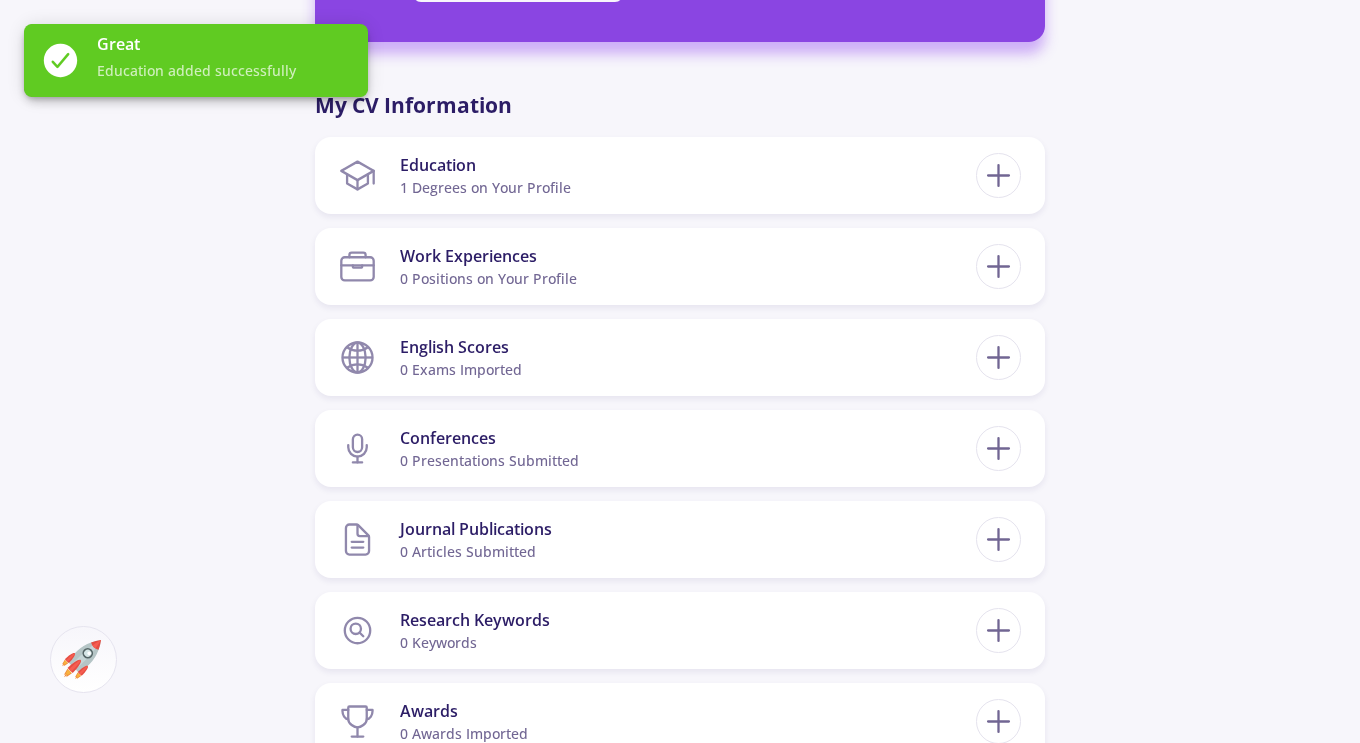 scroll, scrollTop: 875, scrollLeft: 0, axis: vertical 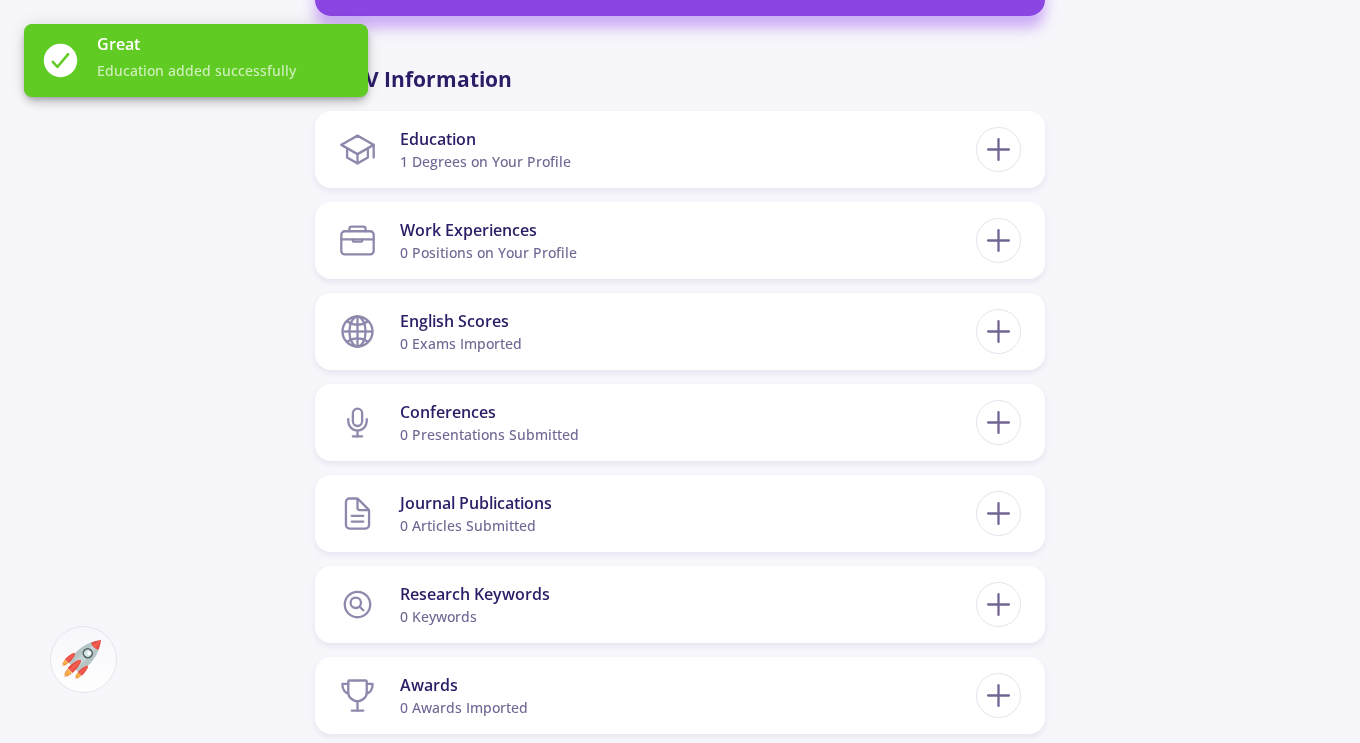 click 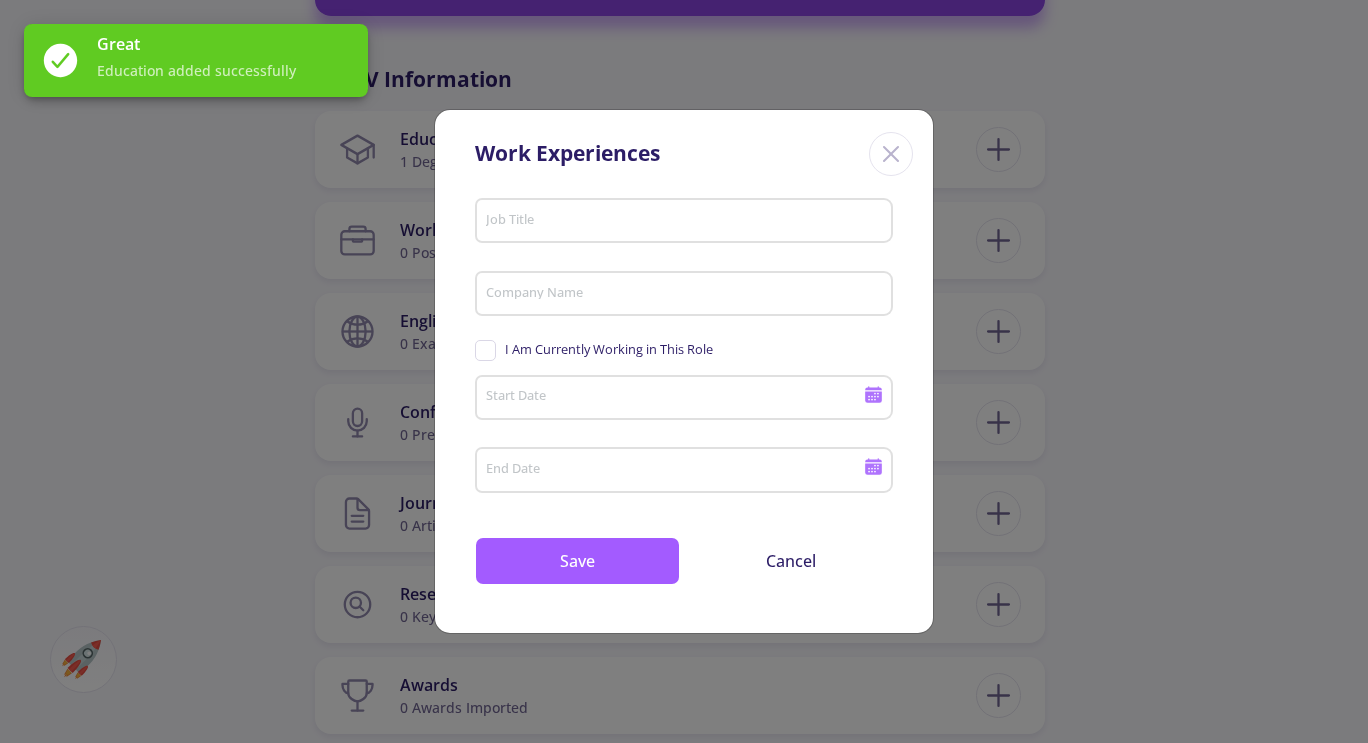 click on "Job Title" at bounding box center (687, 222) 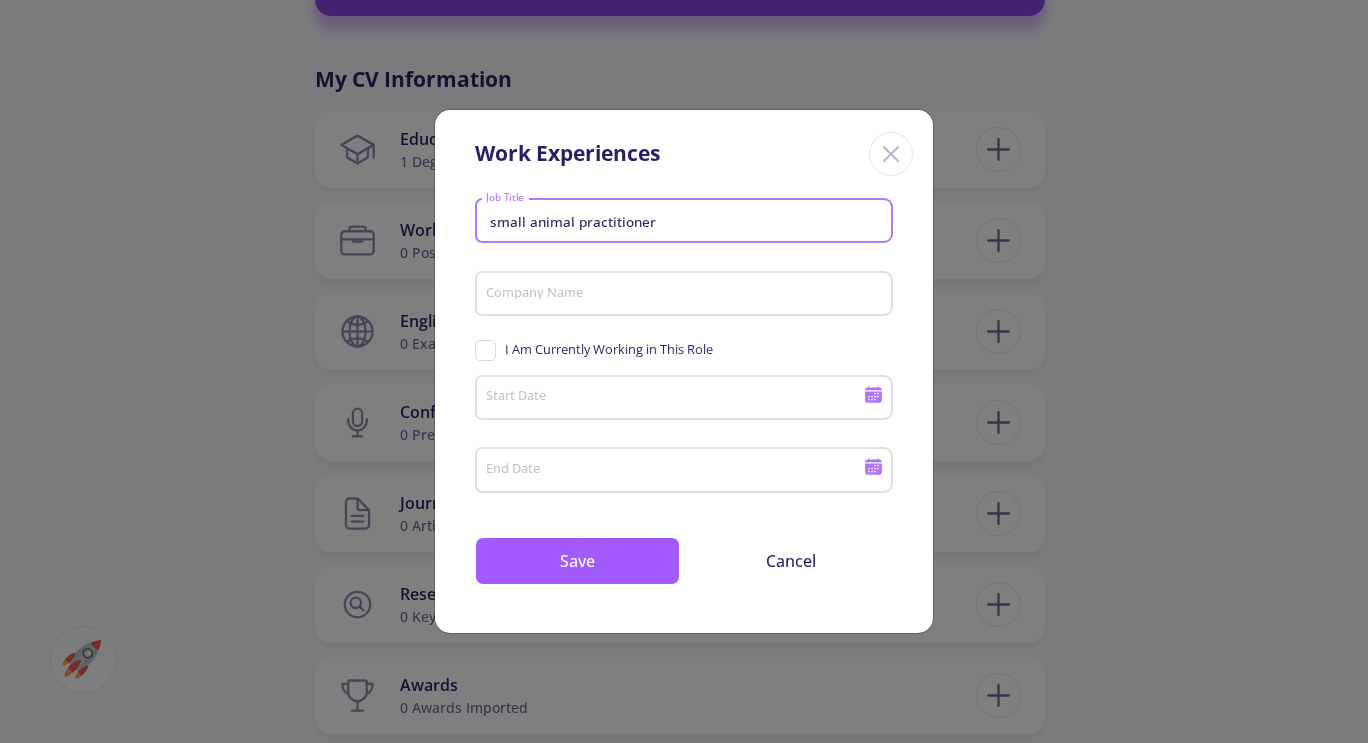 type on "small animal practitioner" 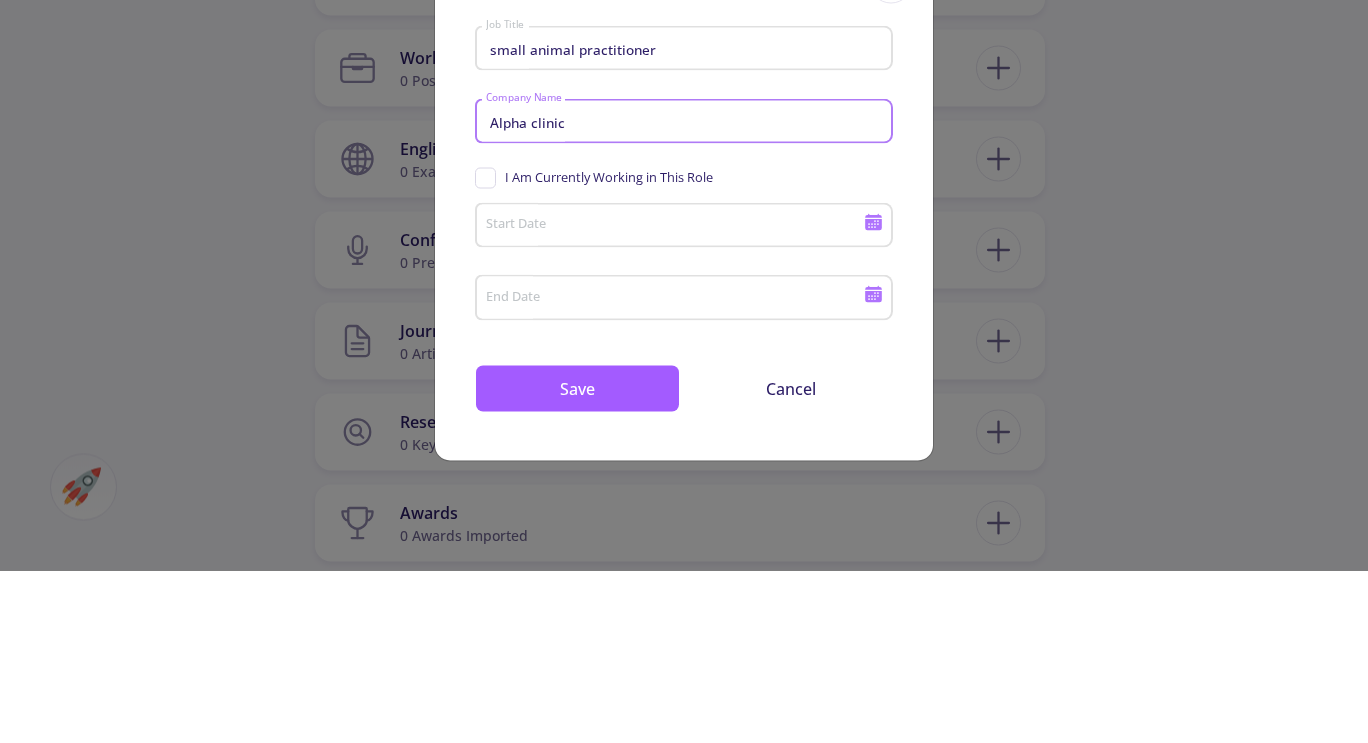 type on "Alpha clinic" 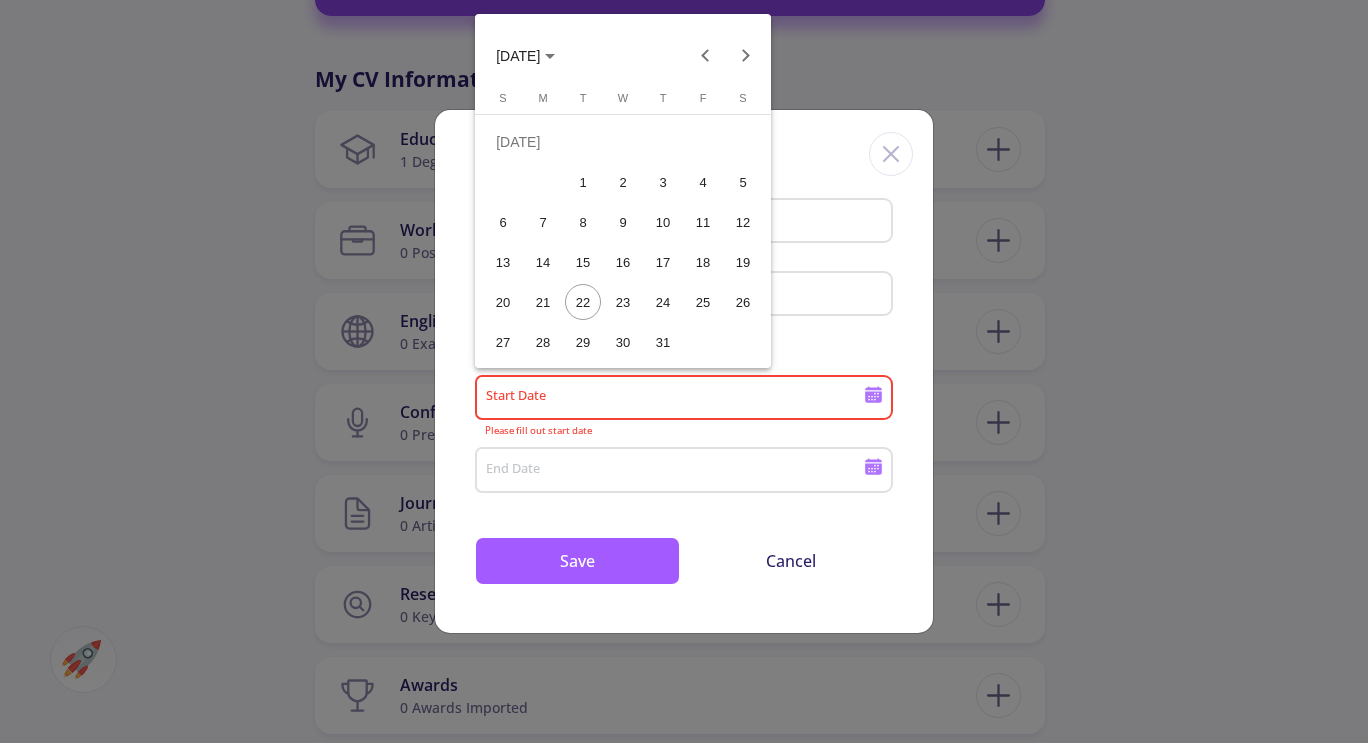 click at bounding box center (684, 371) 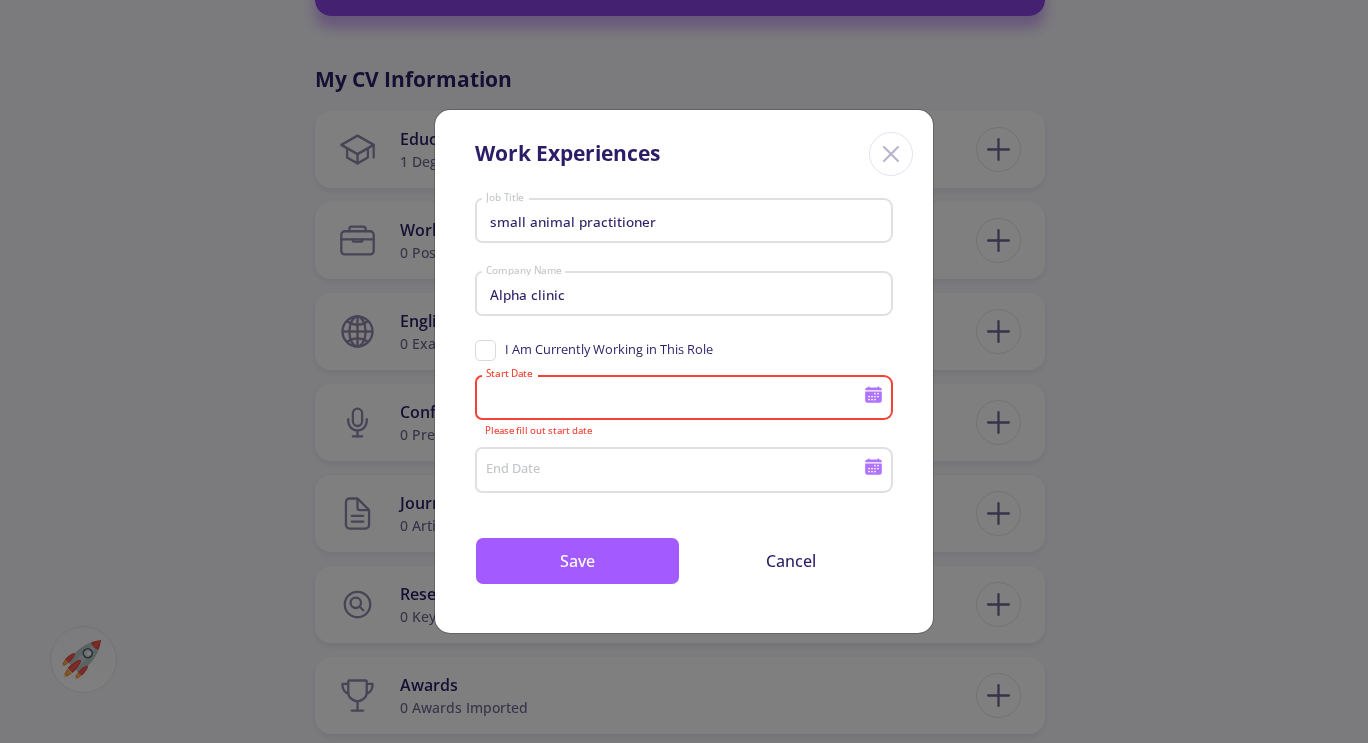 click on "I Am Currently Working in This Role" at bounding box center (594, 349) 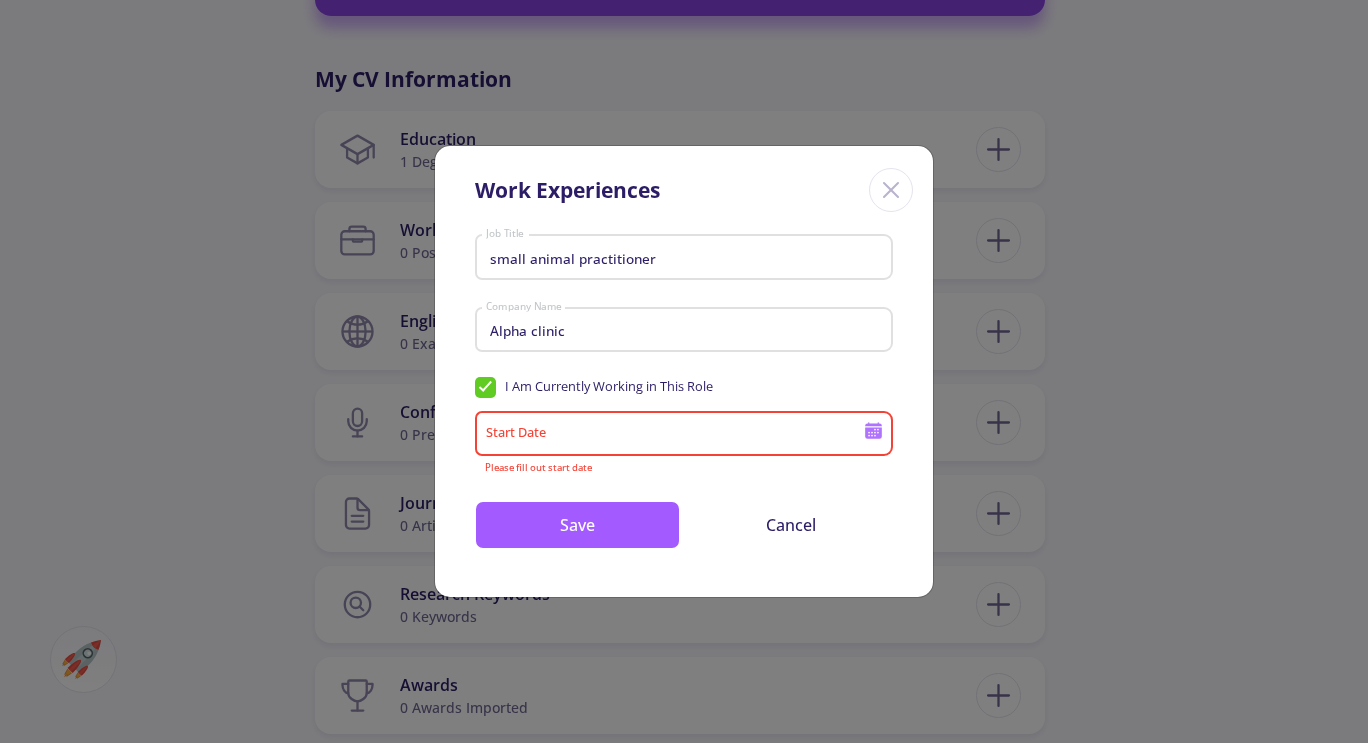 click on "Start Date" at bounding box center (677, 435) 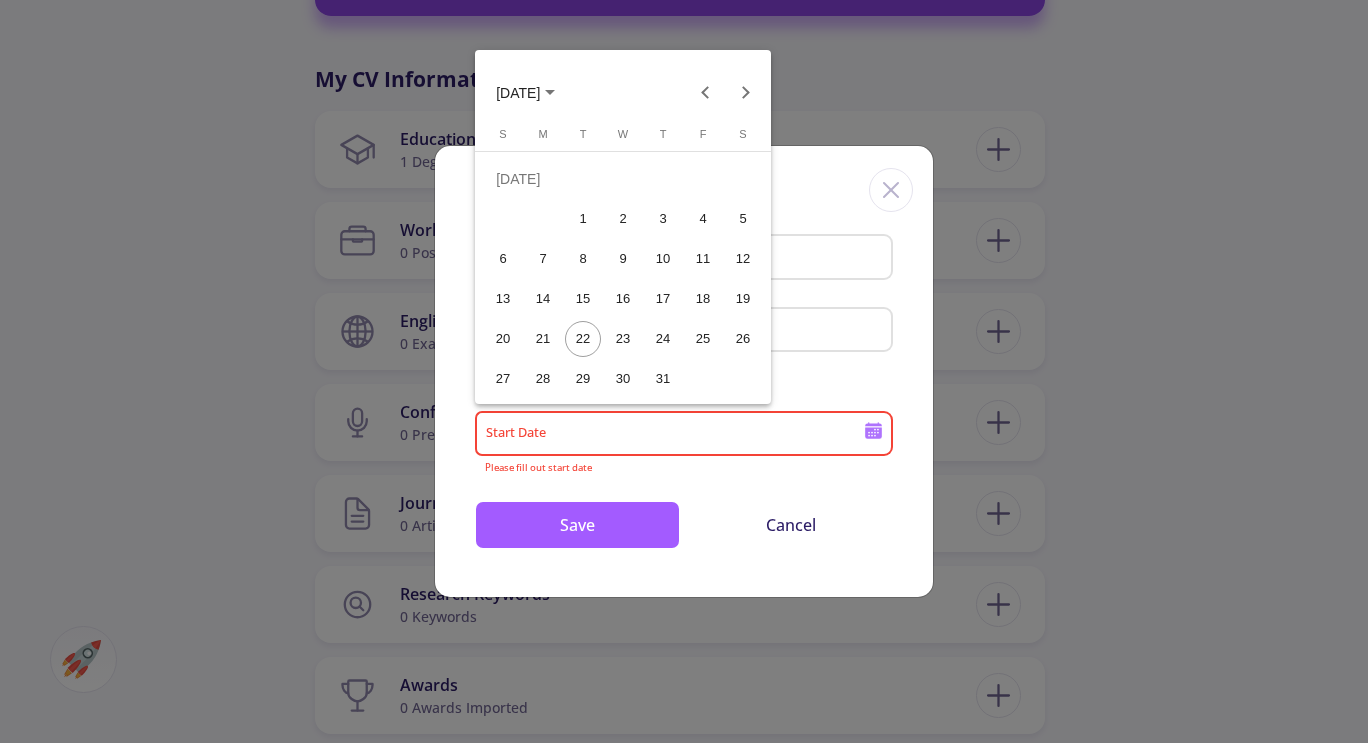 click 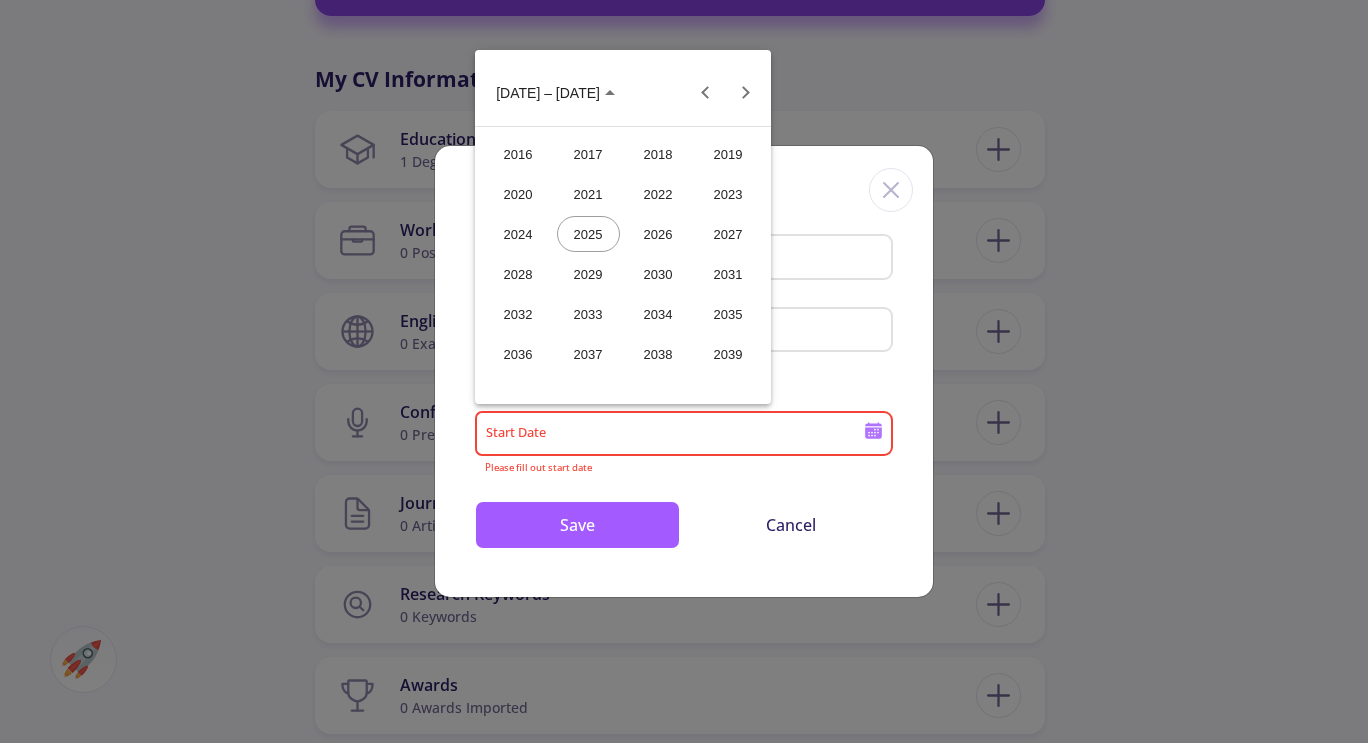 click on "2020" at bounding box center (518, 194) 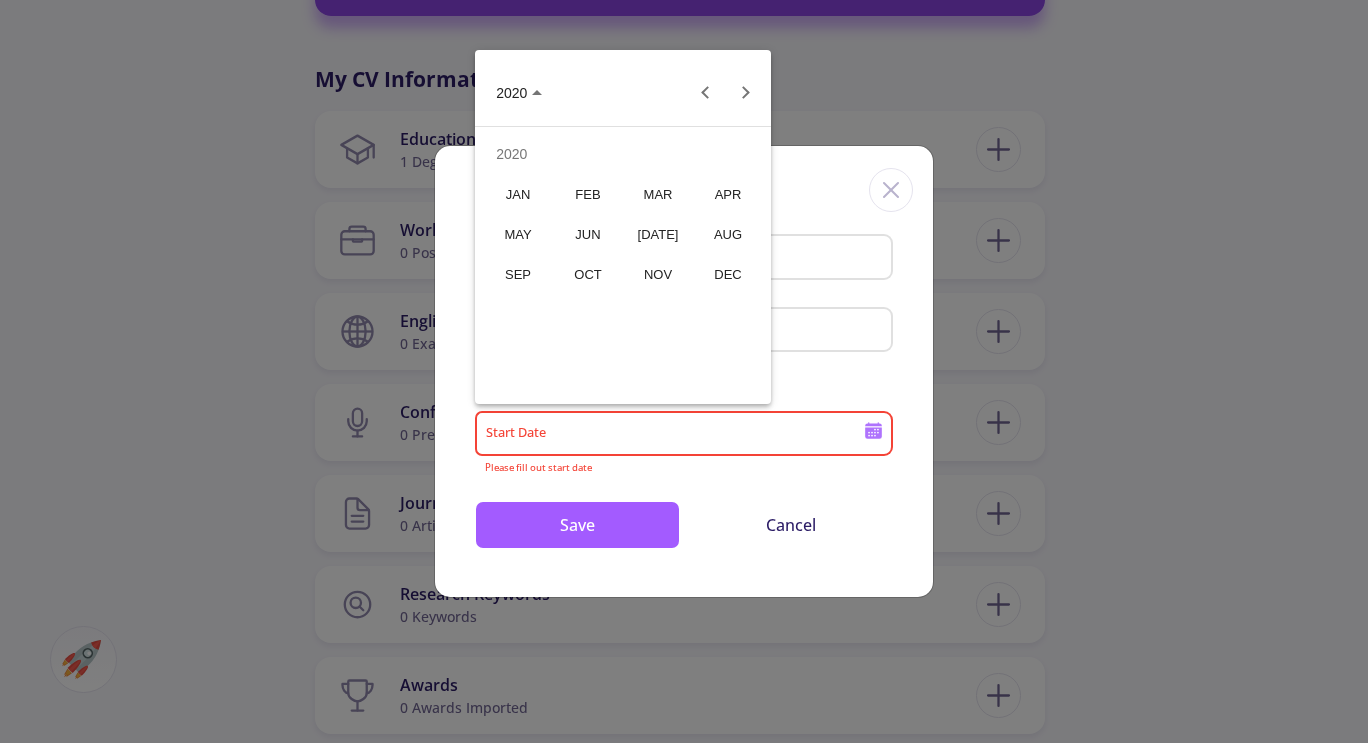 click on "JAN" at bounding box center (518, 194) 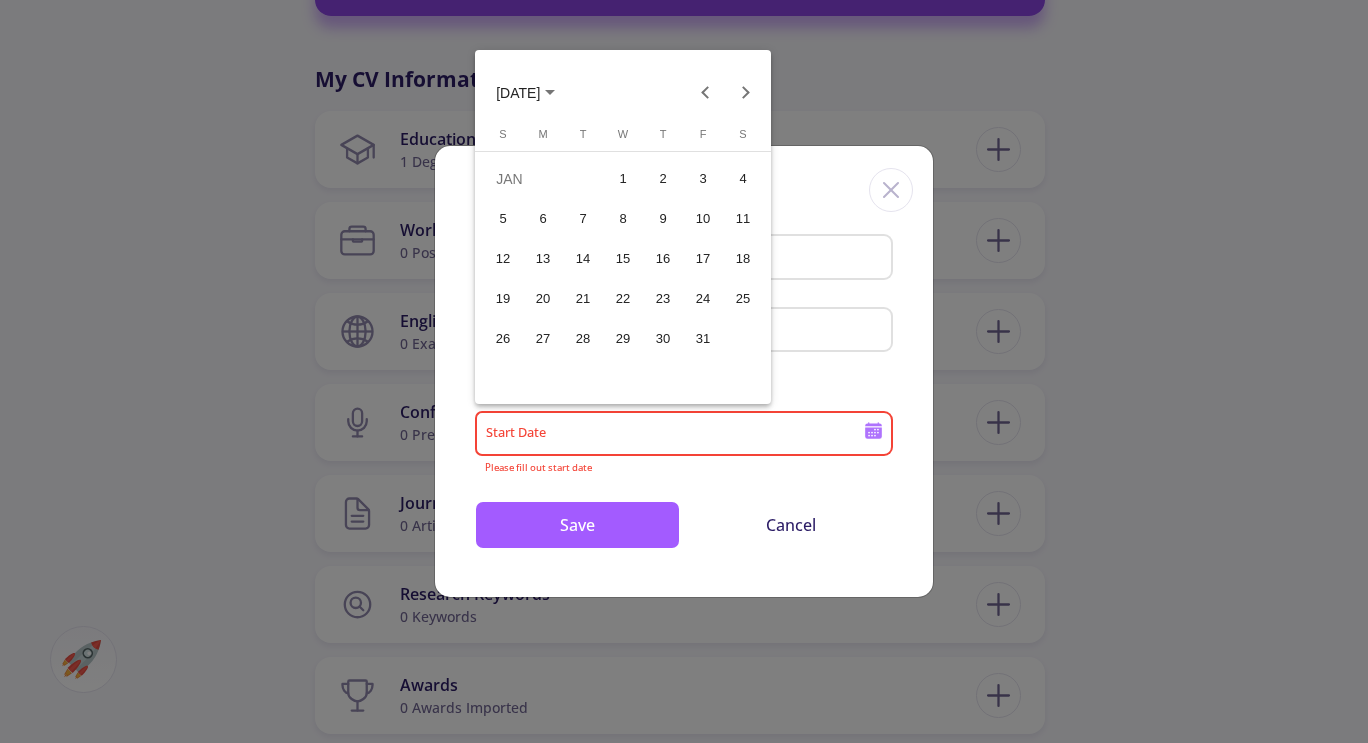 click on "1" at bounding box center [623, 179] 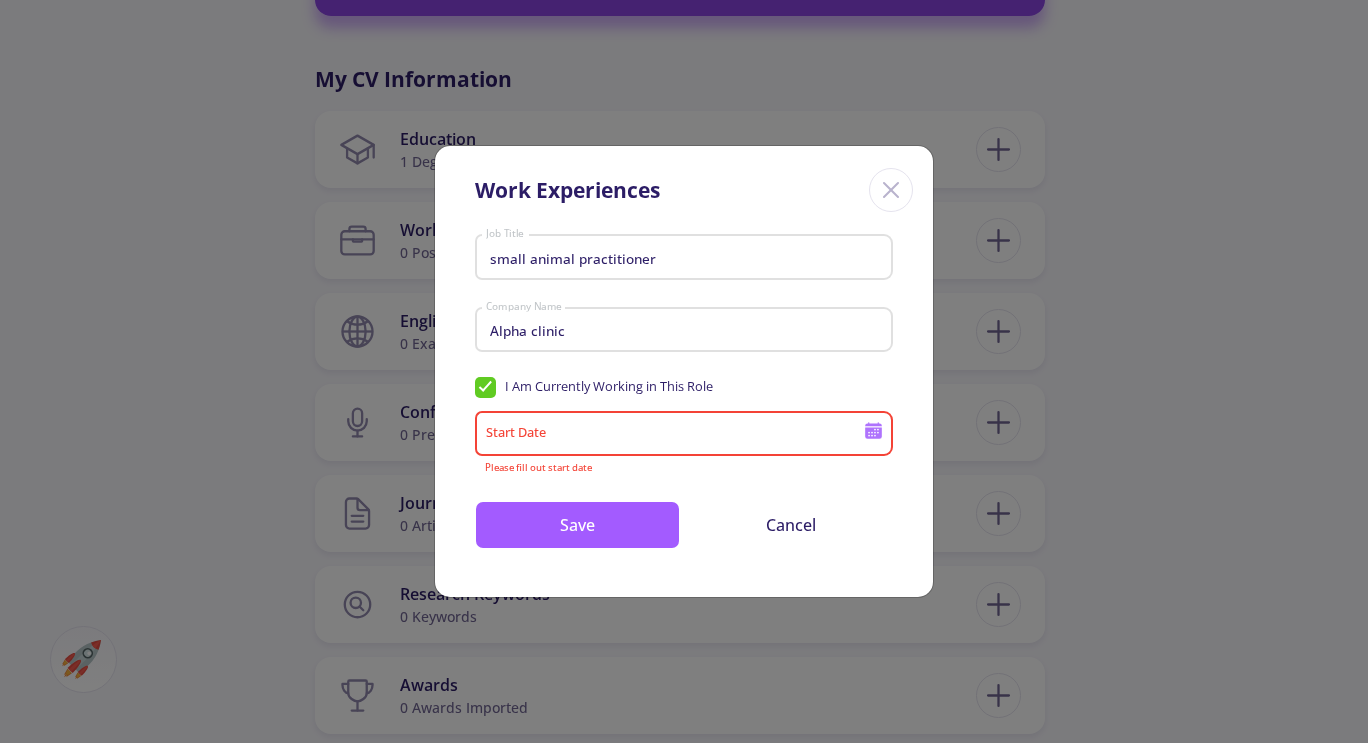 type on "[DATE]" 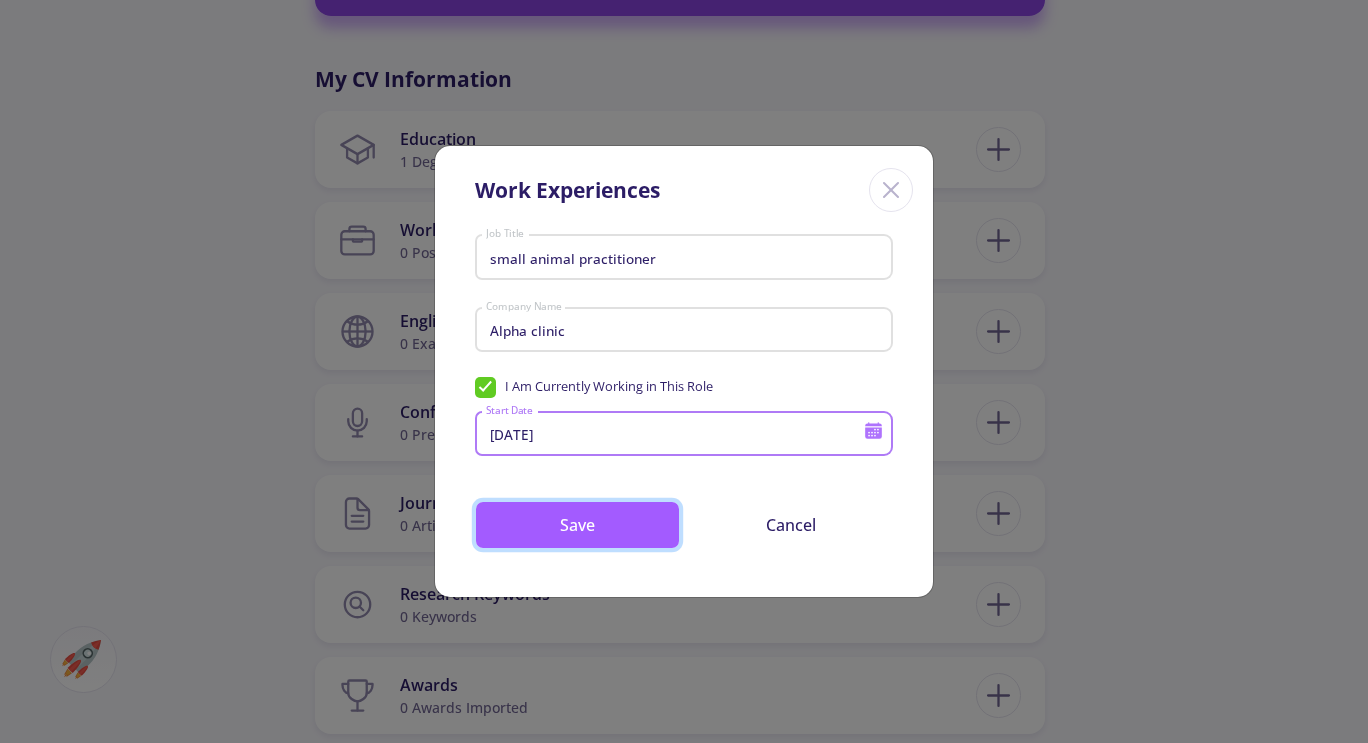 click on "Save" at bounding box center (577, 525) 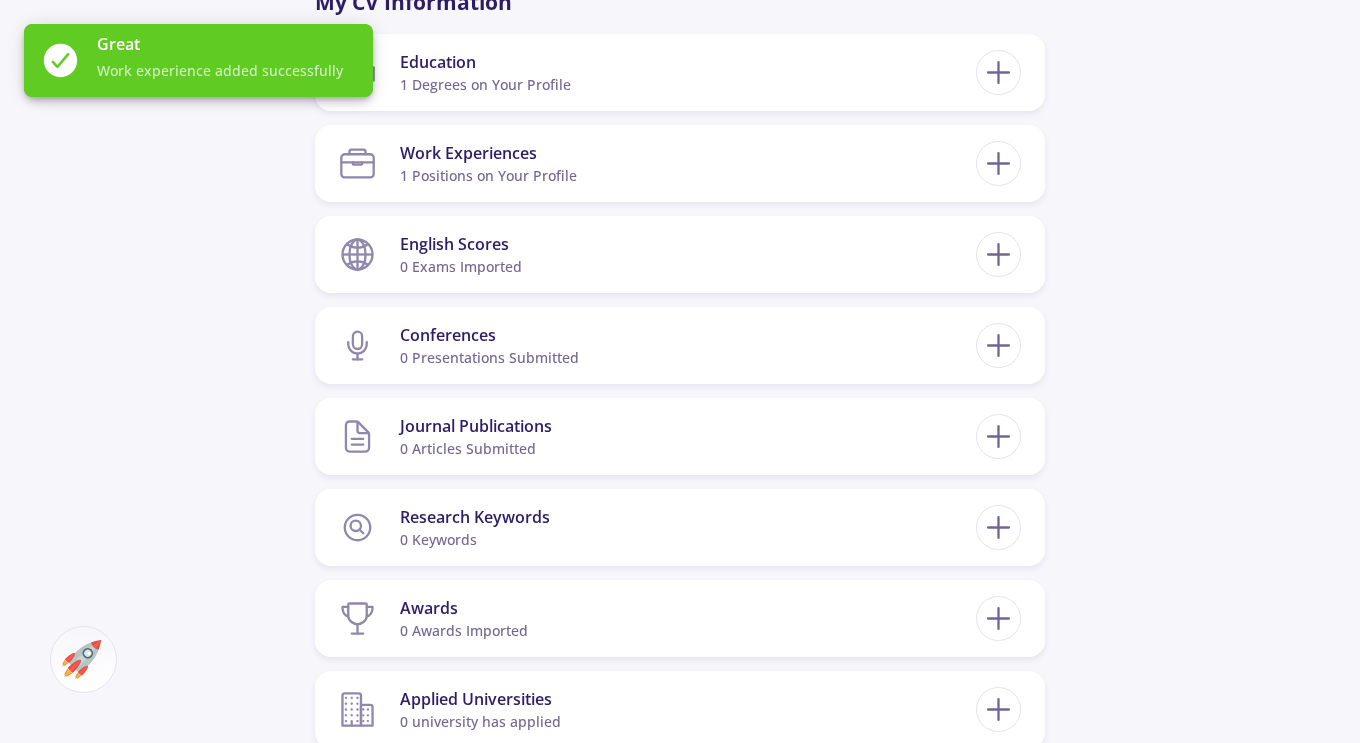 scroll, scrollTop: 953, scrollLeft: 0, axis: vertical 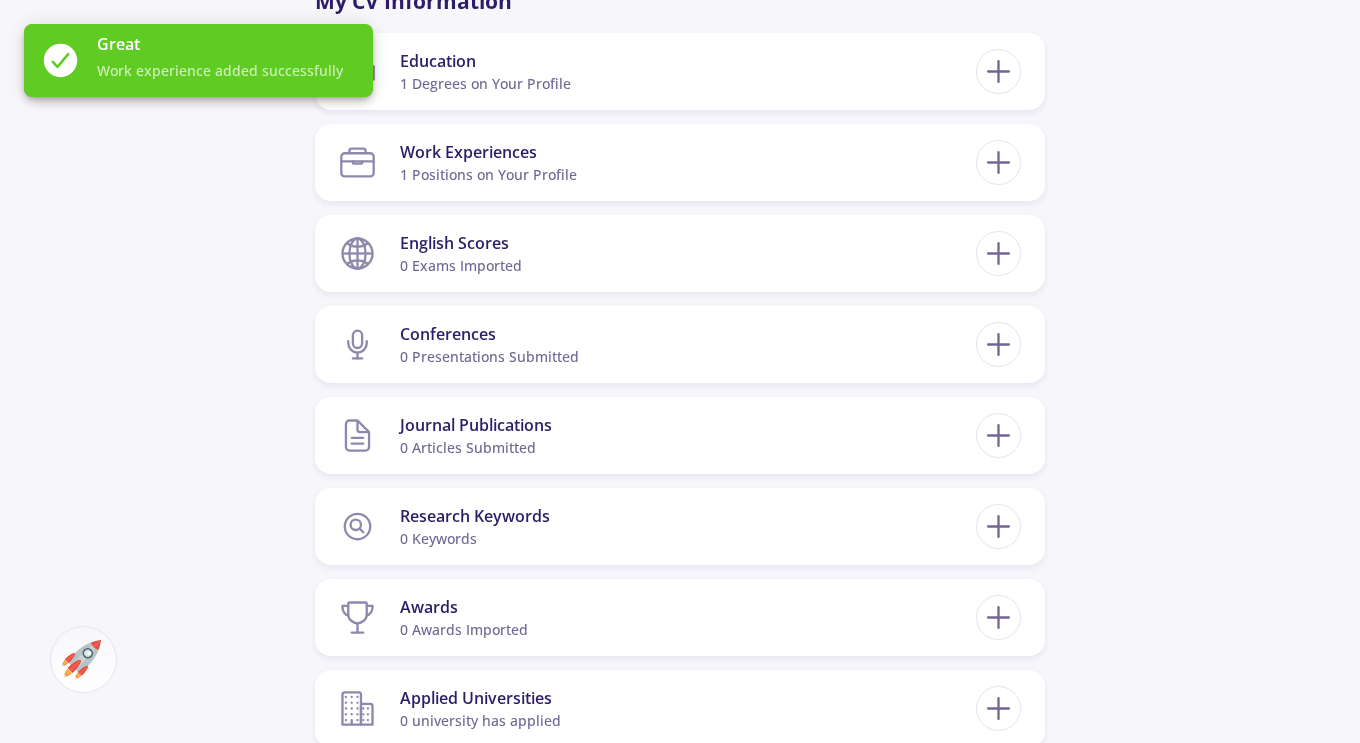click 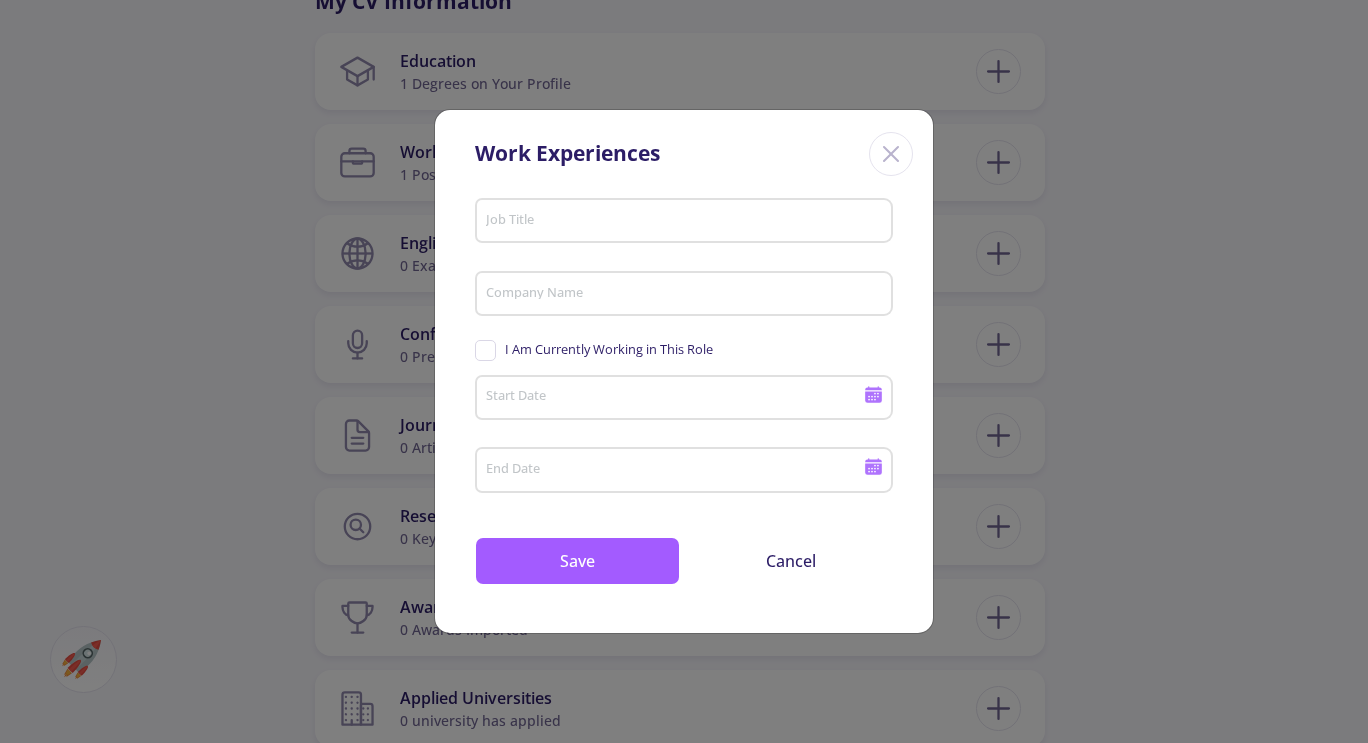 click on "Job Title" at bounding box center [687, 222] 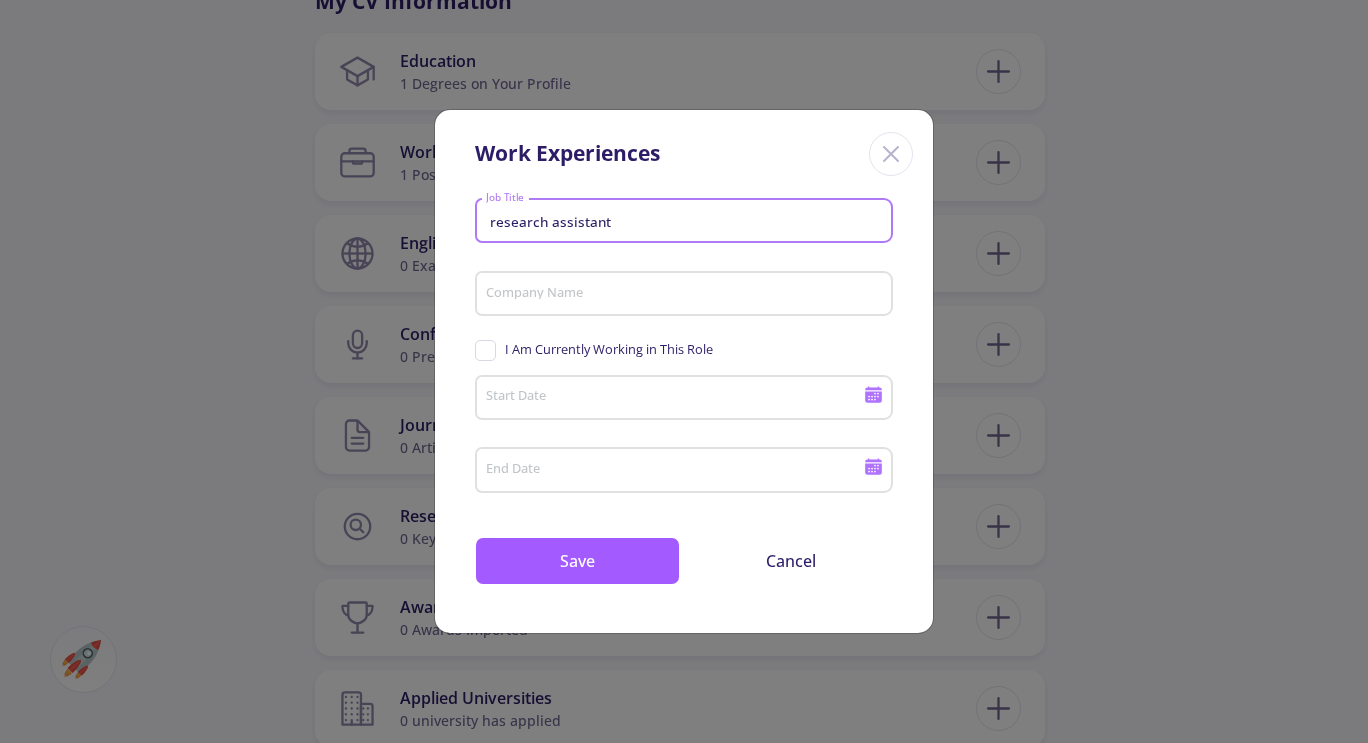 type on "research assistant" 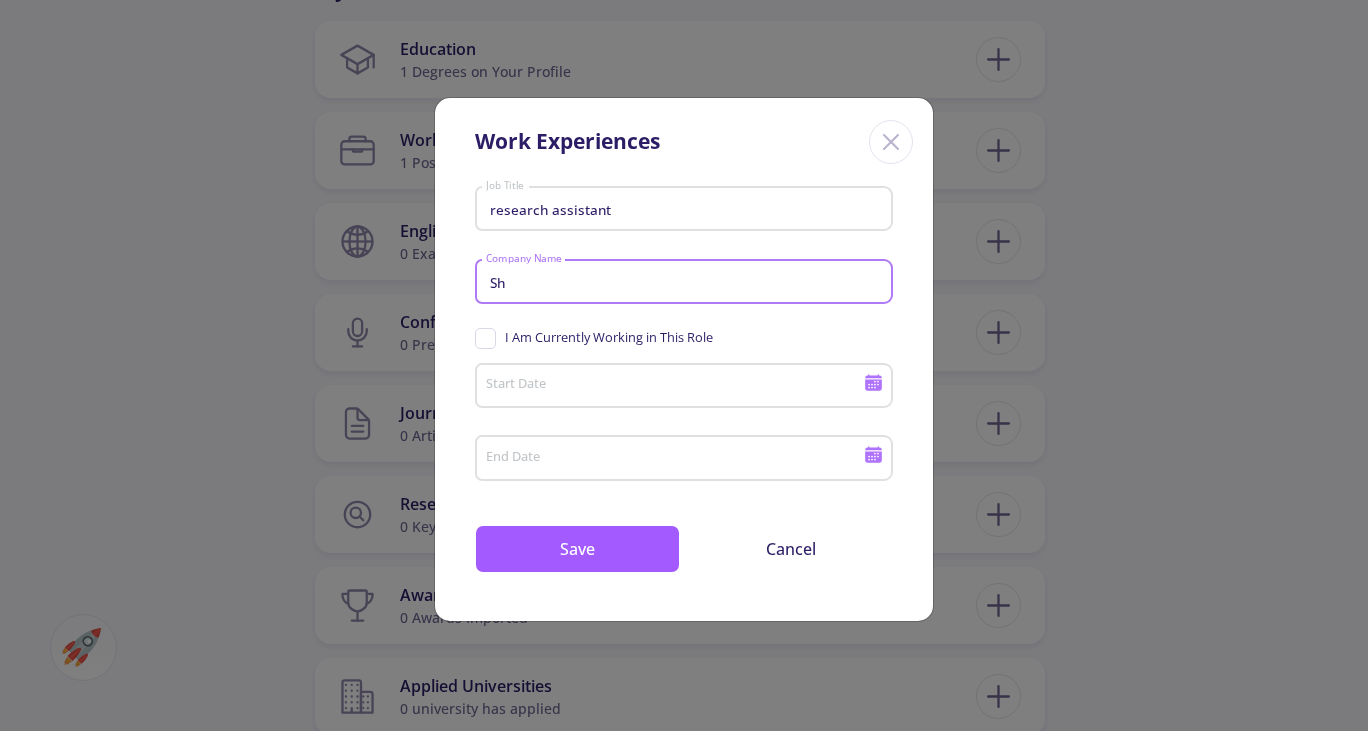 type on "Sh" 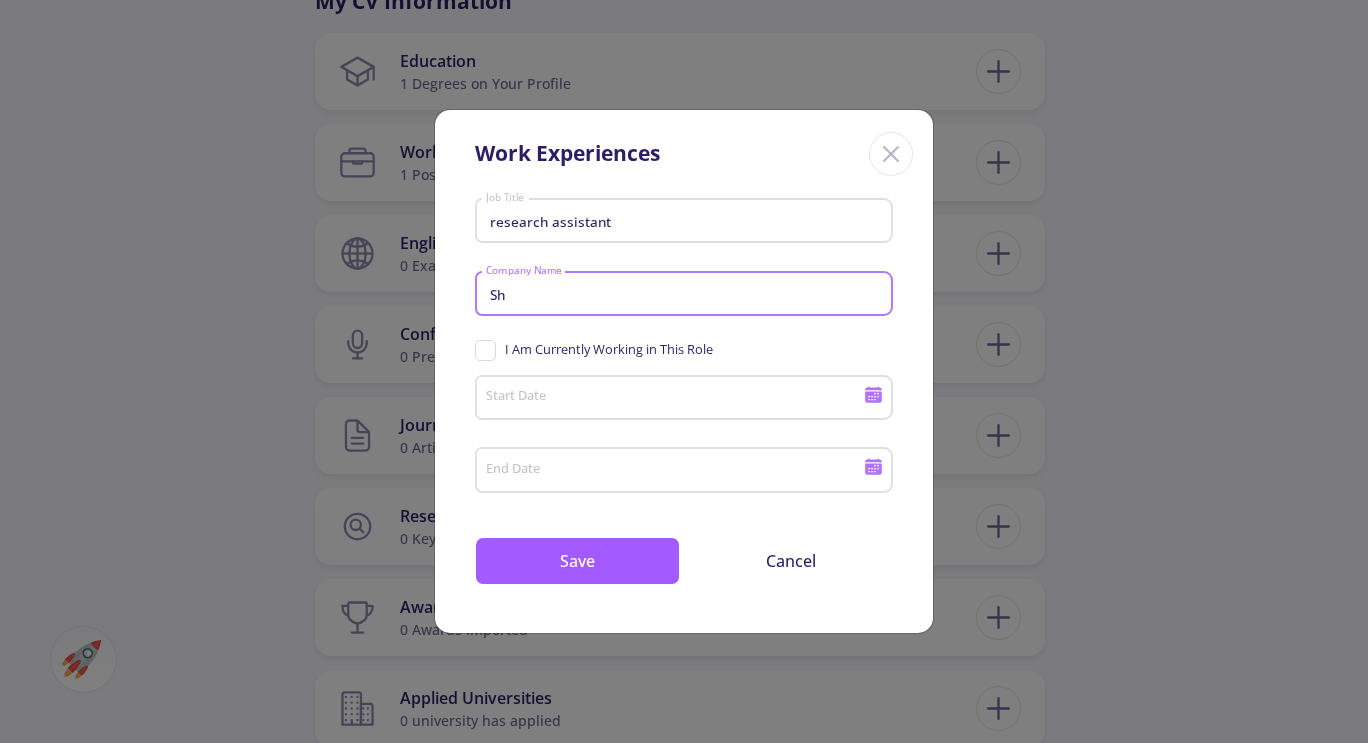click on "Sh" at bounding box center (687, 295) 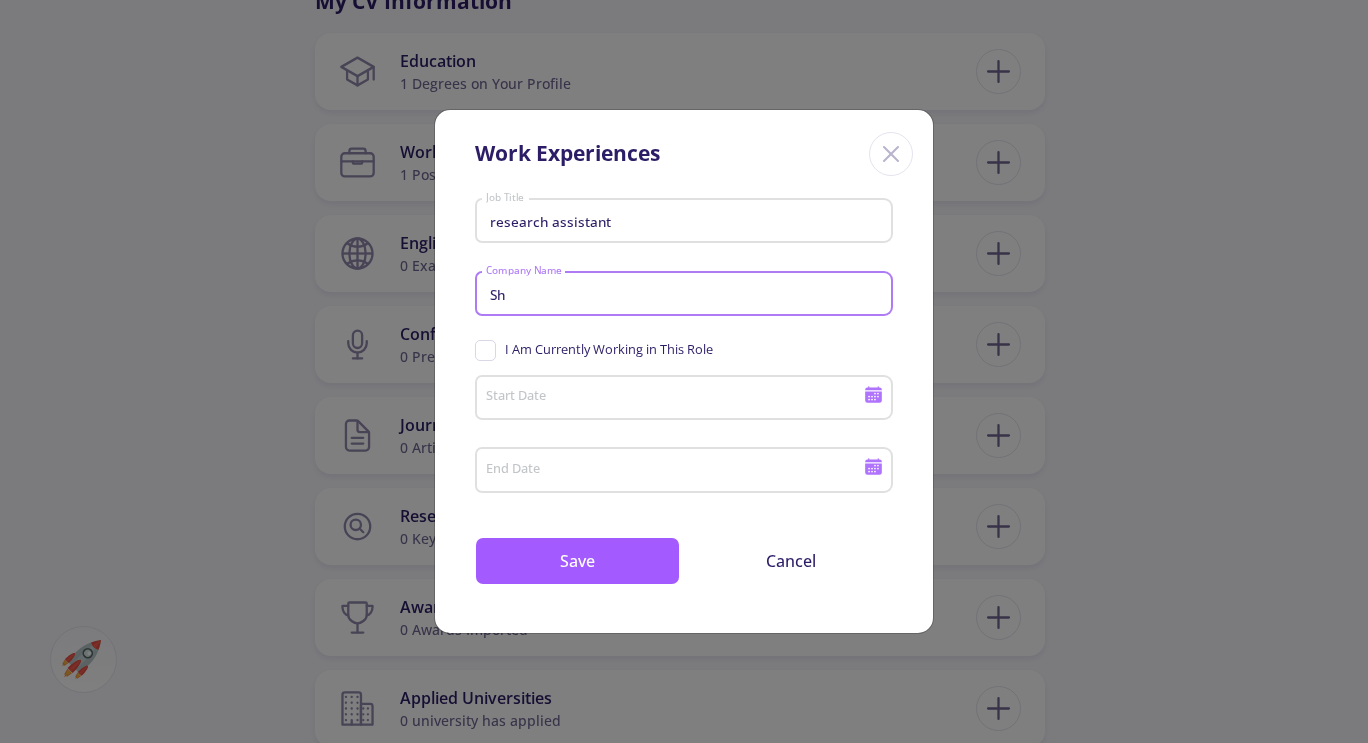 click 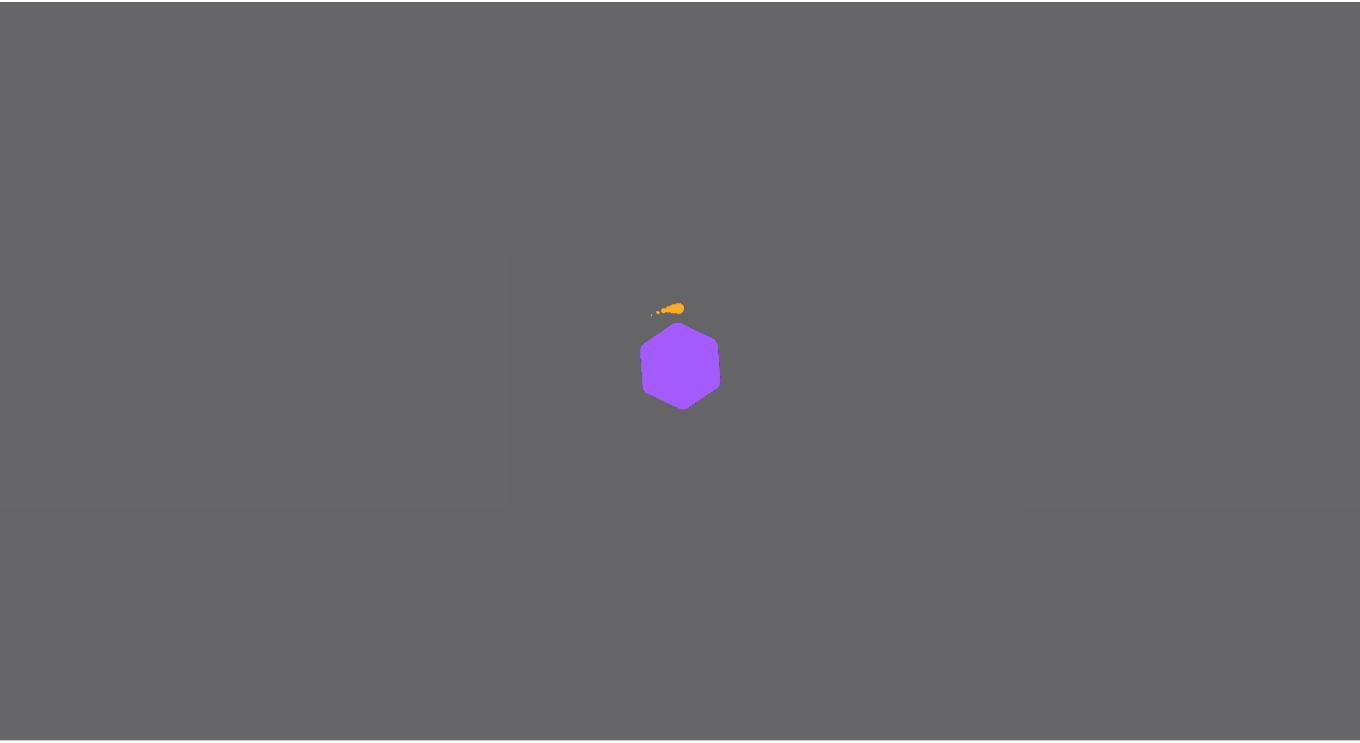 scroll, scrollTop: 0, scrollLeft: 0, axis: both 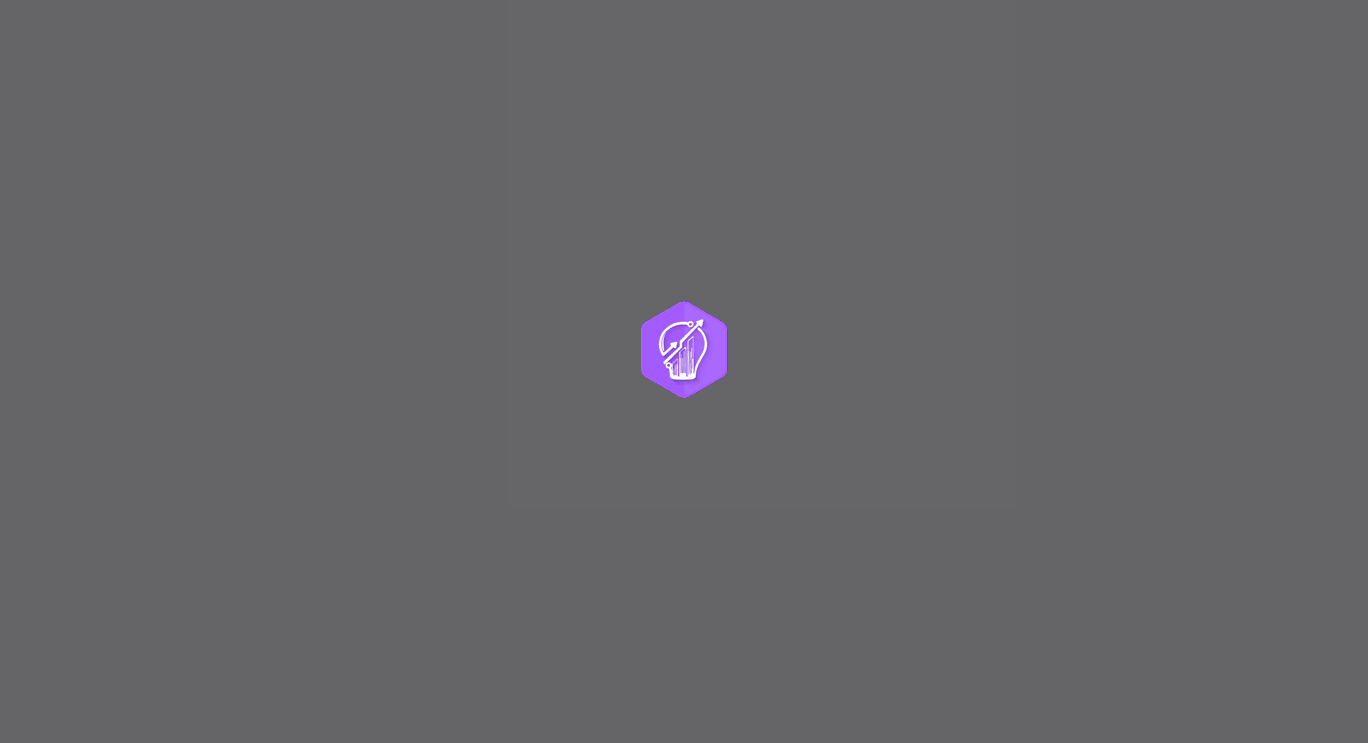 click at bounding box center [684, 372] 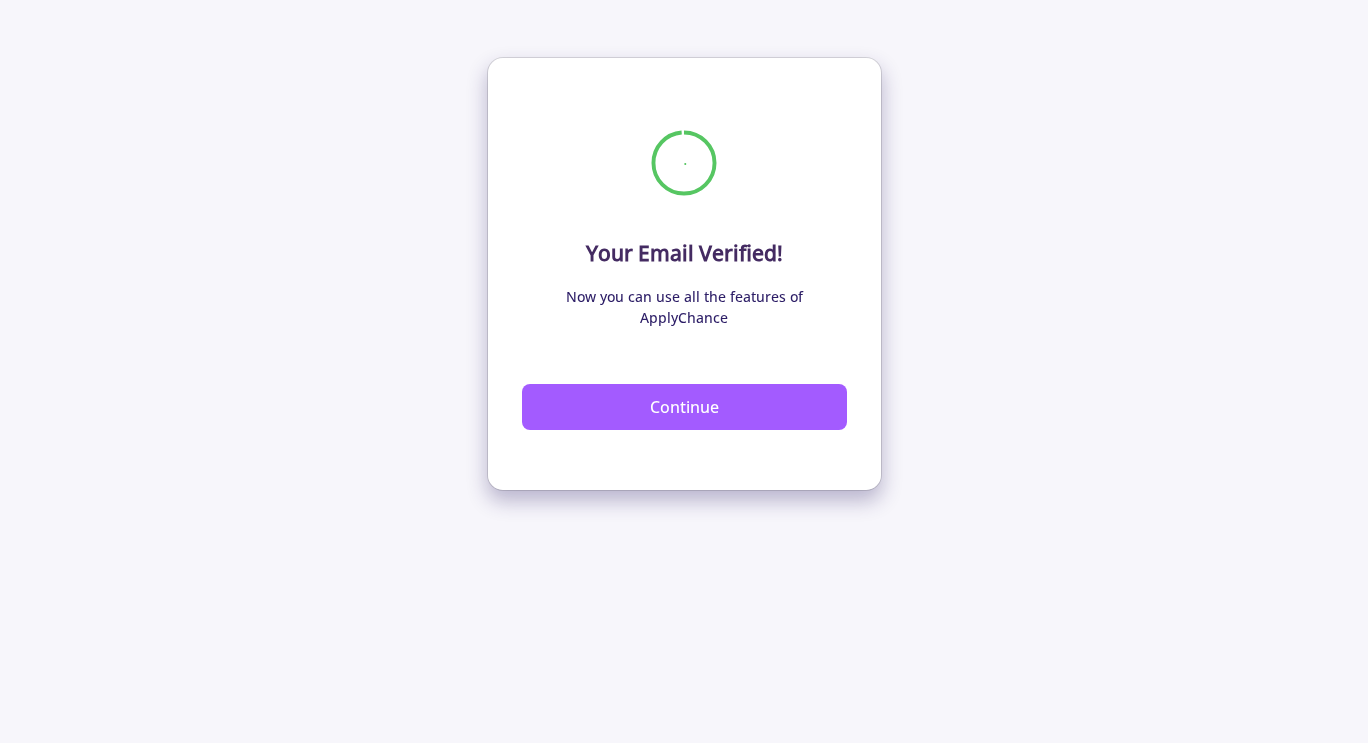 click on "Continue" 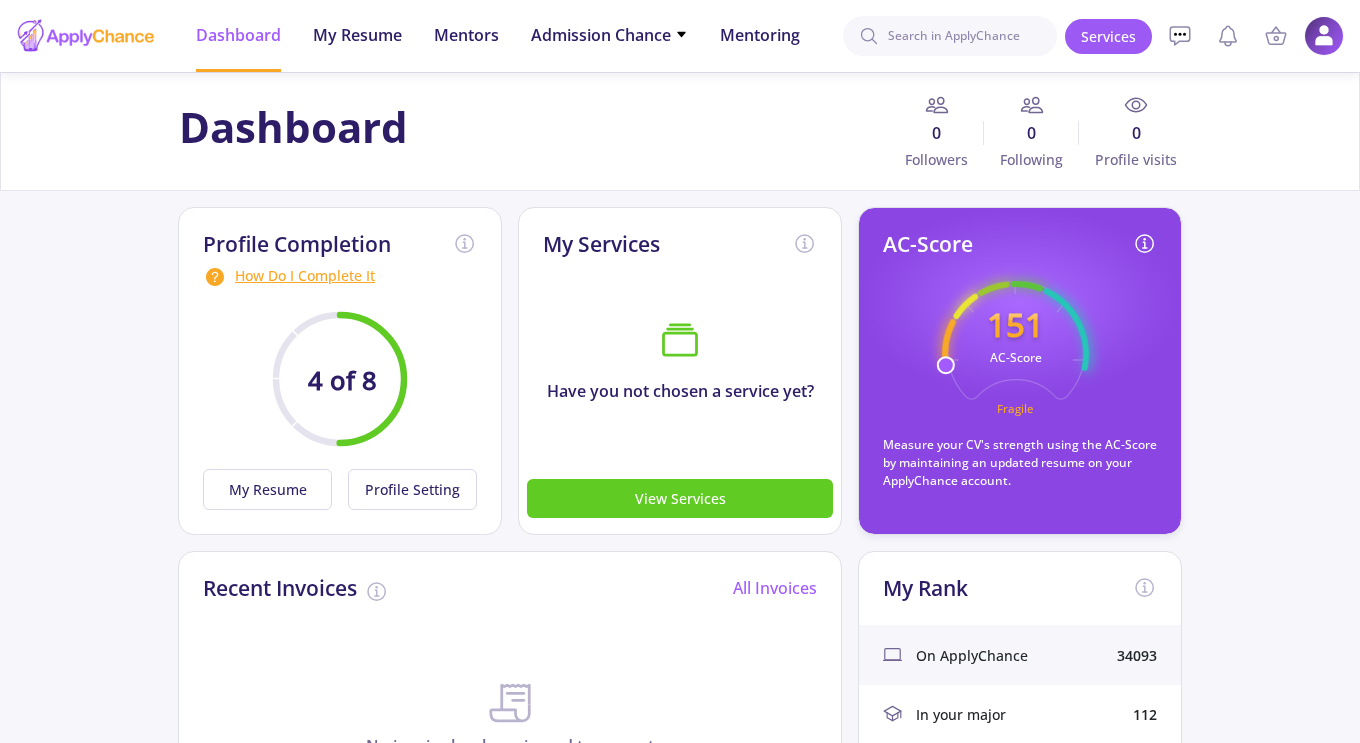 click on "My Resume" 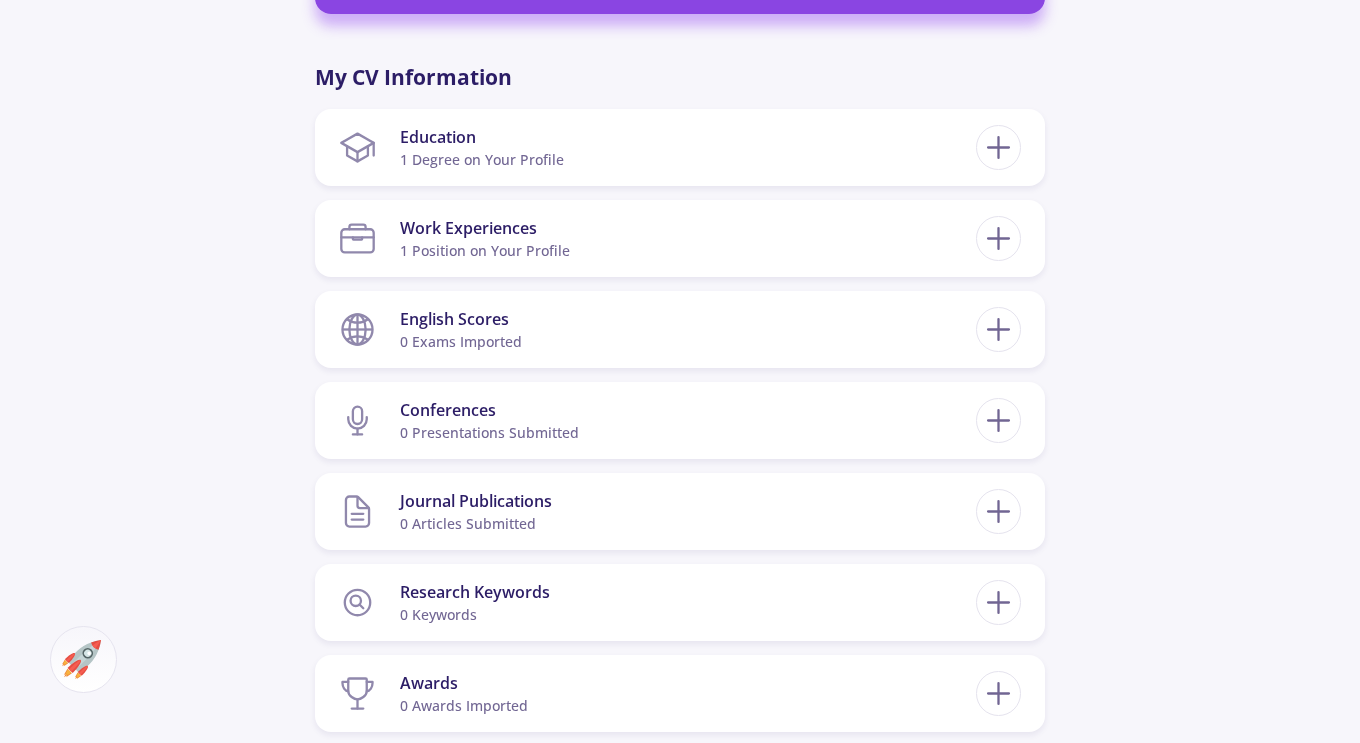 scroll, scrollTop: 918, scrollLeft: 0, axis: vertical 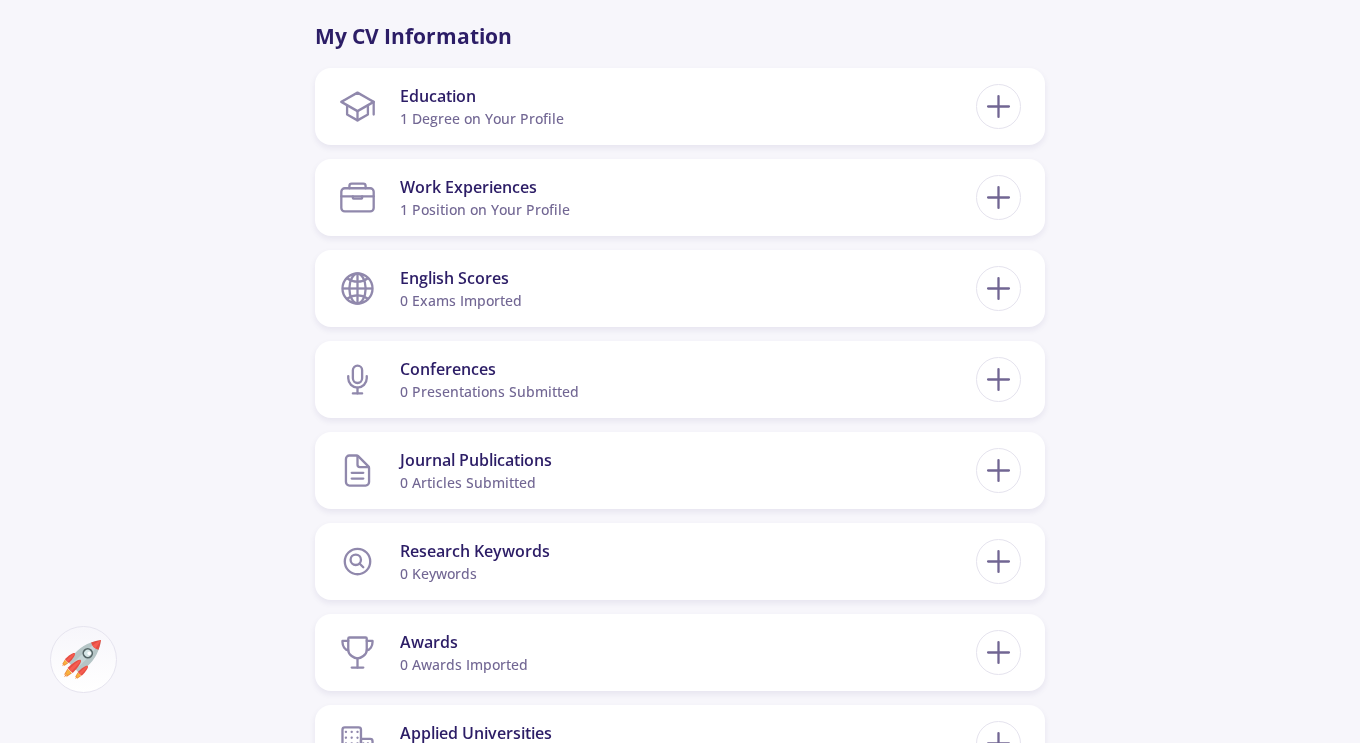 click 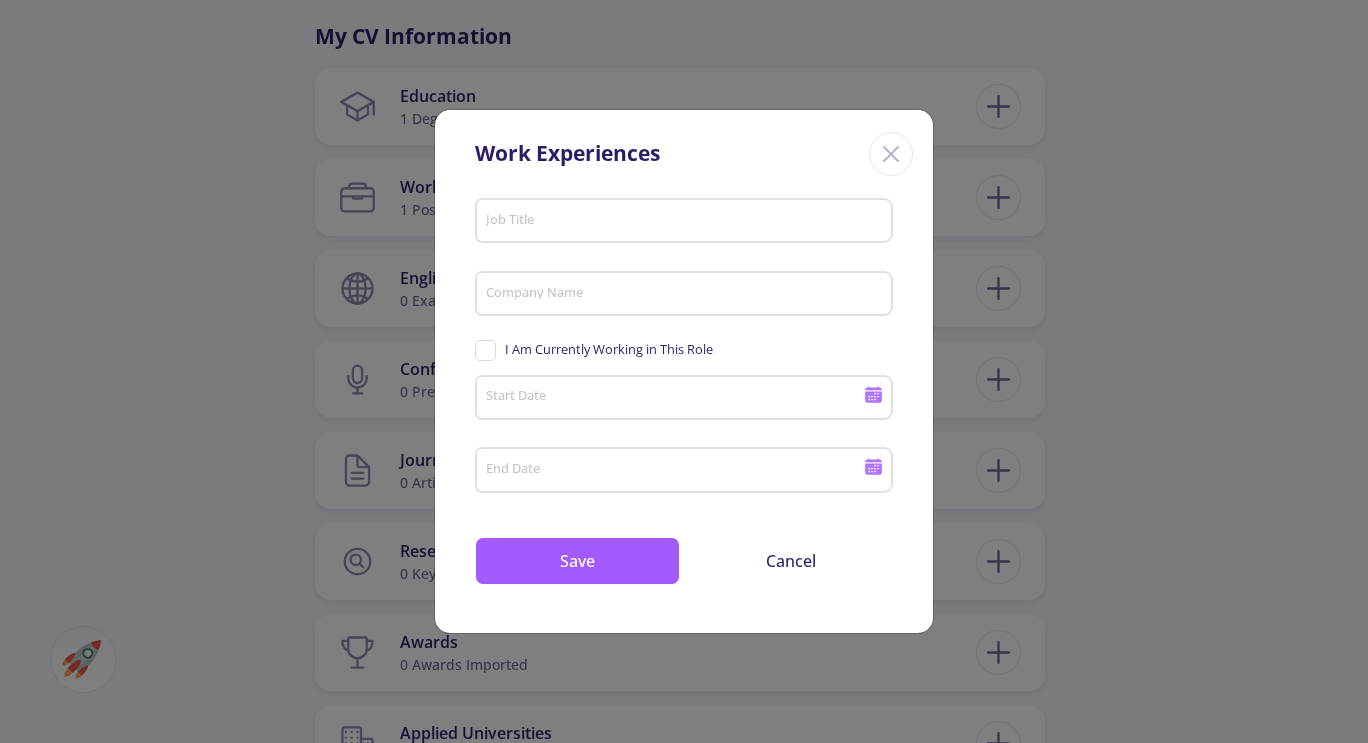 click on "Job Title" at bounding box center (687, 222) 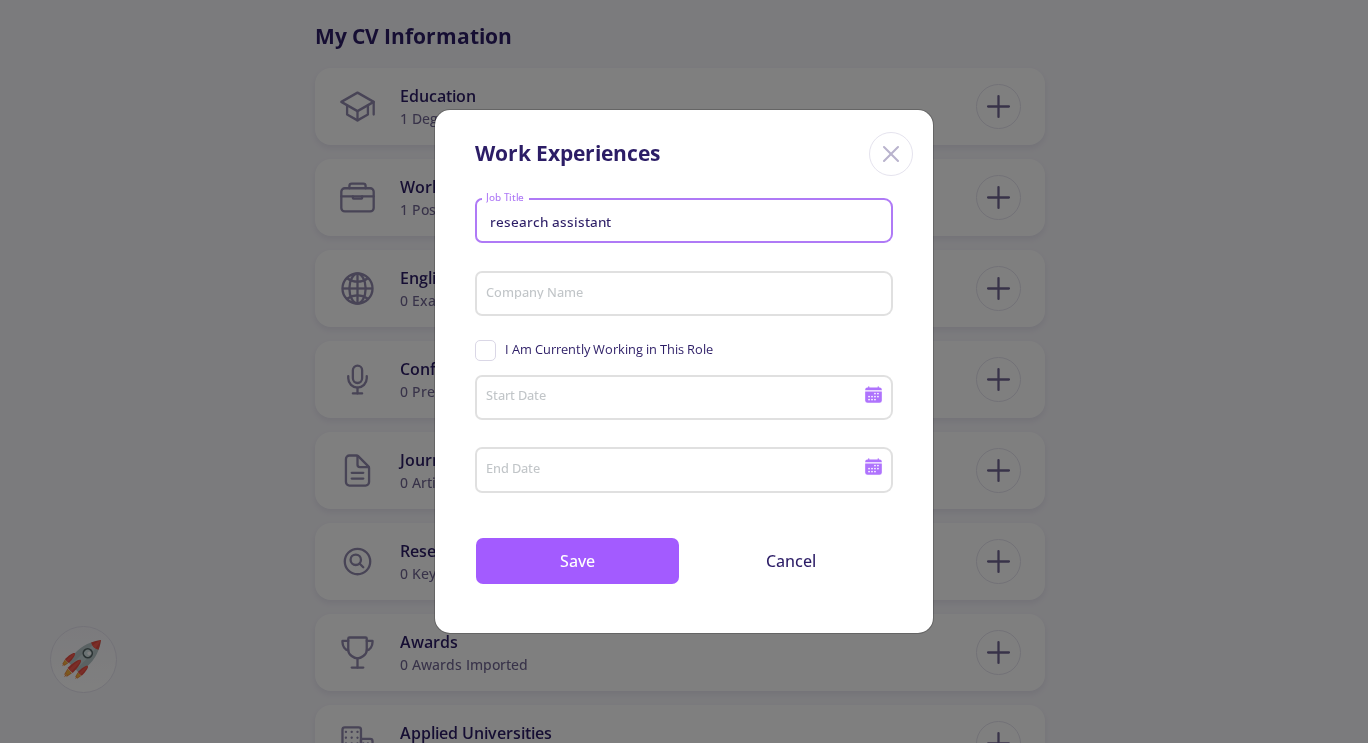 type on "research assistant" 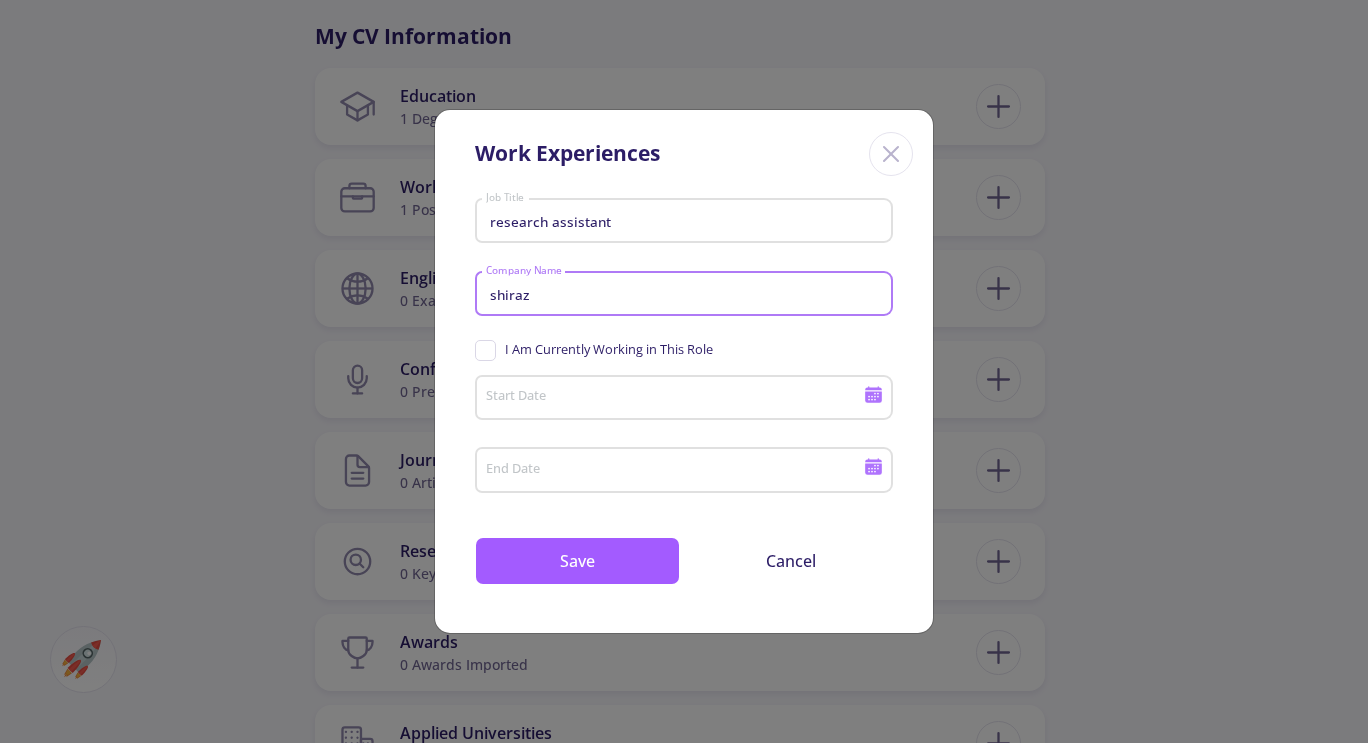 type on "shiraz" 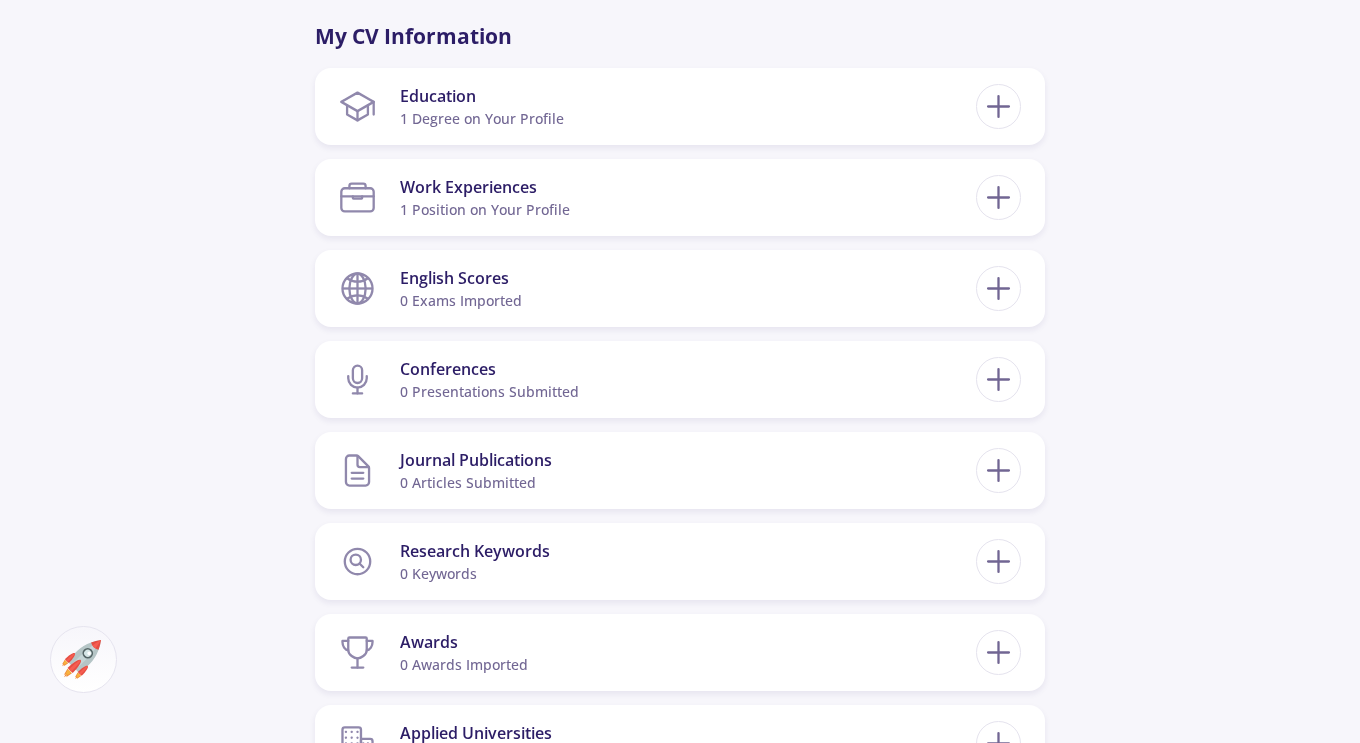 click on "Work Experiences 1 Position on Your Profile" at bounding box center [657, 197] 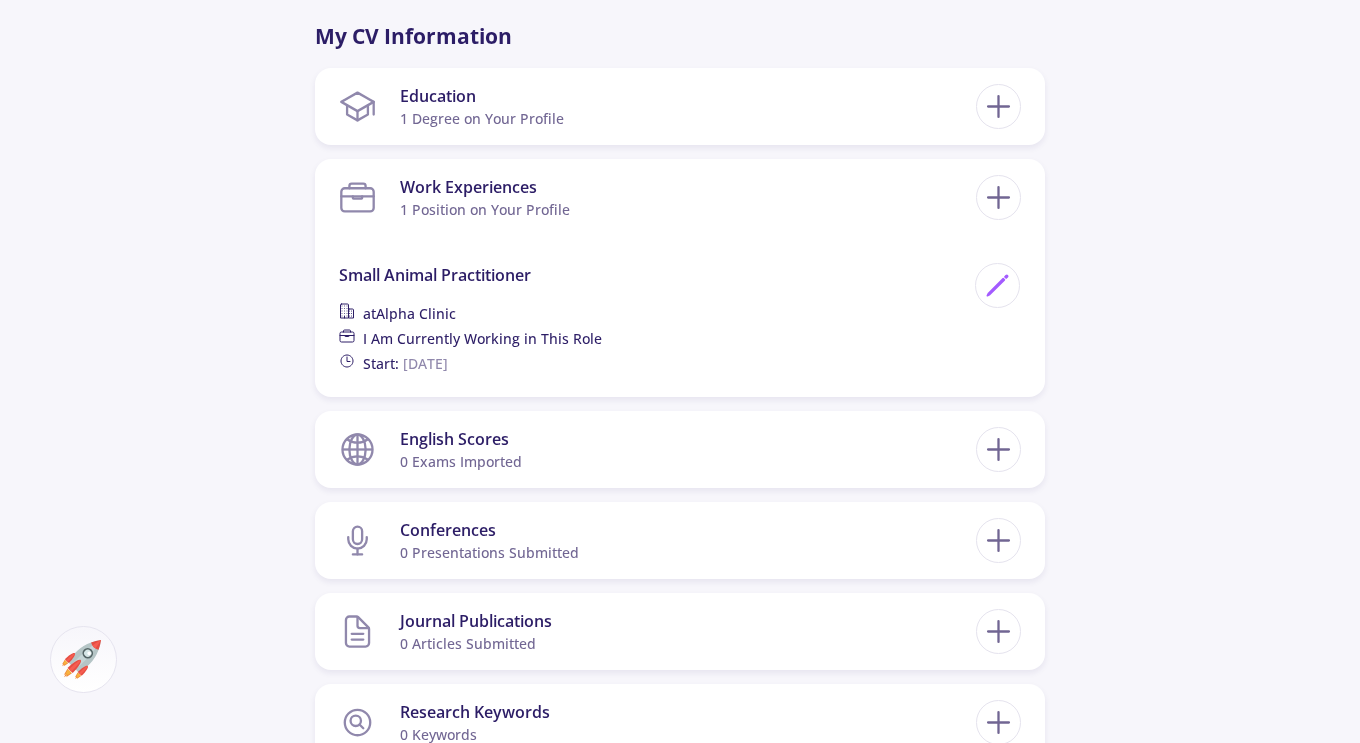click 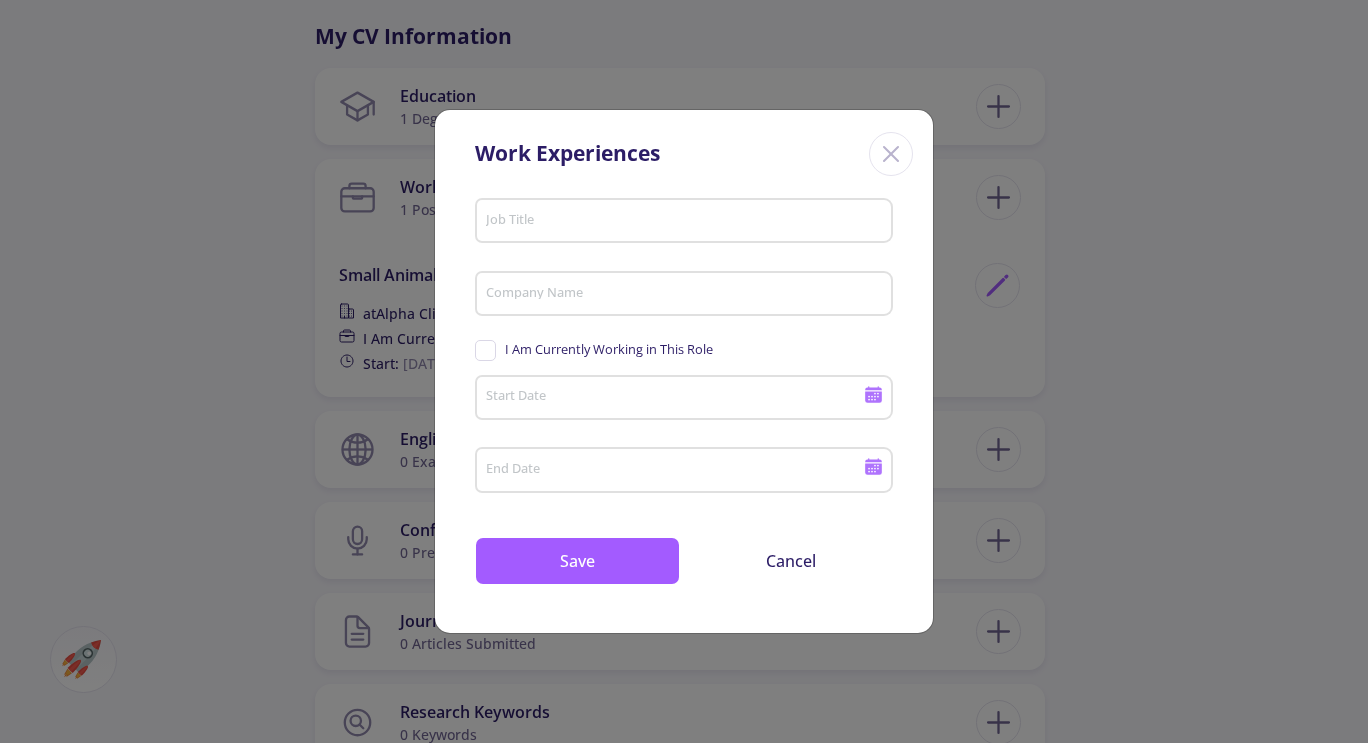 click on "Job Title" at bounding box center (687, 222) 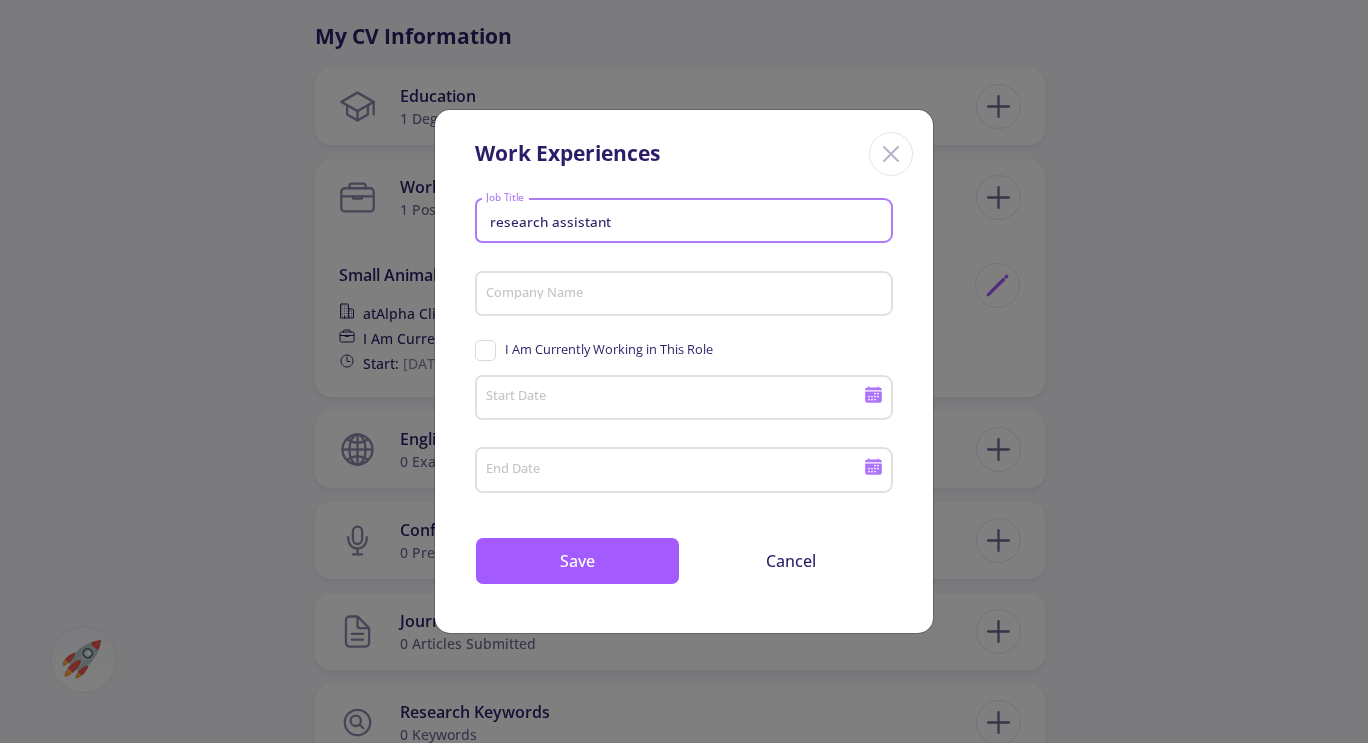 type on "research assistant" 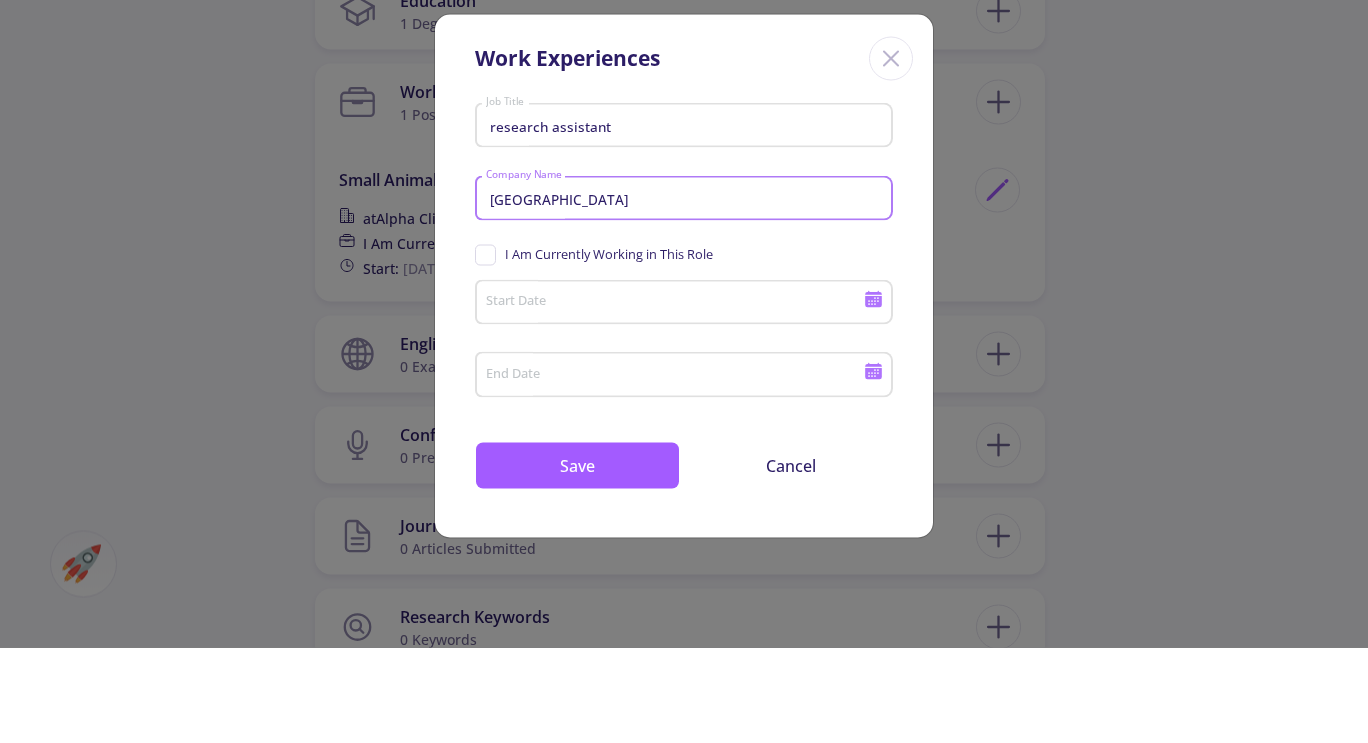 type on "shiraz medical university" 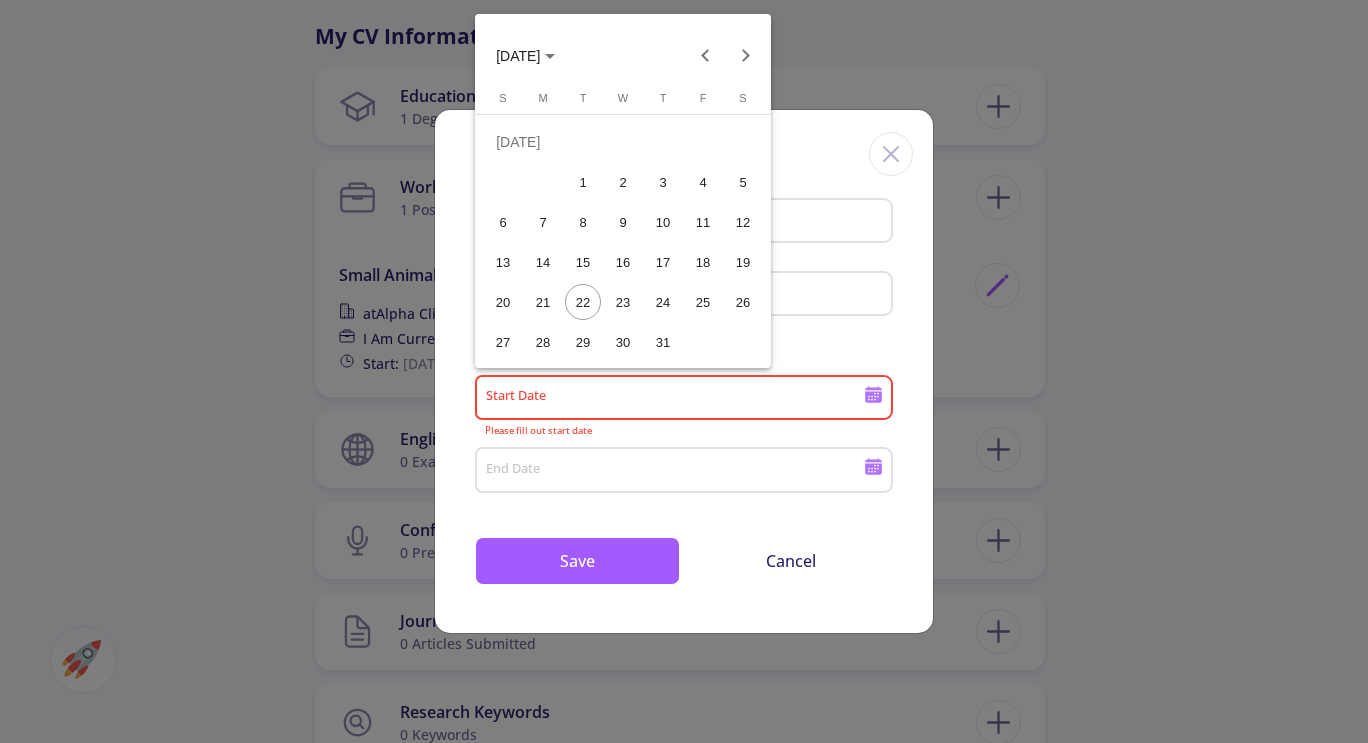 click at bounding box center [746, 56] 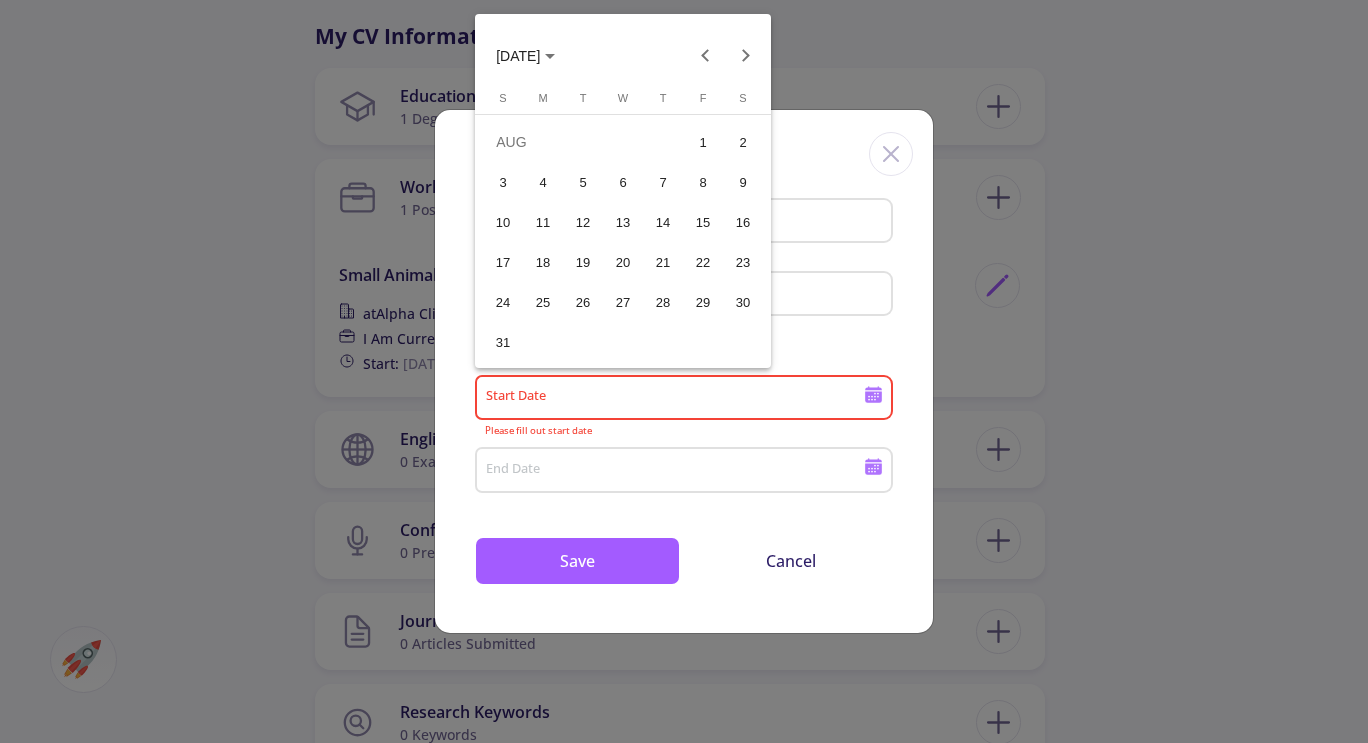click at bounding box center [706, 56] 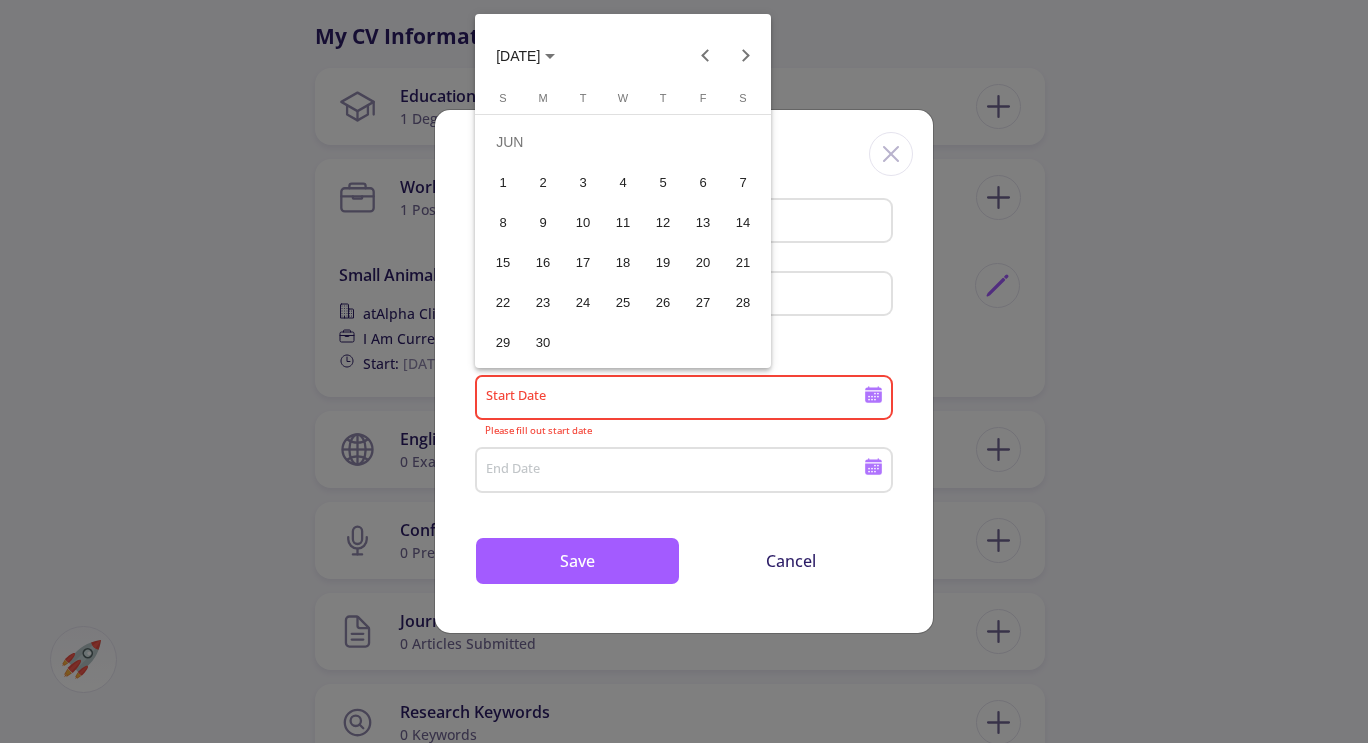 click 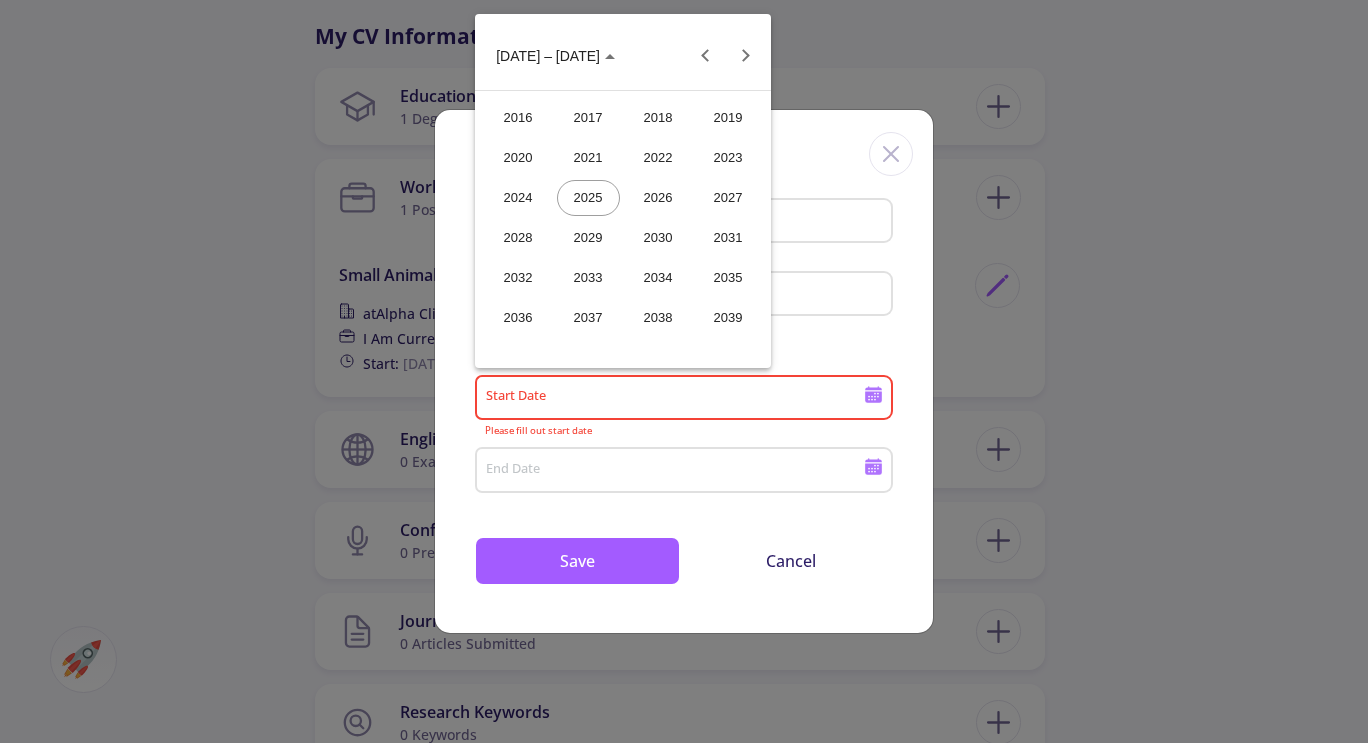 click on "2018" at bounding box center [658, 118] 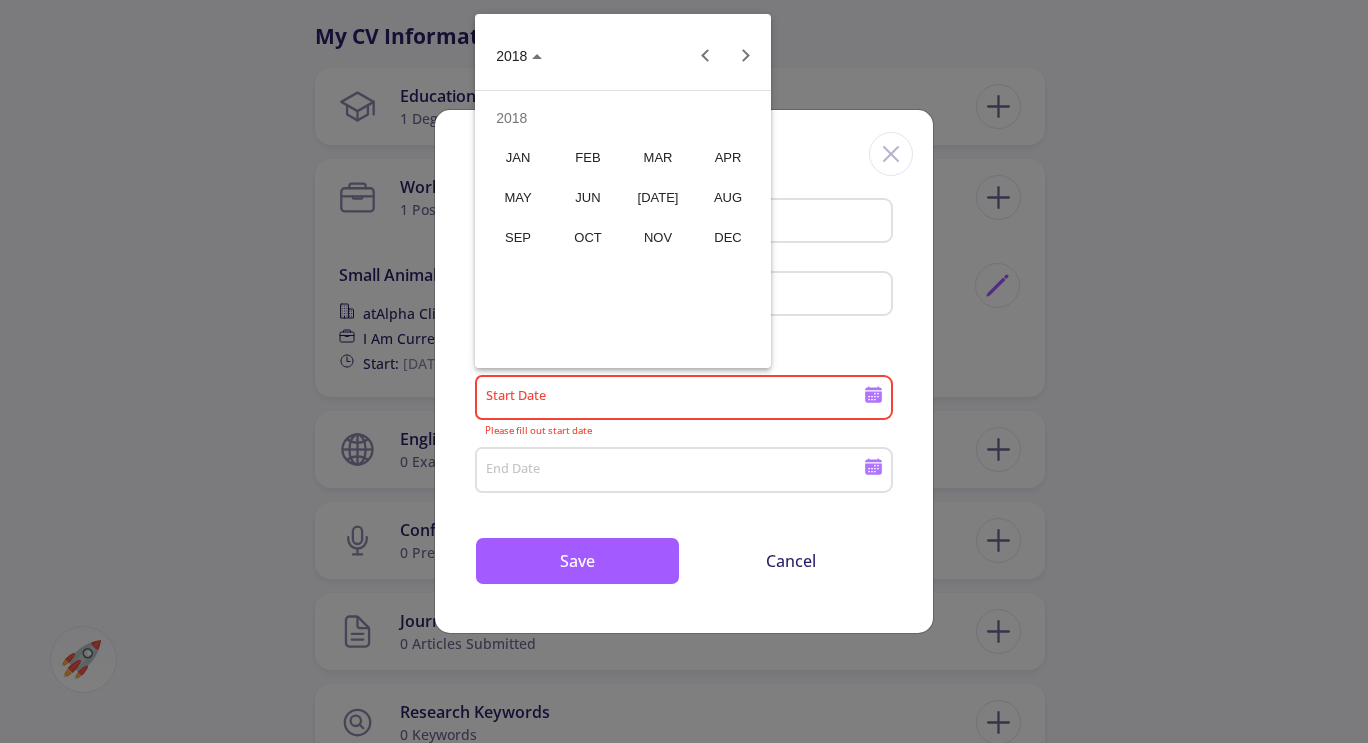 click on "MAR" at bounding box center (658, 158) 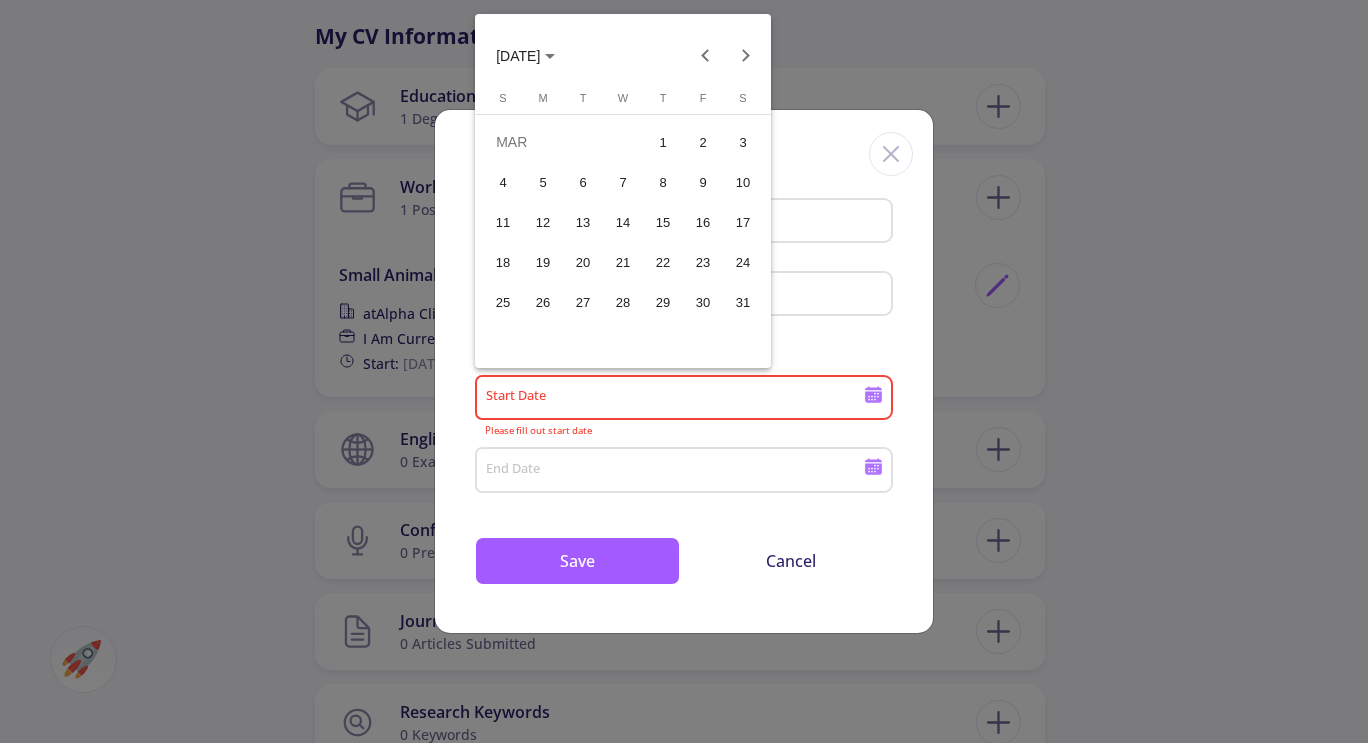 click at bounding box center [706, 56] 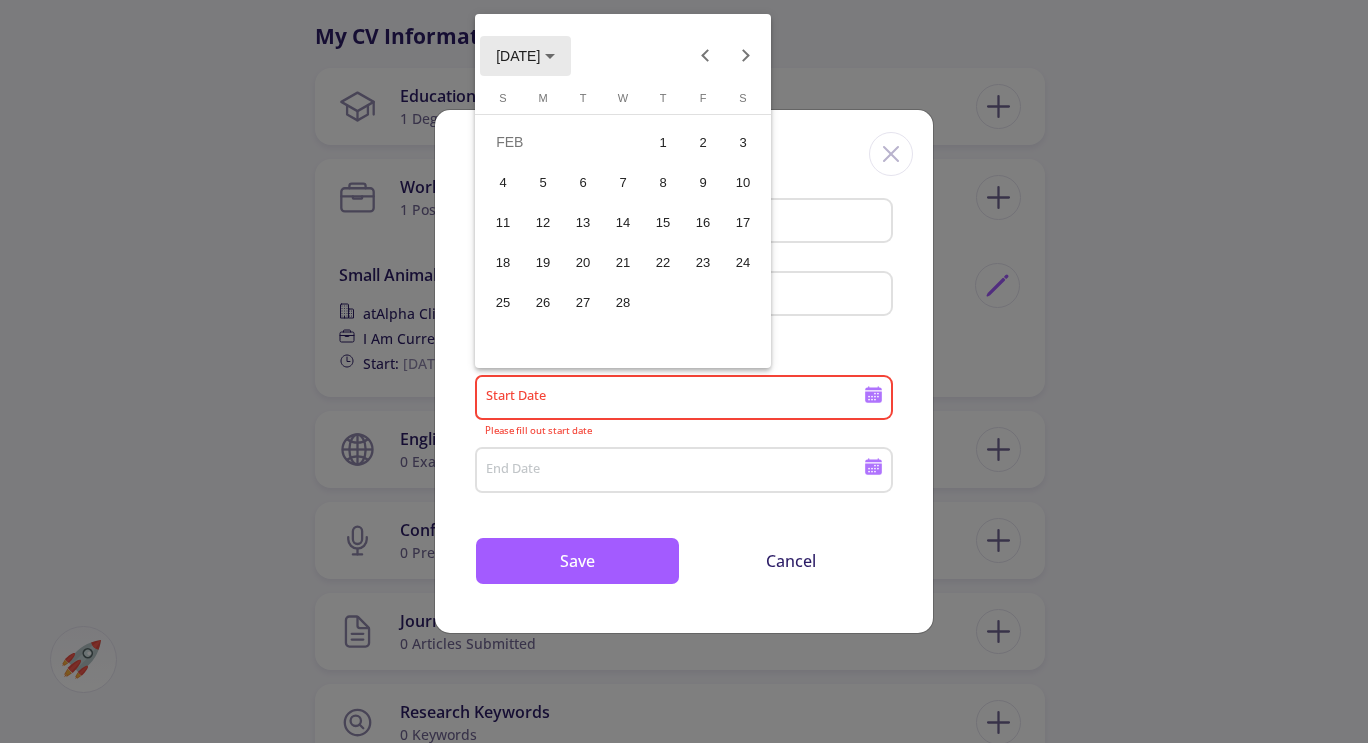 click 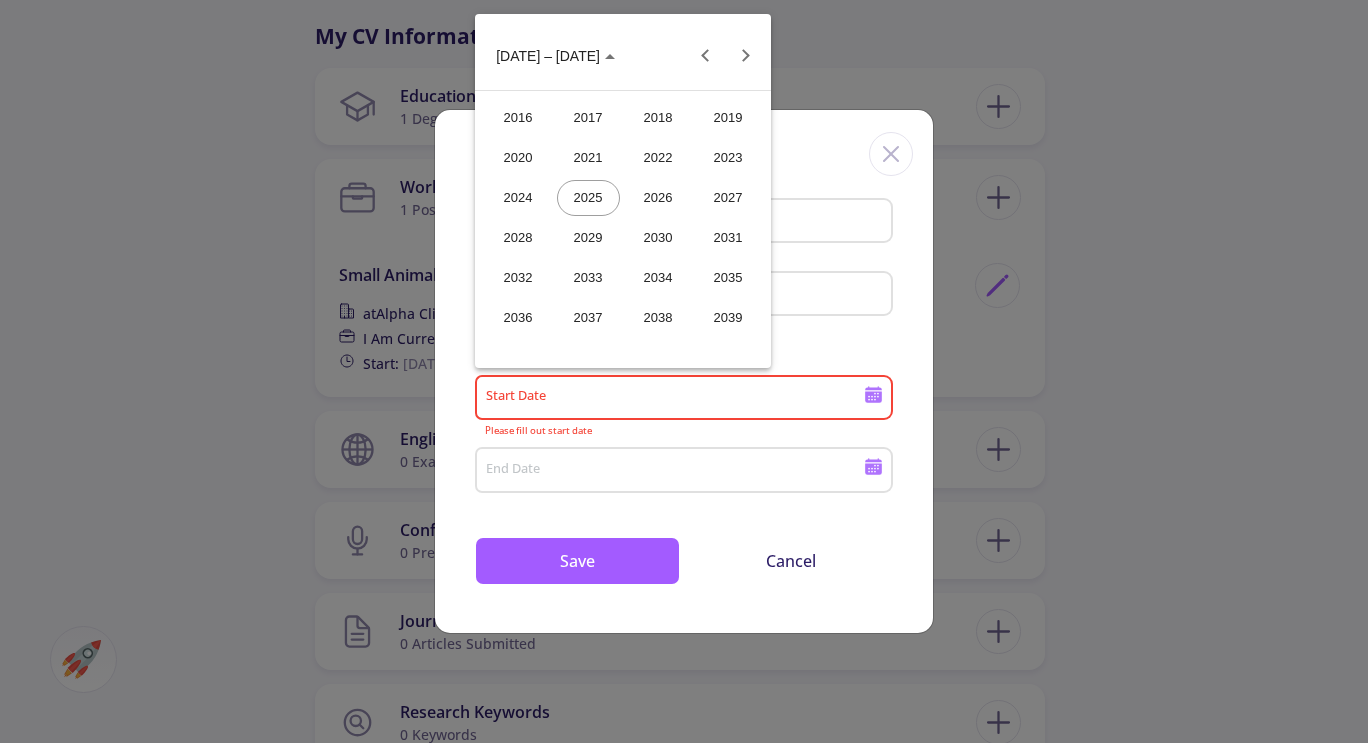 click on "2017" at bounding box center [588, 118] 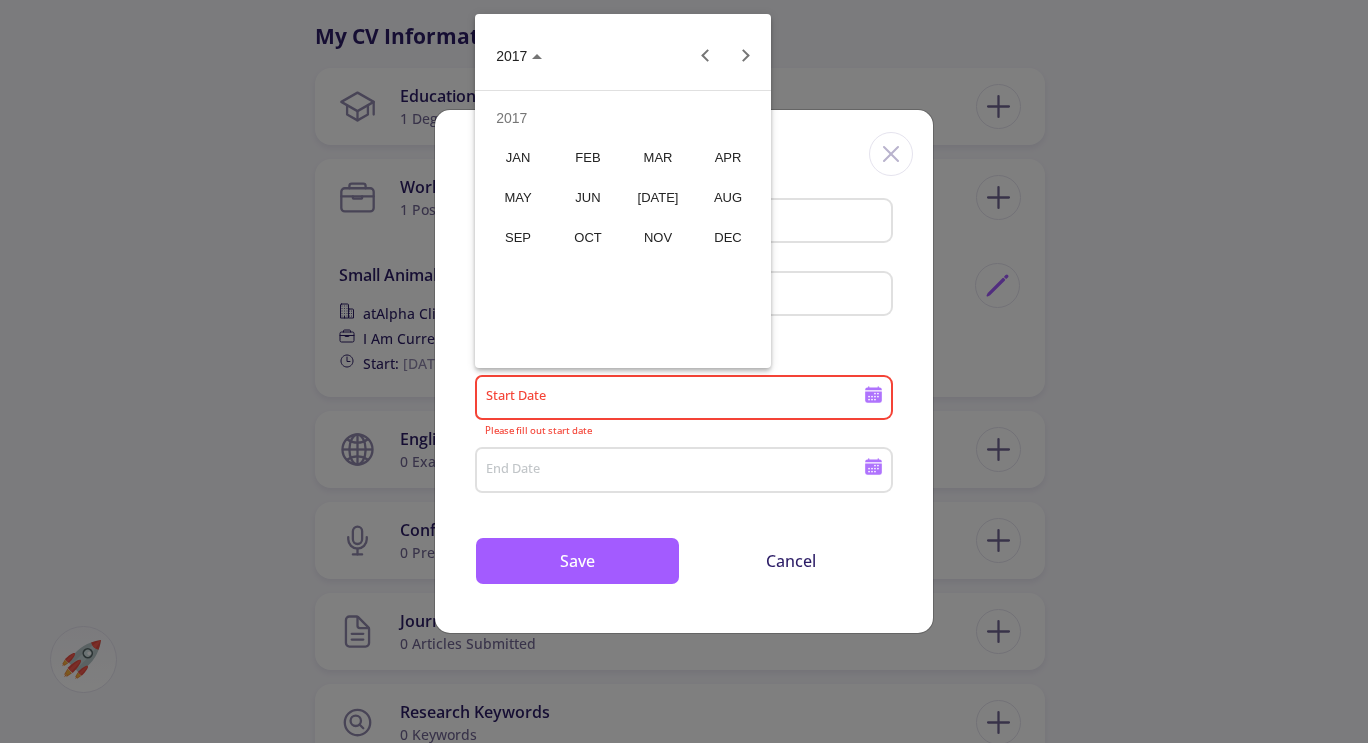 click on "MAR" at bounding box center [658, 158] 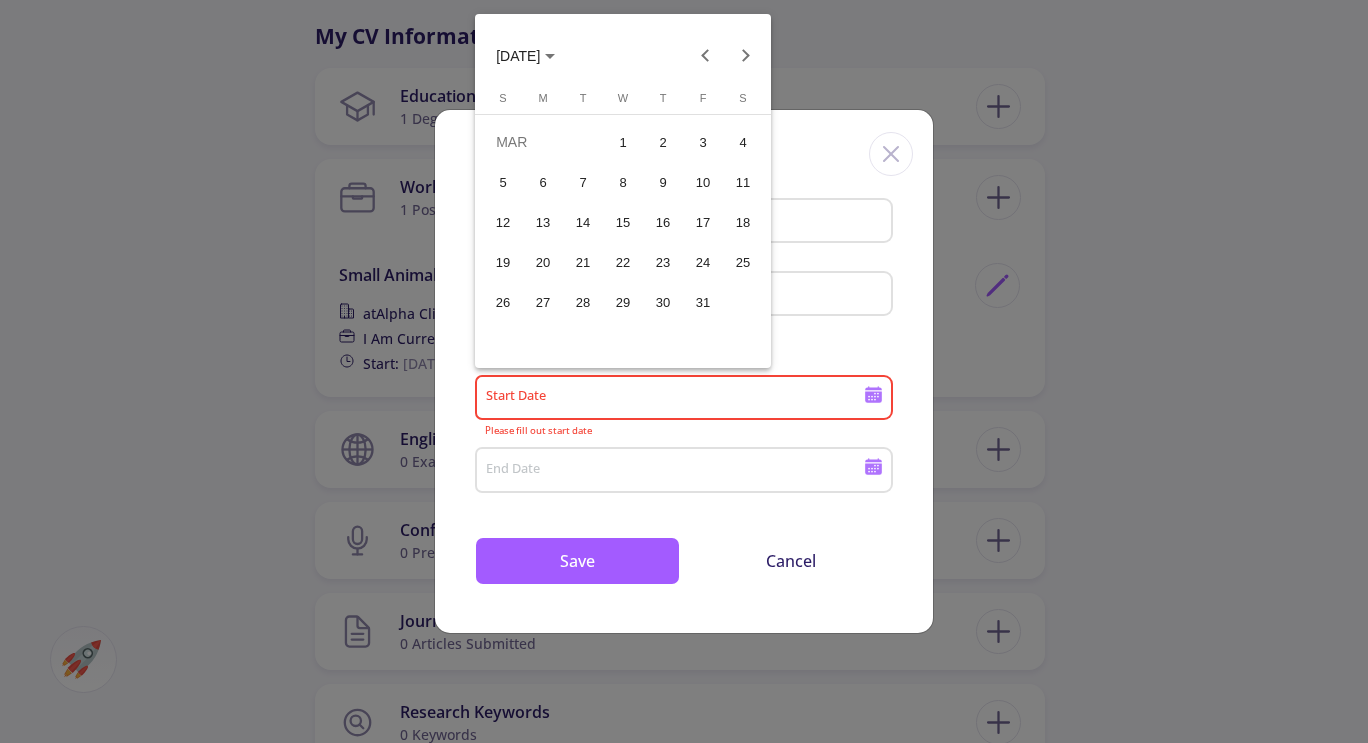 click at bounding box center [746, 56] 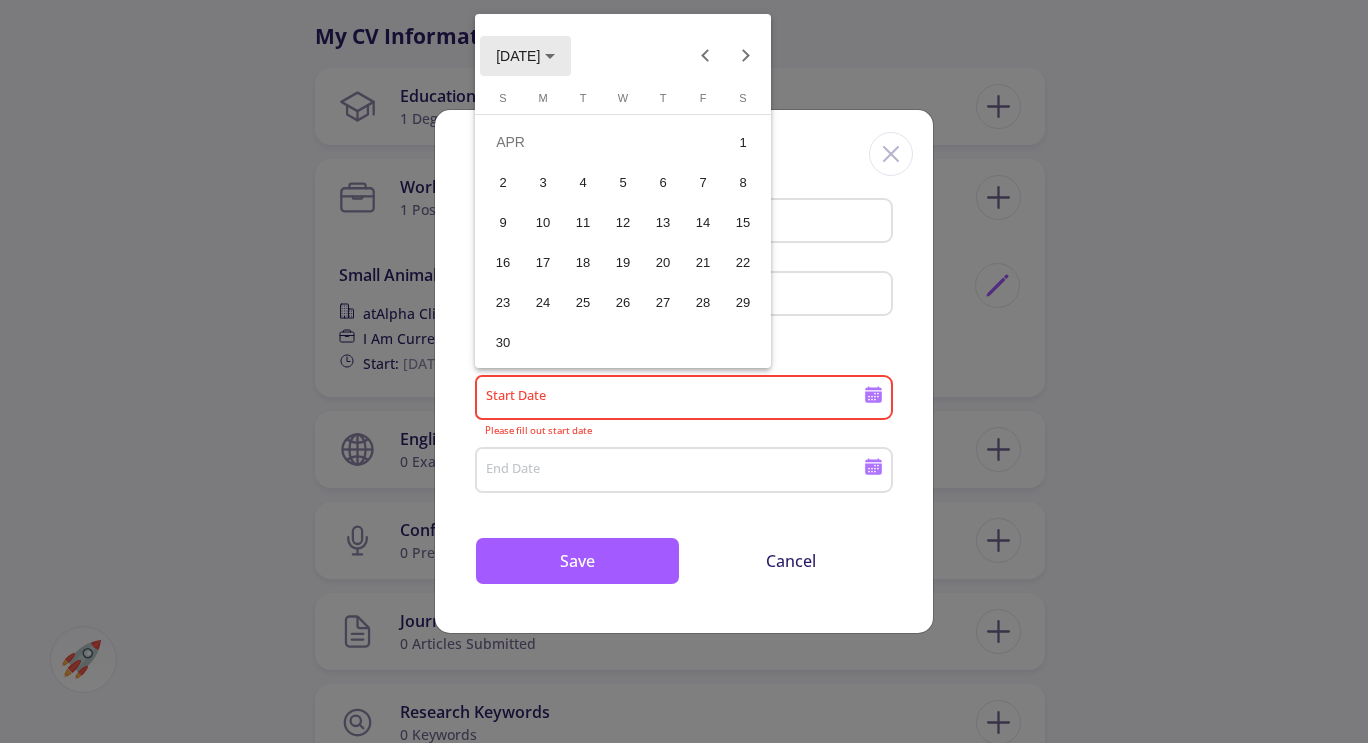 click 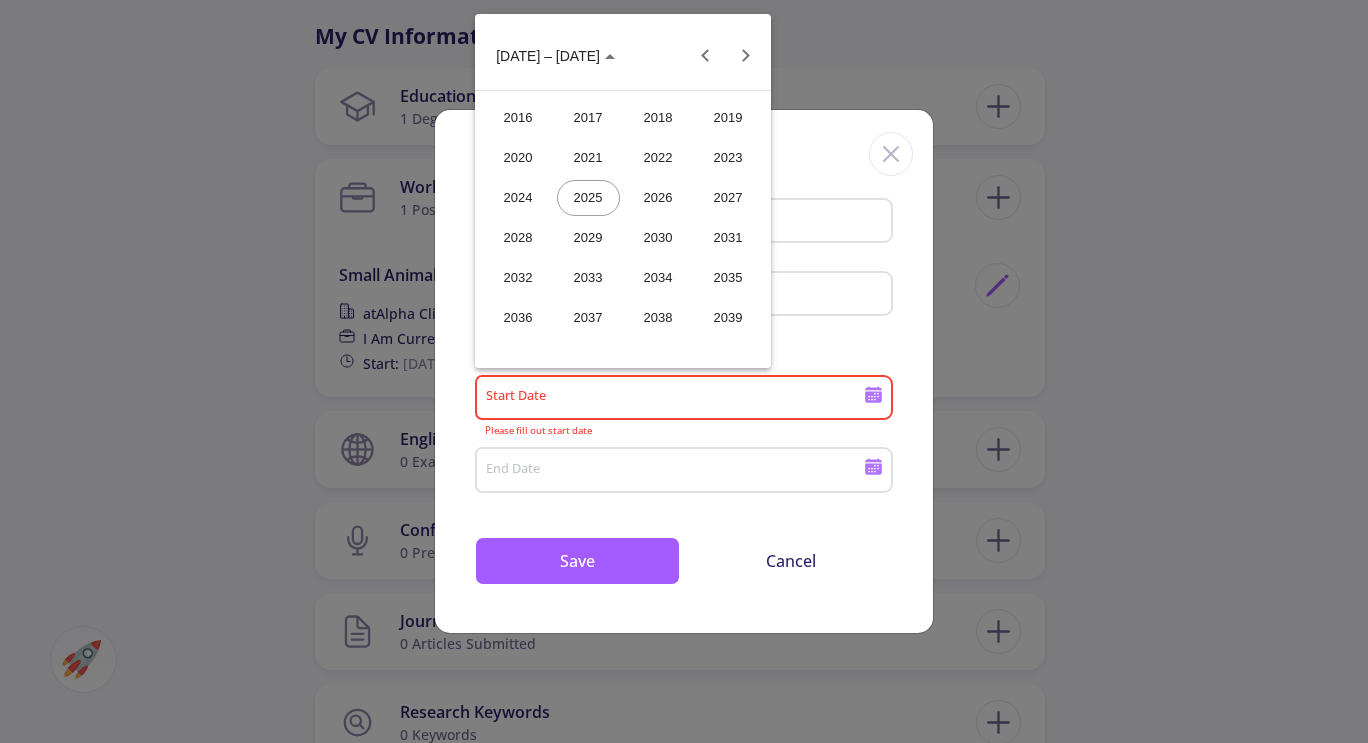 click on "2018" at bounding box center (658, 118) 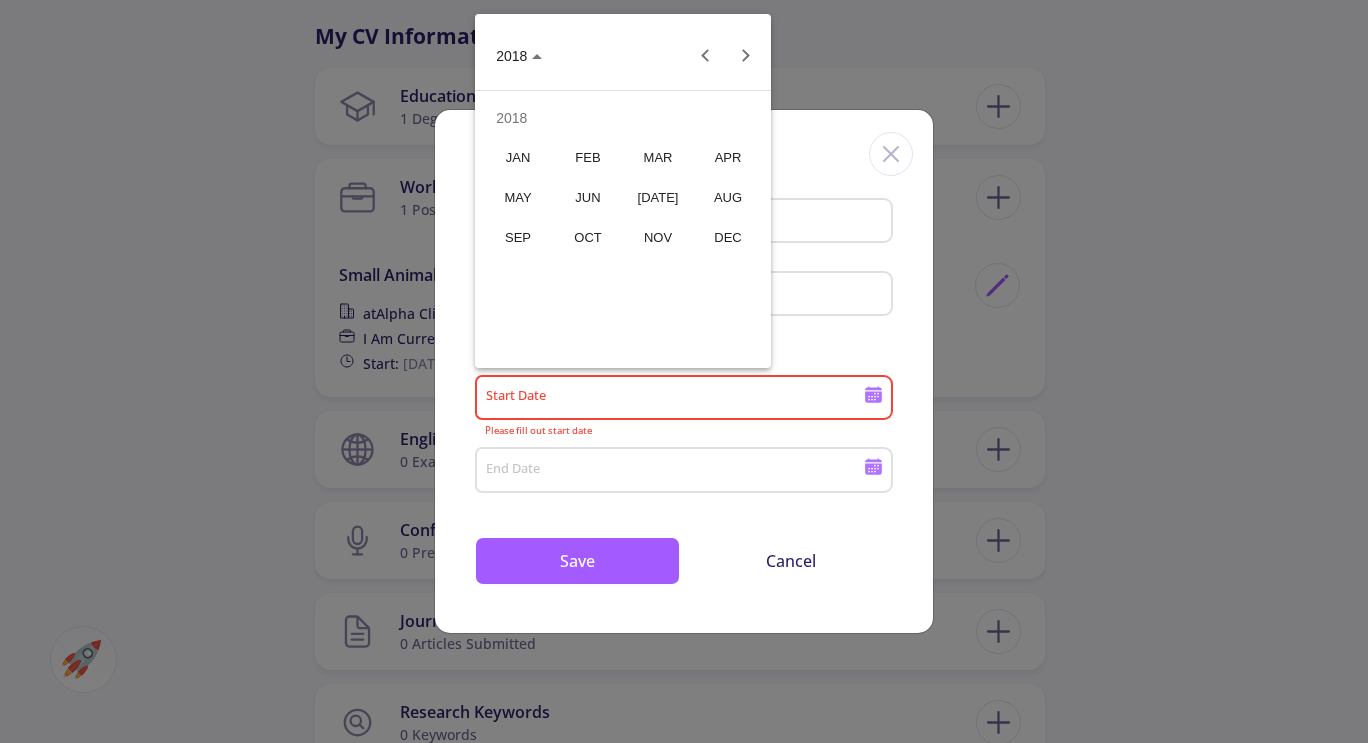 click on "DEC" at bounding box center (728, 238) 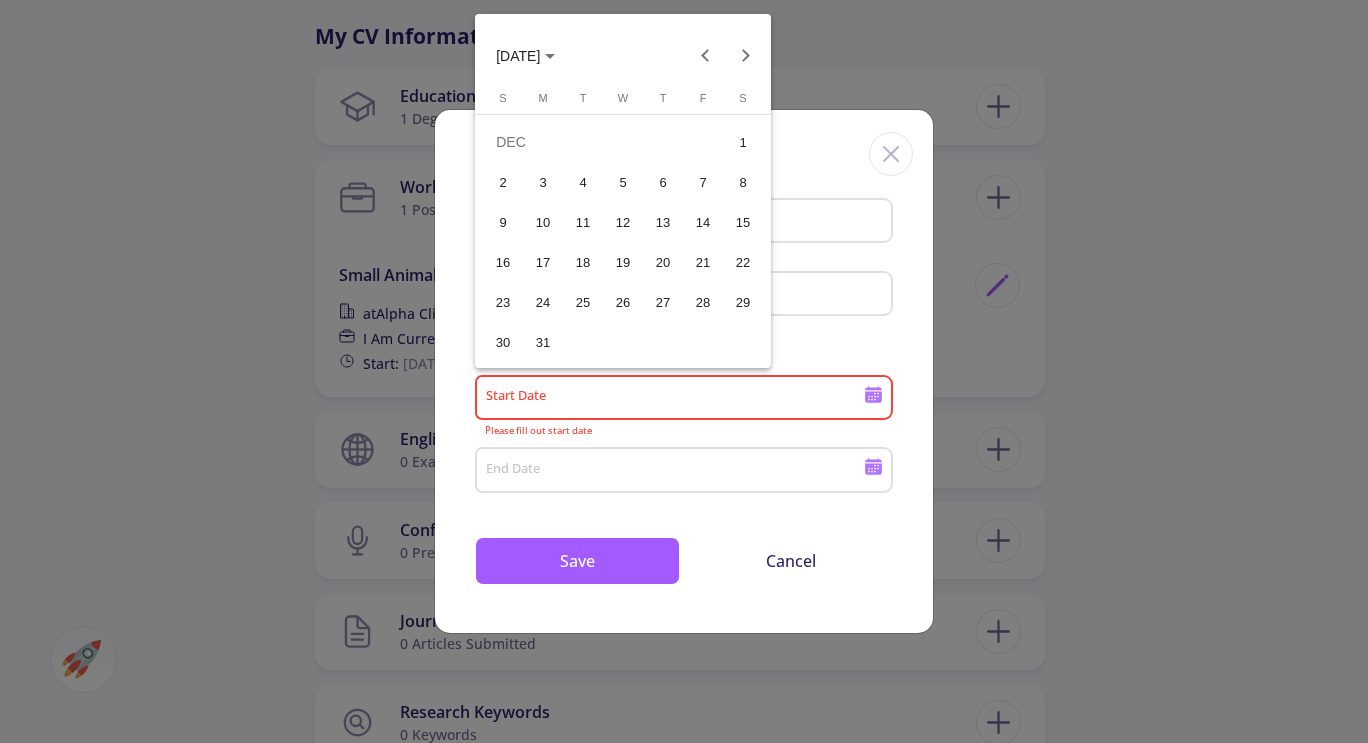 click on "31" at bounding box center (543, 342) 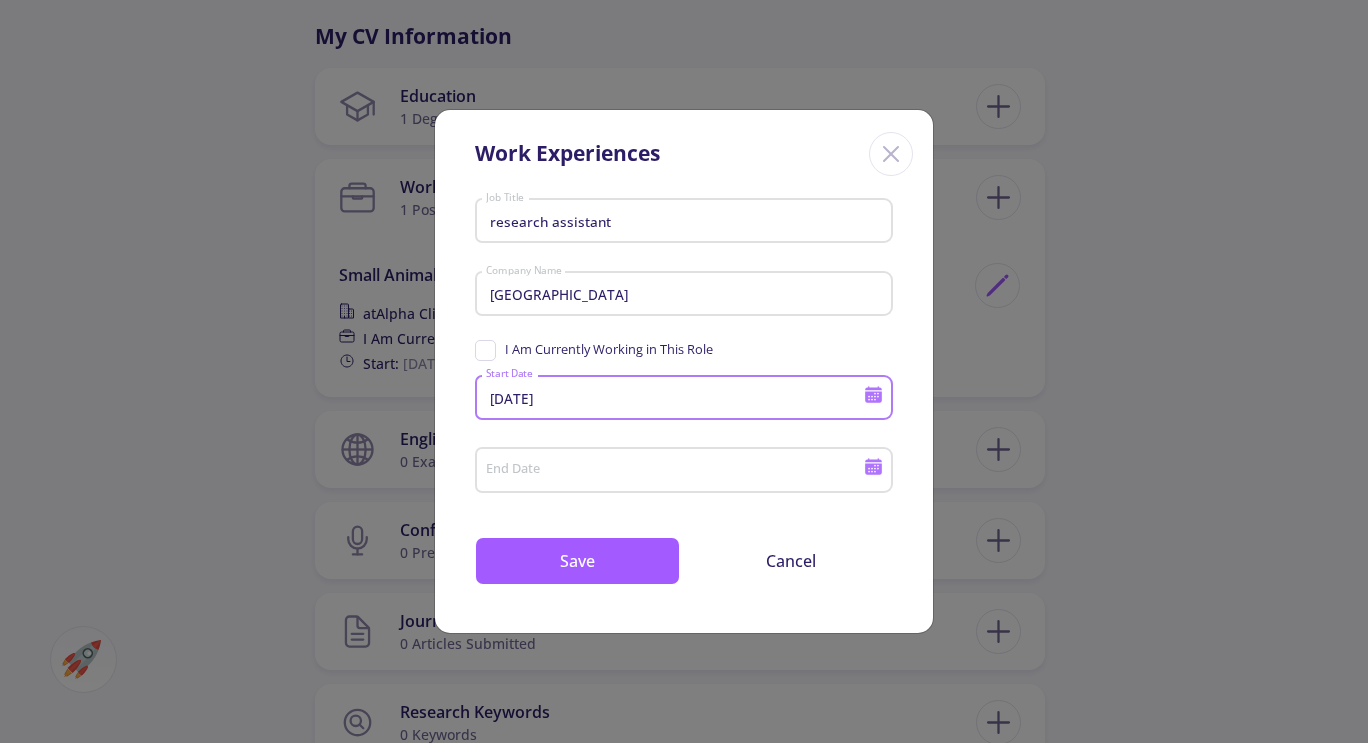 click on "12/31/2018" at bounding box center [677, 399] 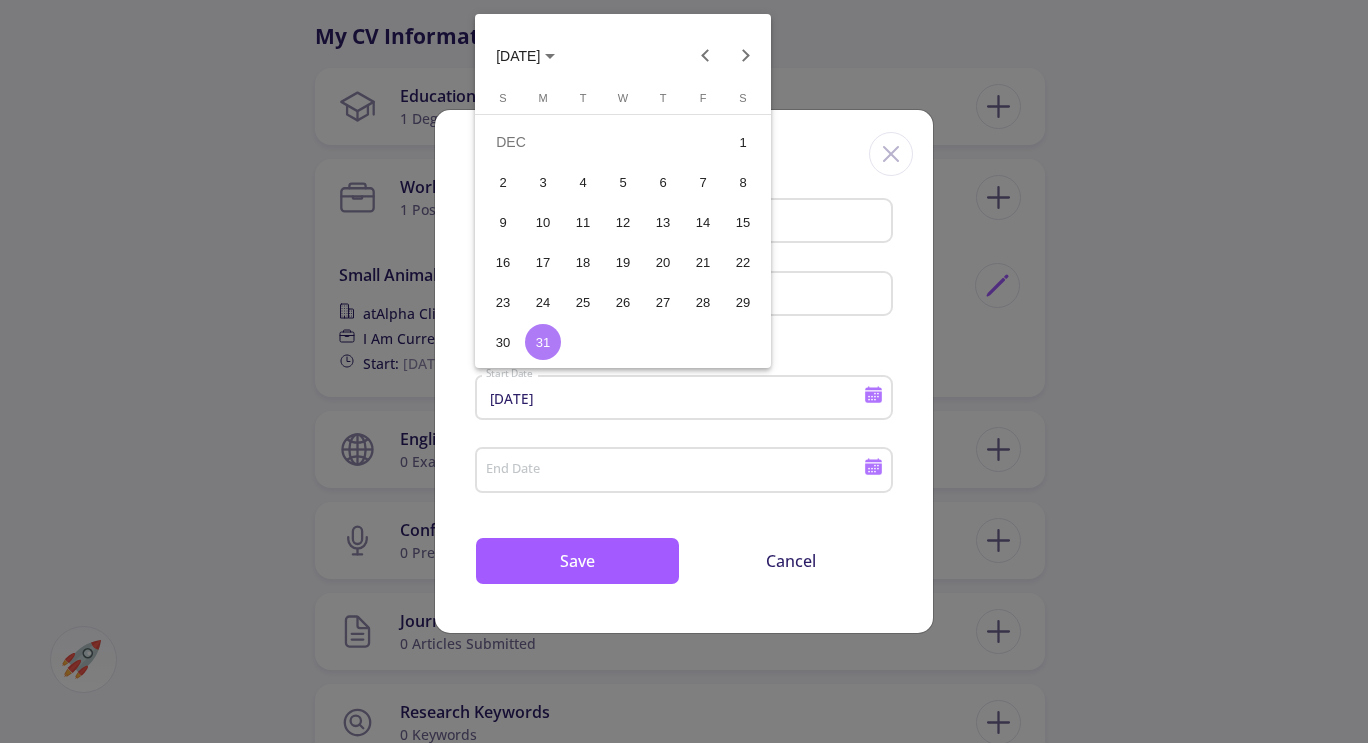 click 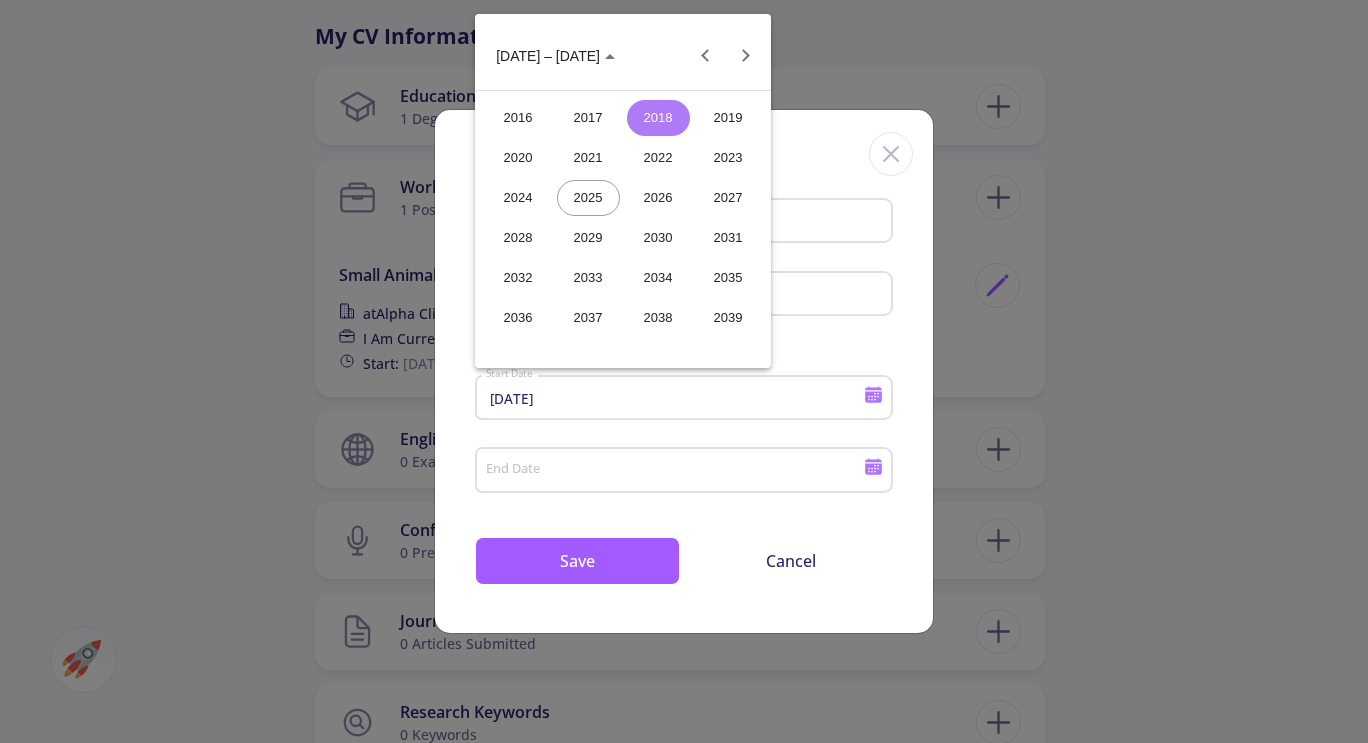 click on "2017" at bounding box center (588, 118) 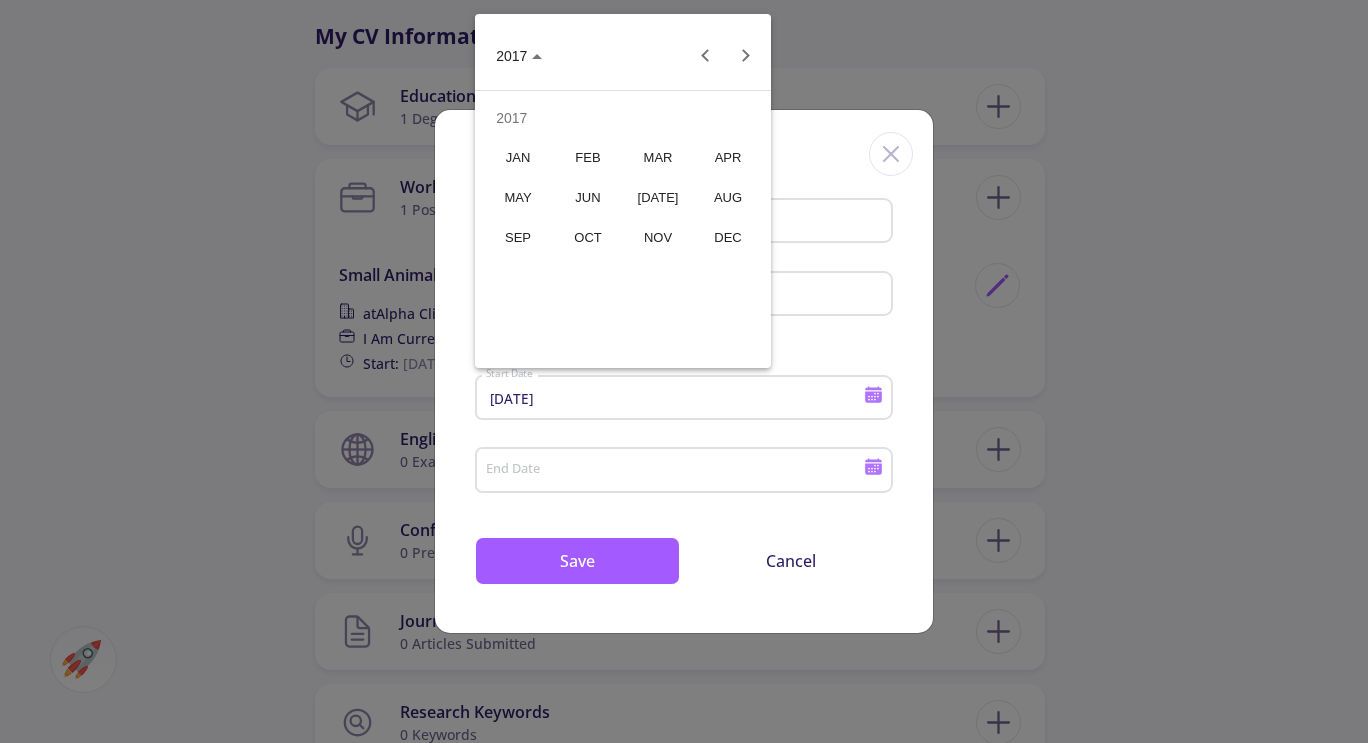 click on "MAR" at bounding box center [658, 158] 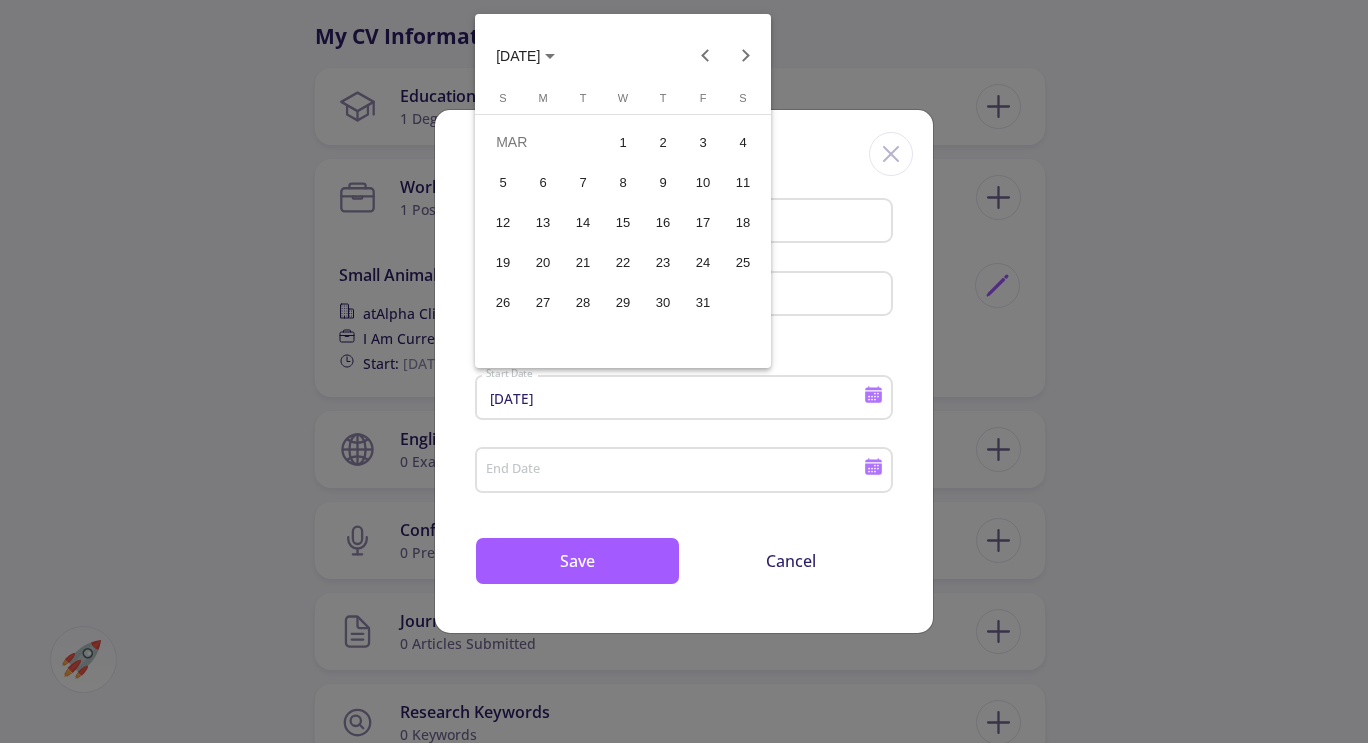 click on "5" at bounding box center (503, 182) 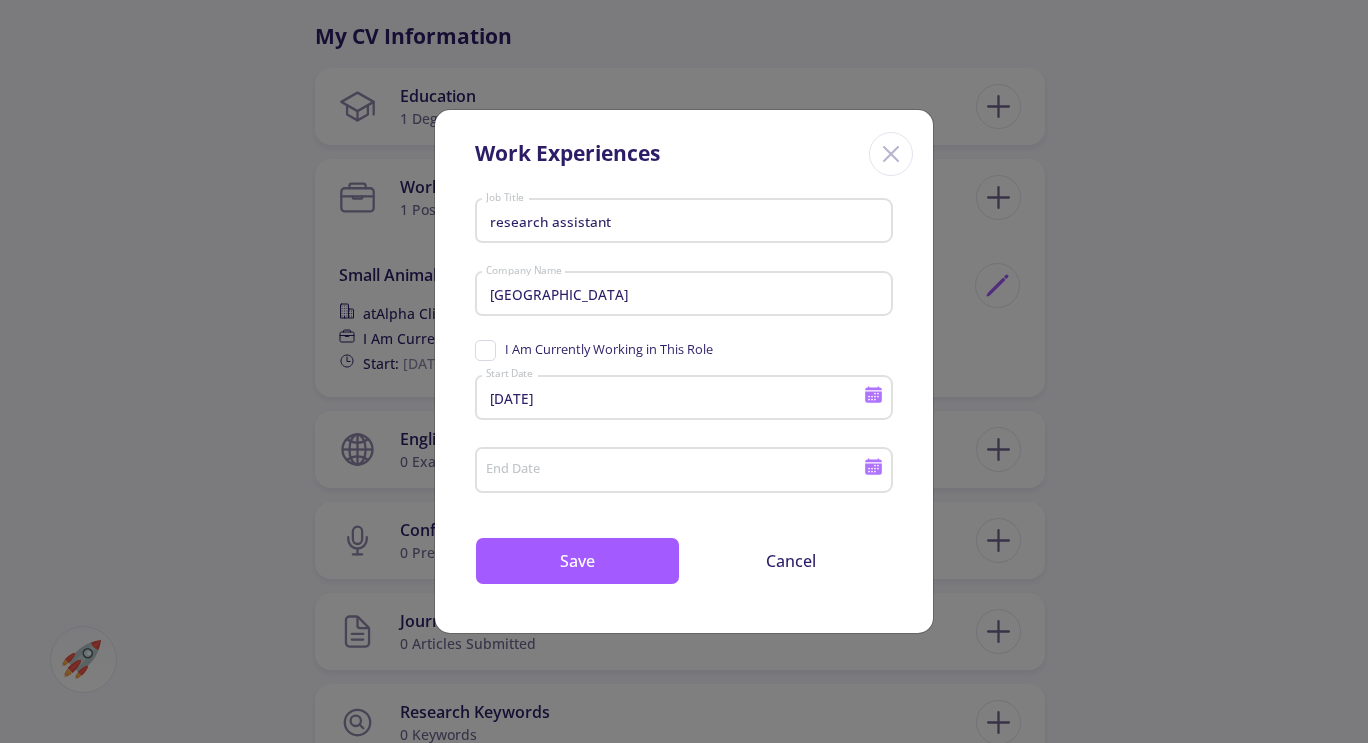 type on "3/5/2017" 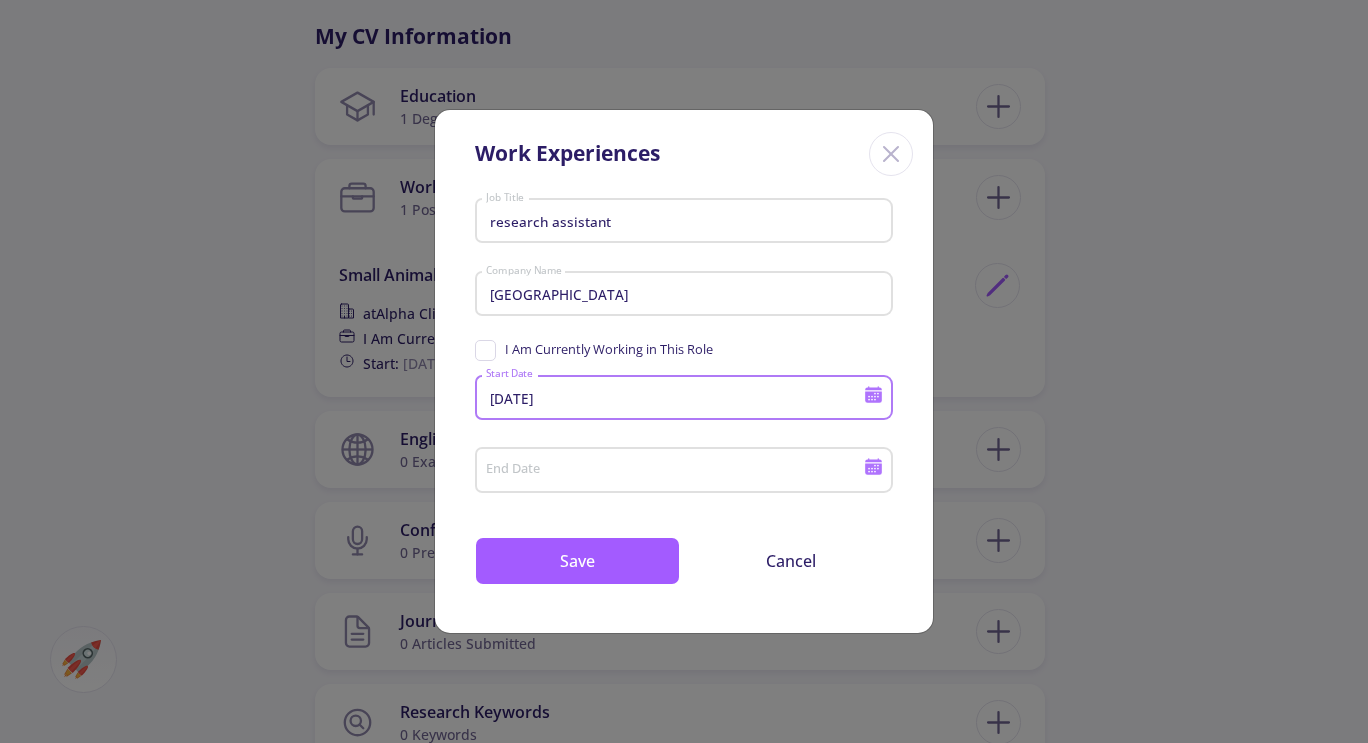 click on "End Date" at bounding box center [677, 471] 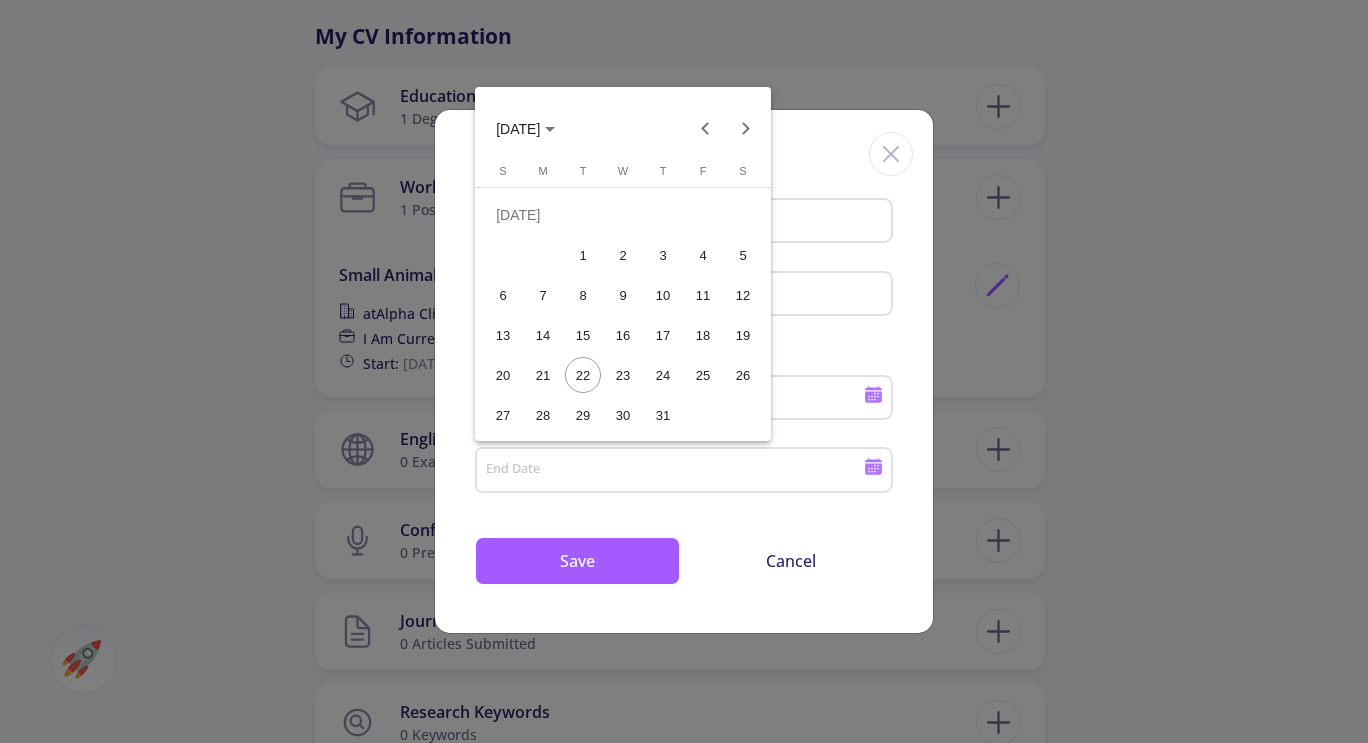 click on "[DATE]" at bounding box center [518, 129] 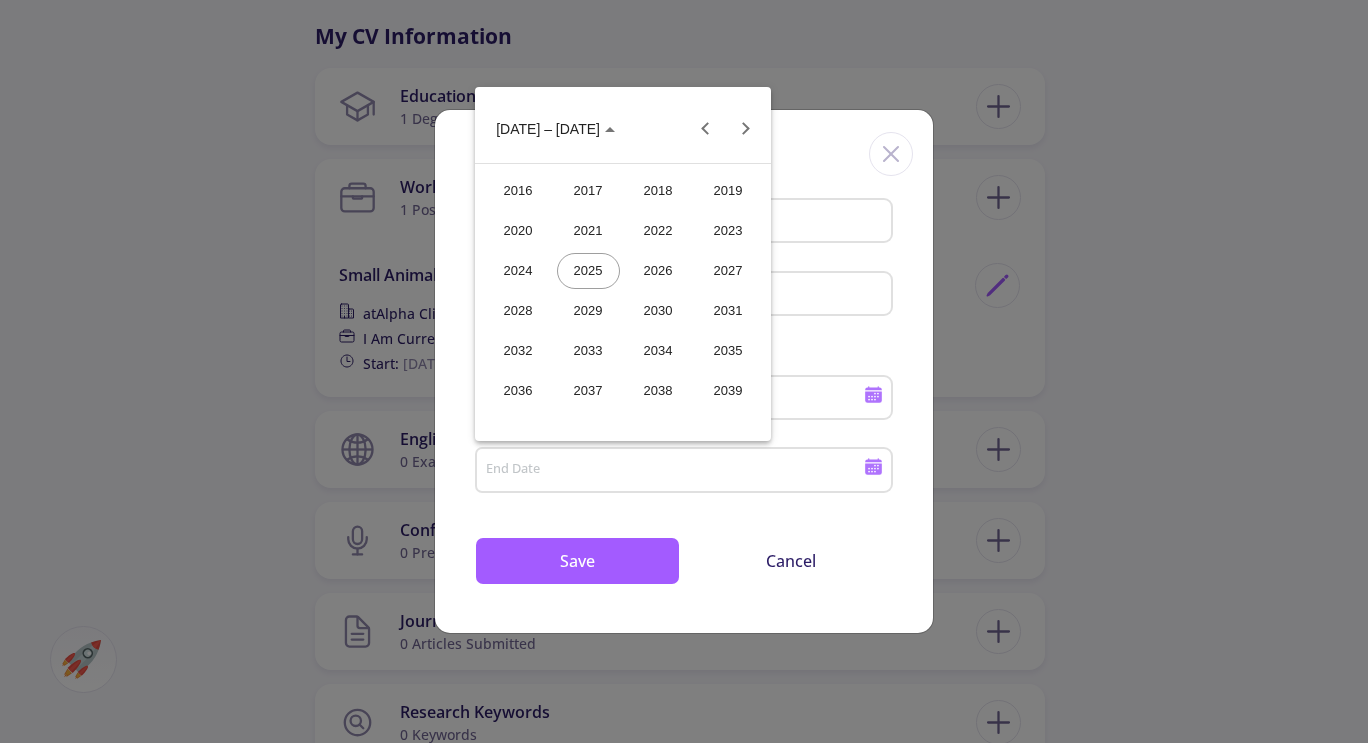 click on "2018" at bounding box center [658, 191] 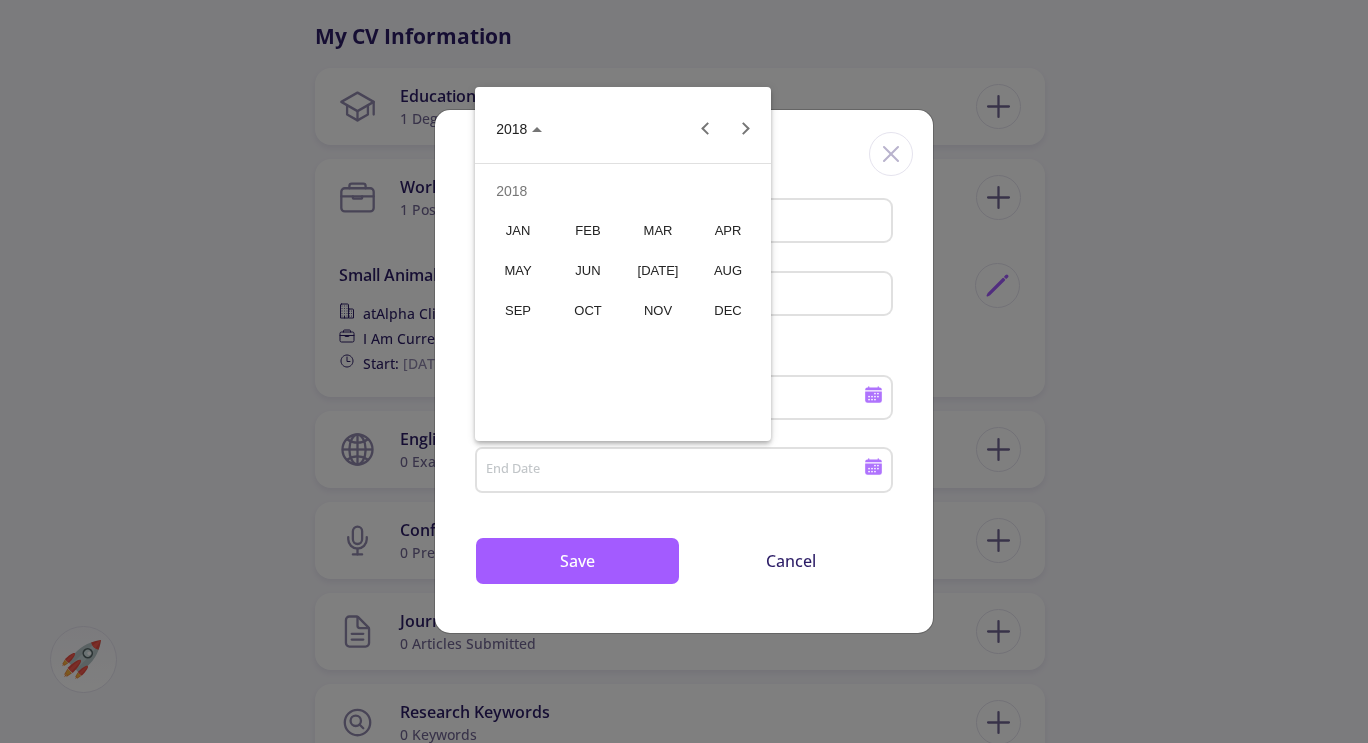 click on "DEC" at bounding box center [728, 311] 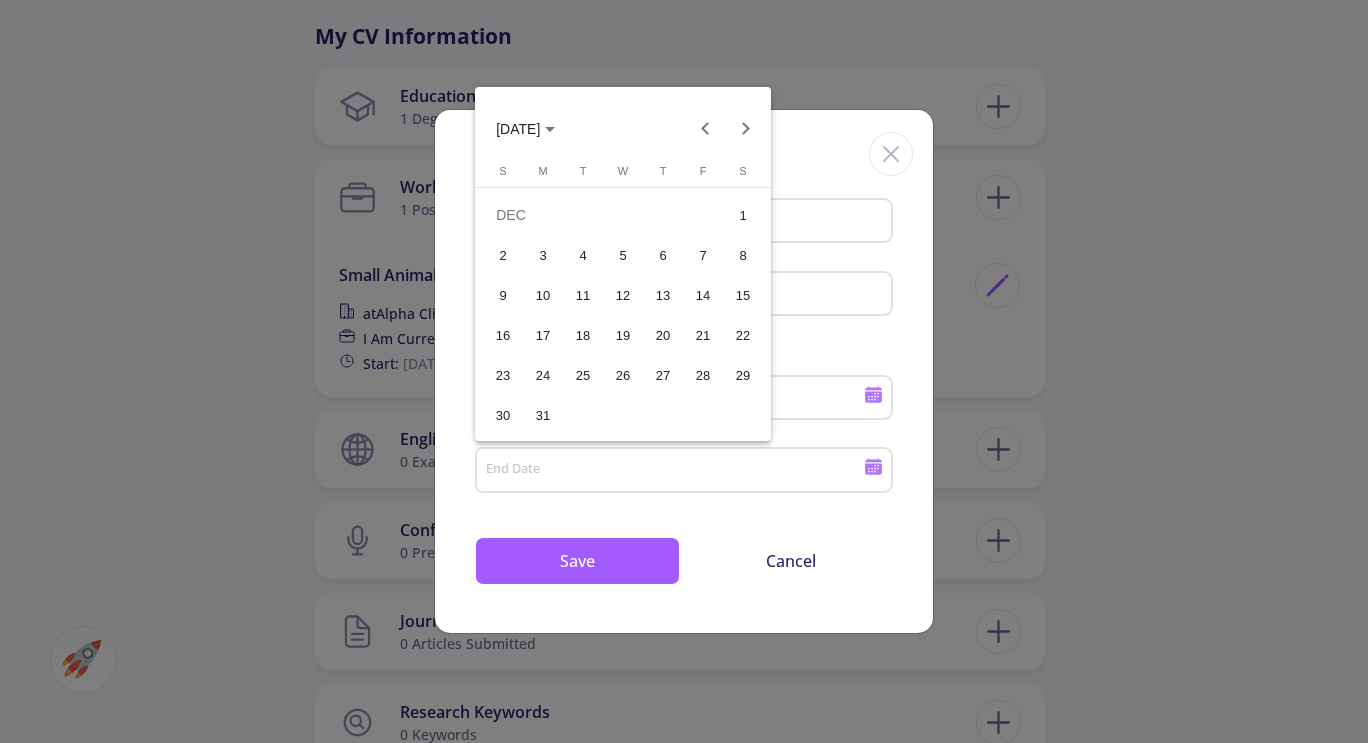 click on "29" at bounding box center [743, 375] 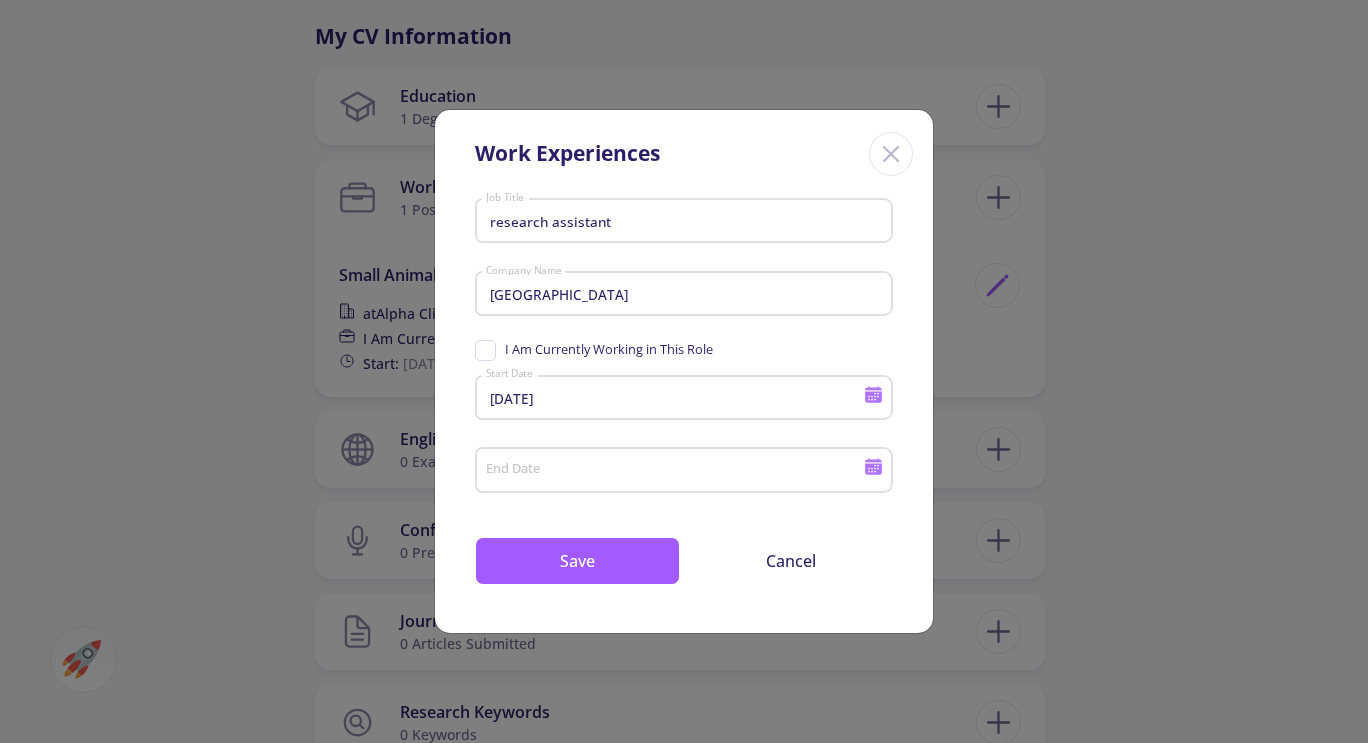 type on "12/29/2018" 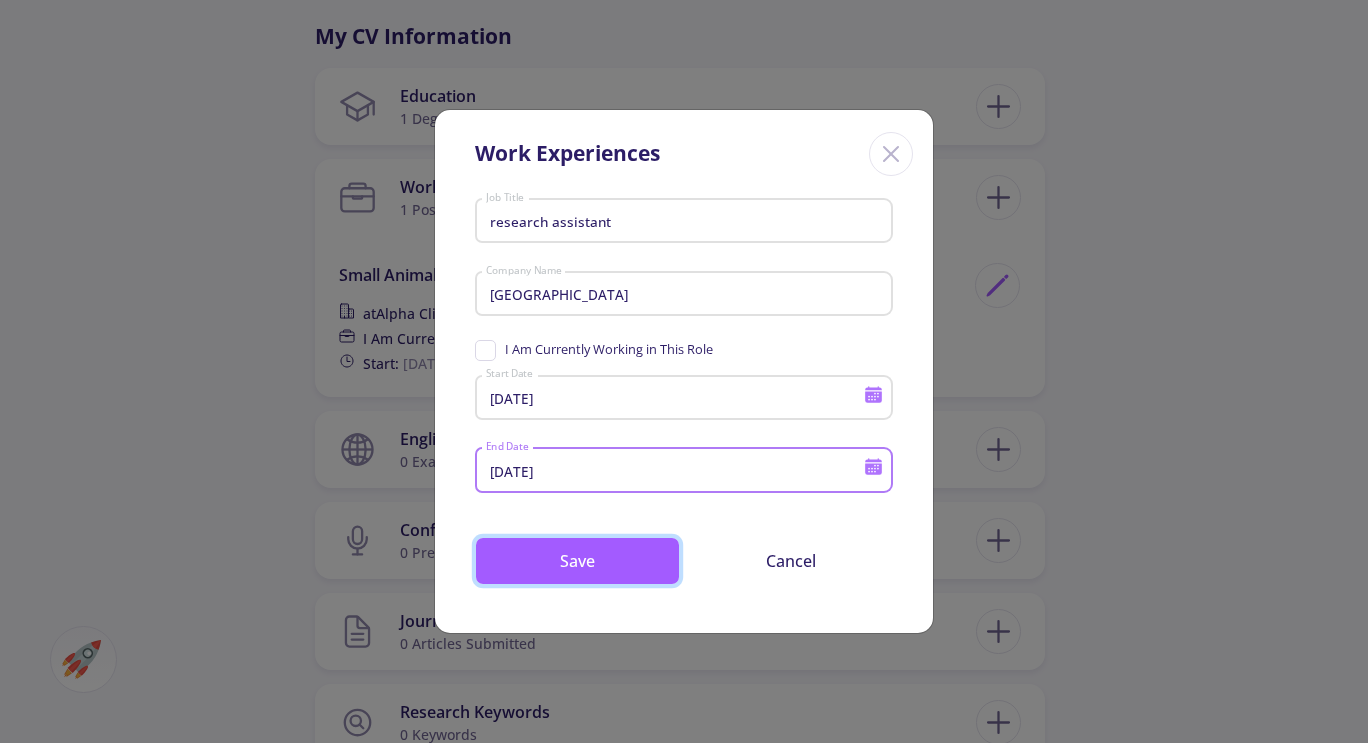 click on "Save" at bounding box center (577, 561) 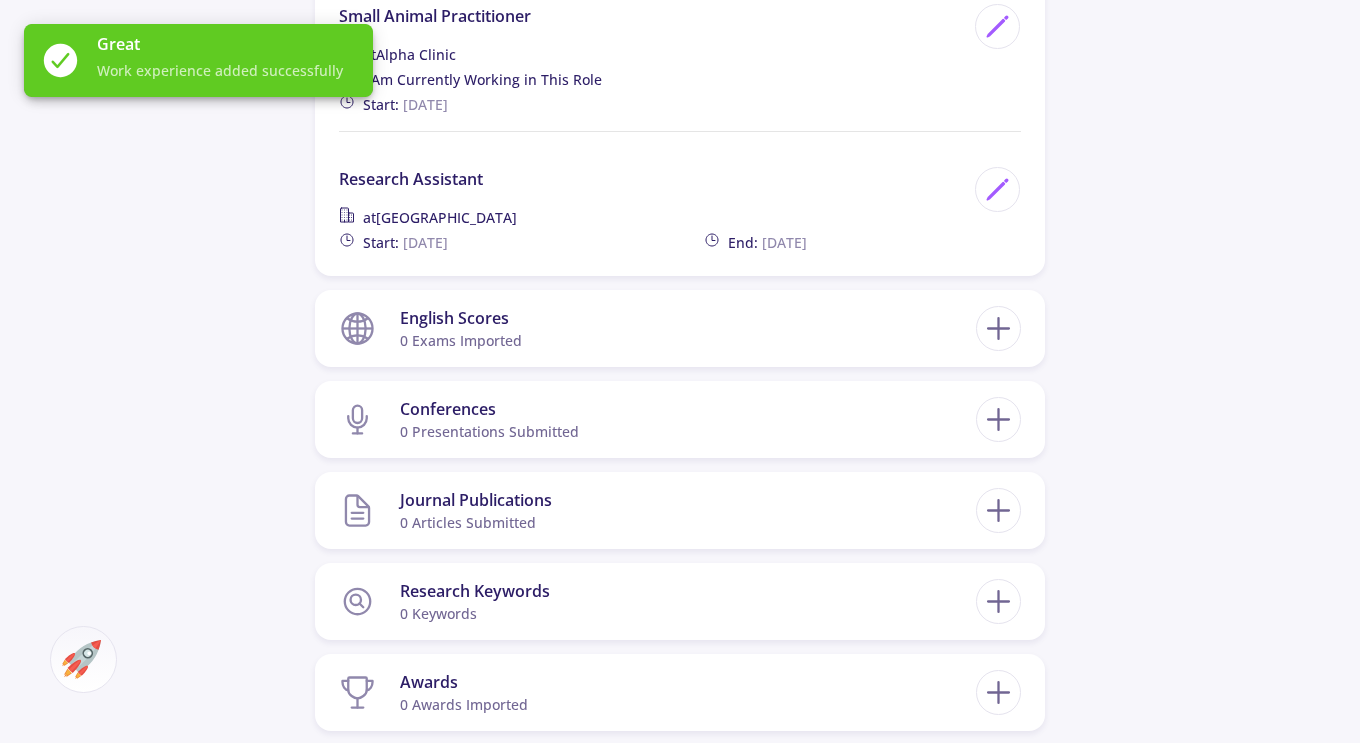 scroll, scrollTop: 1194, scrollLeft: 0, axis: vertical 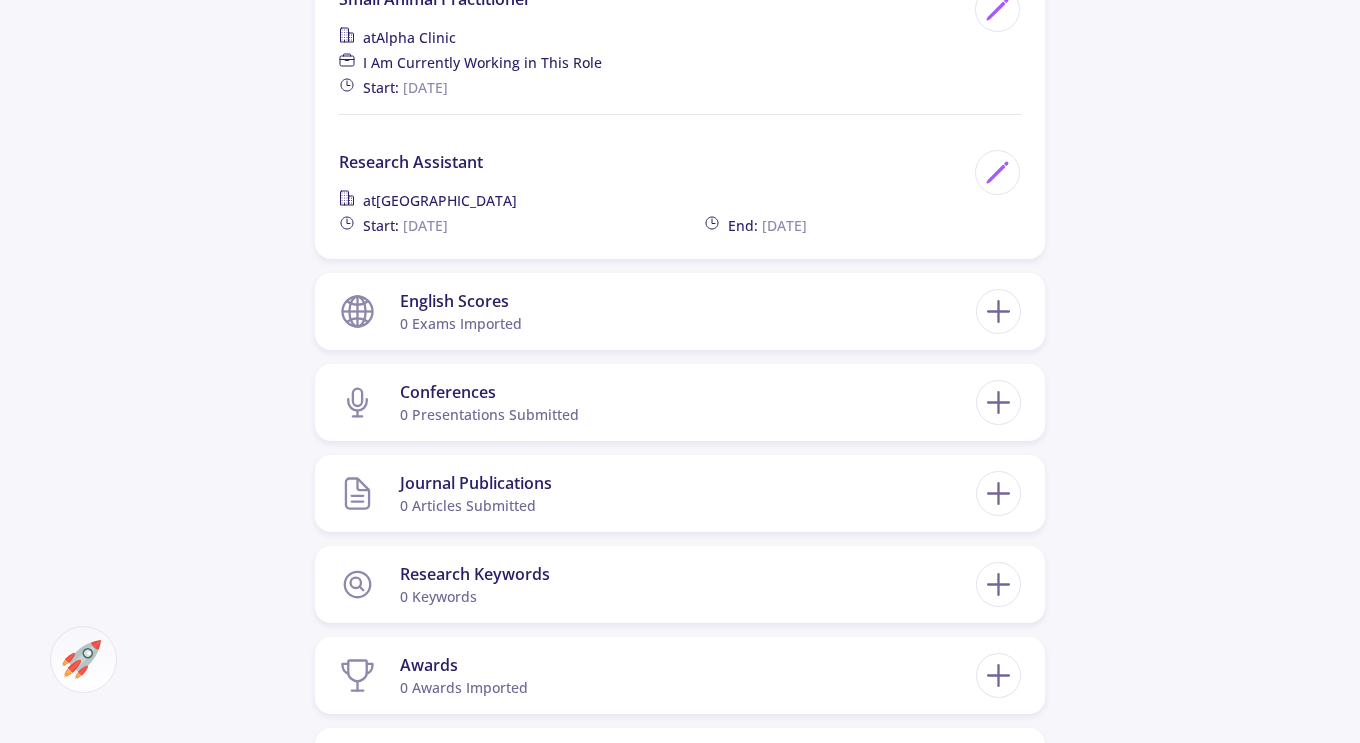 click 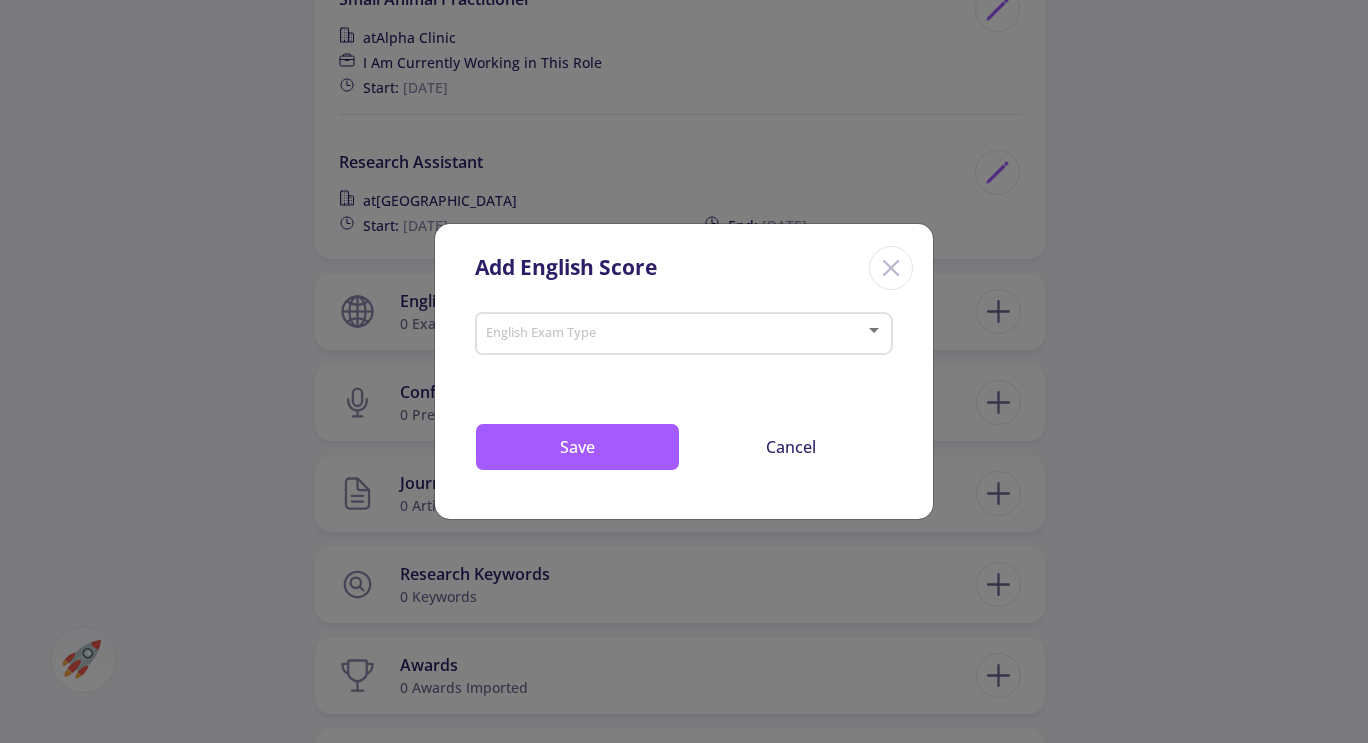 click at bounding box center [678, 334] 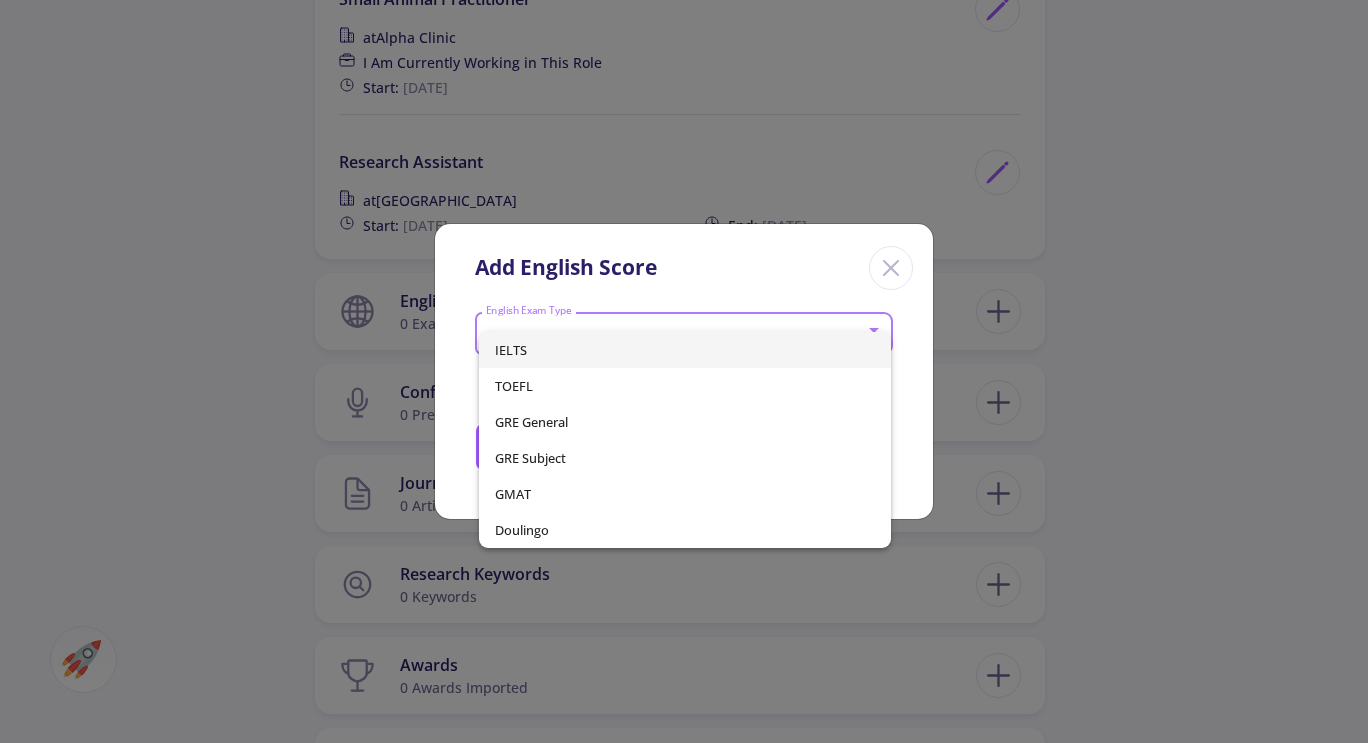 click on "IELTS" at bounding box center [685, 350] 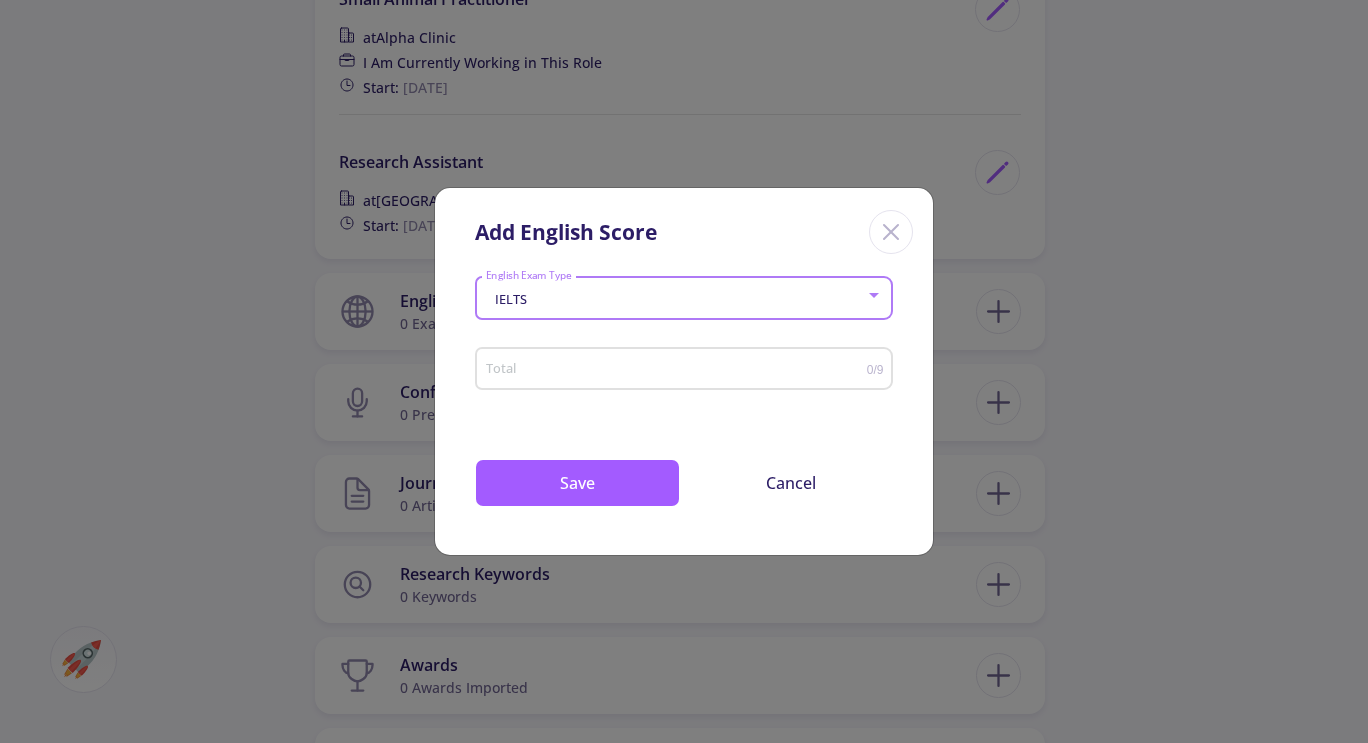 click on "Total" at bounding box center [676, 369] 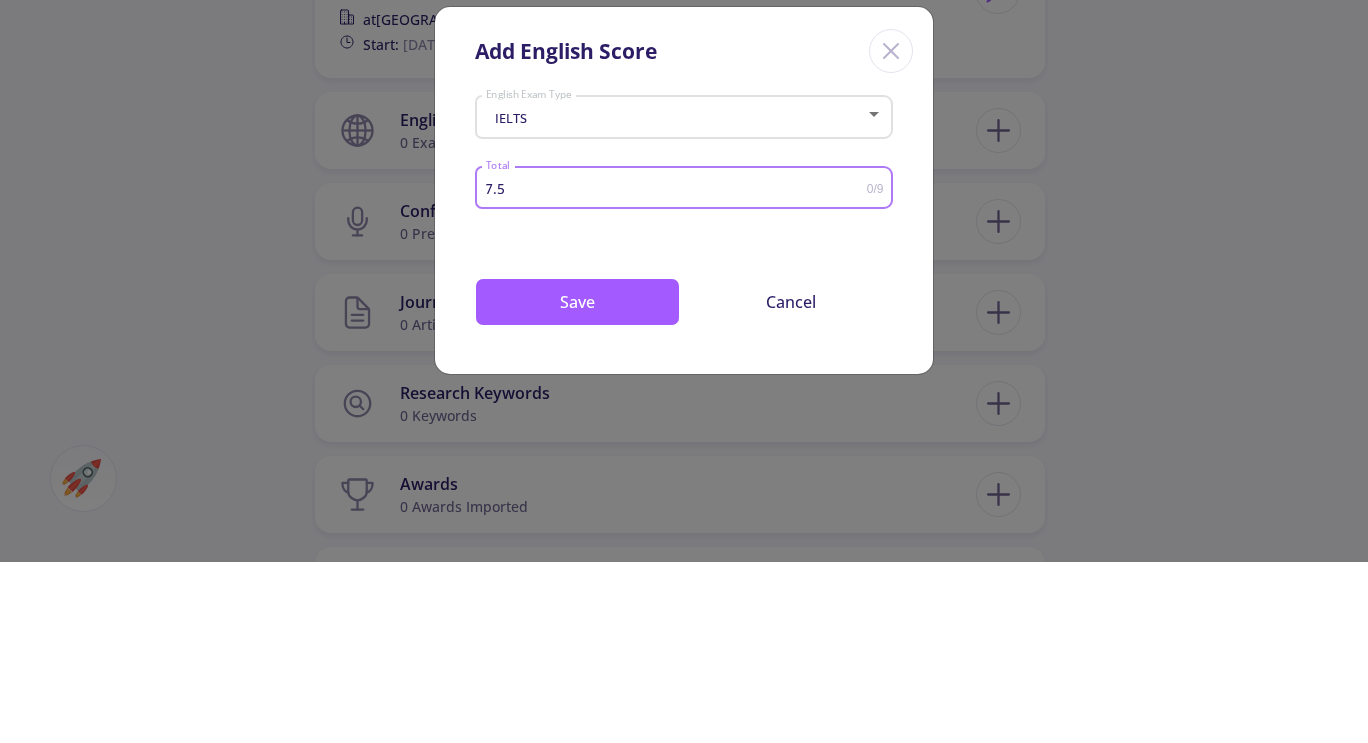 type on "7.5" 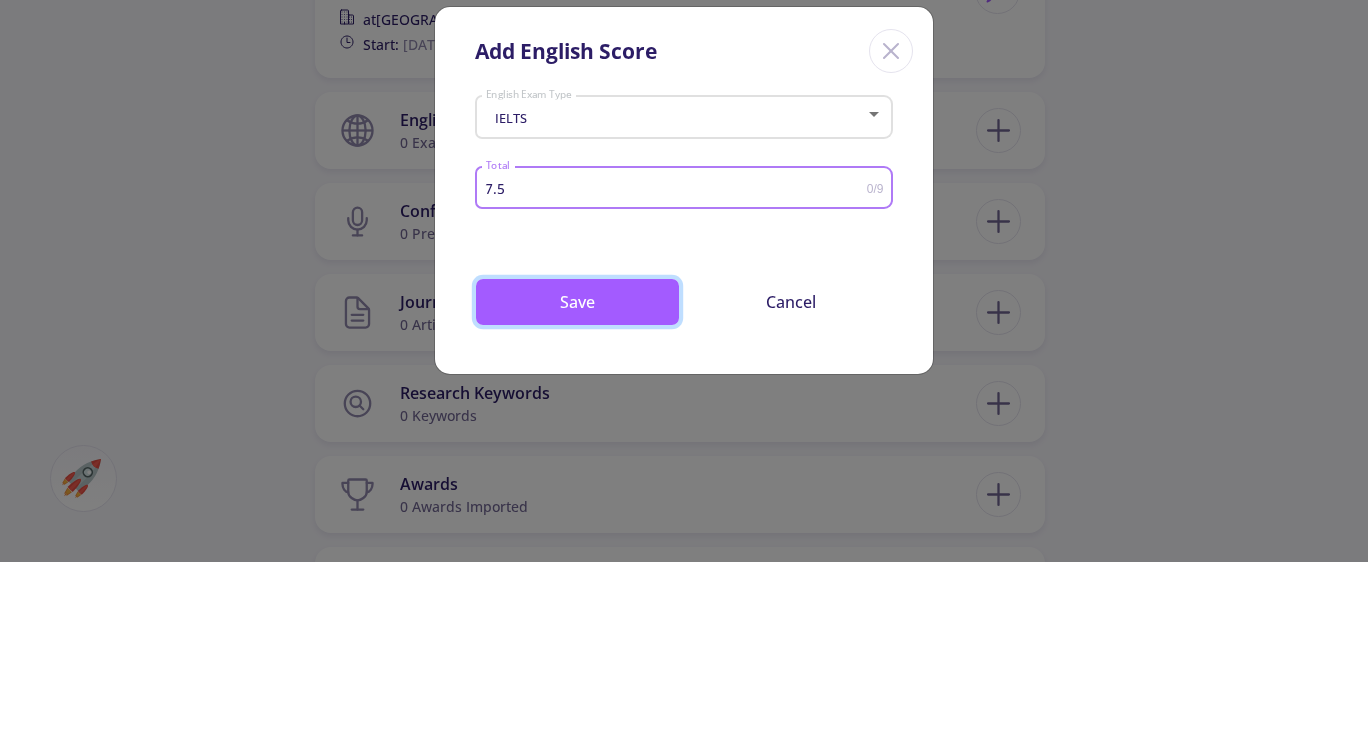 click on "Save" at bounding box center [577, 483] 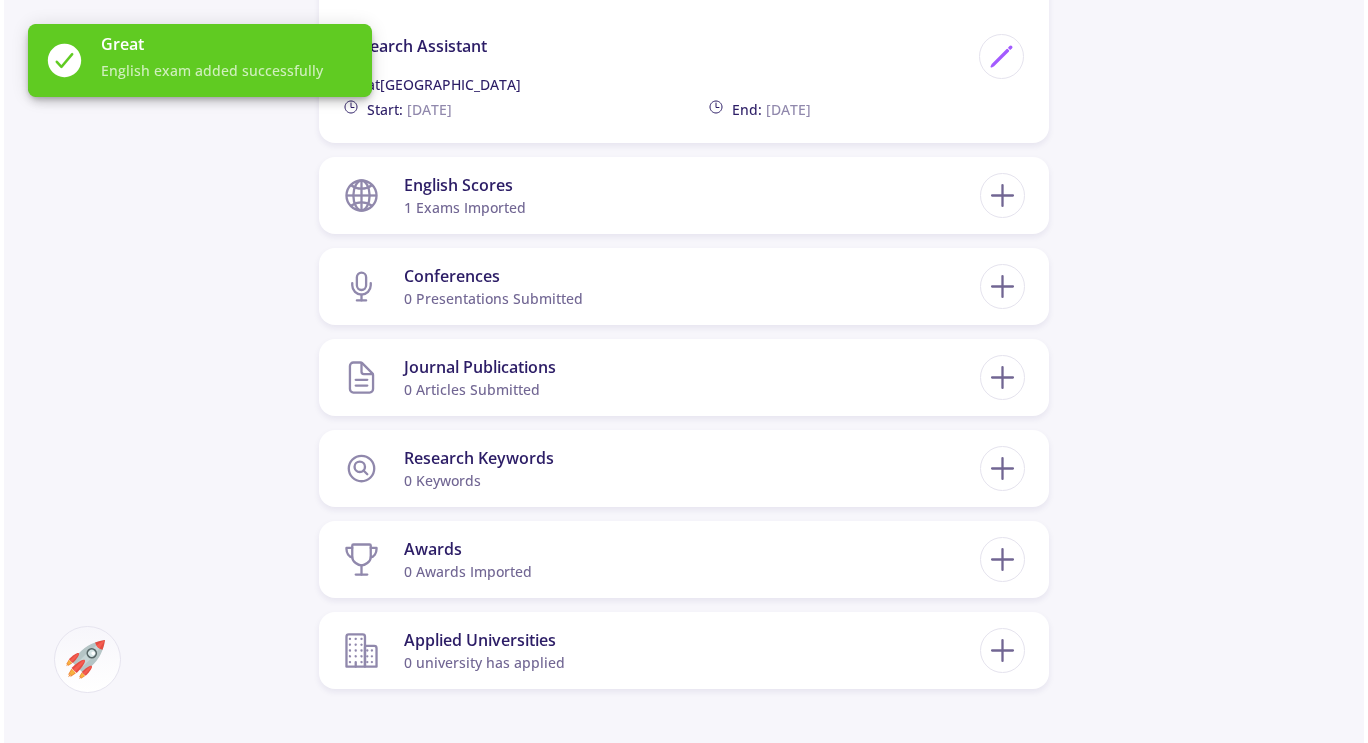 scroll, scrollTop: 1311, scrollLeft: 0, axis: vertical 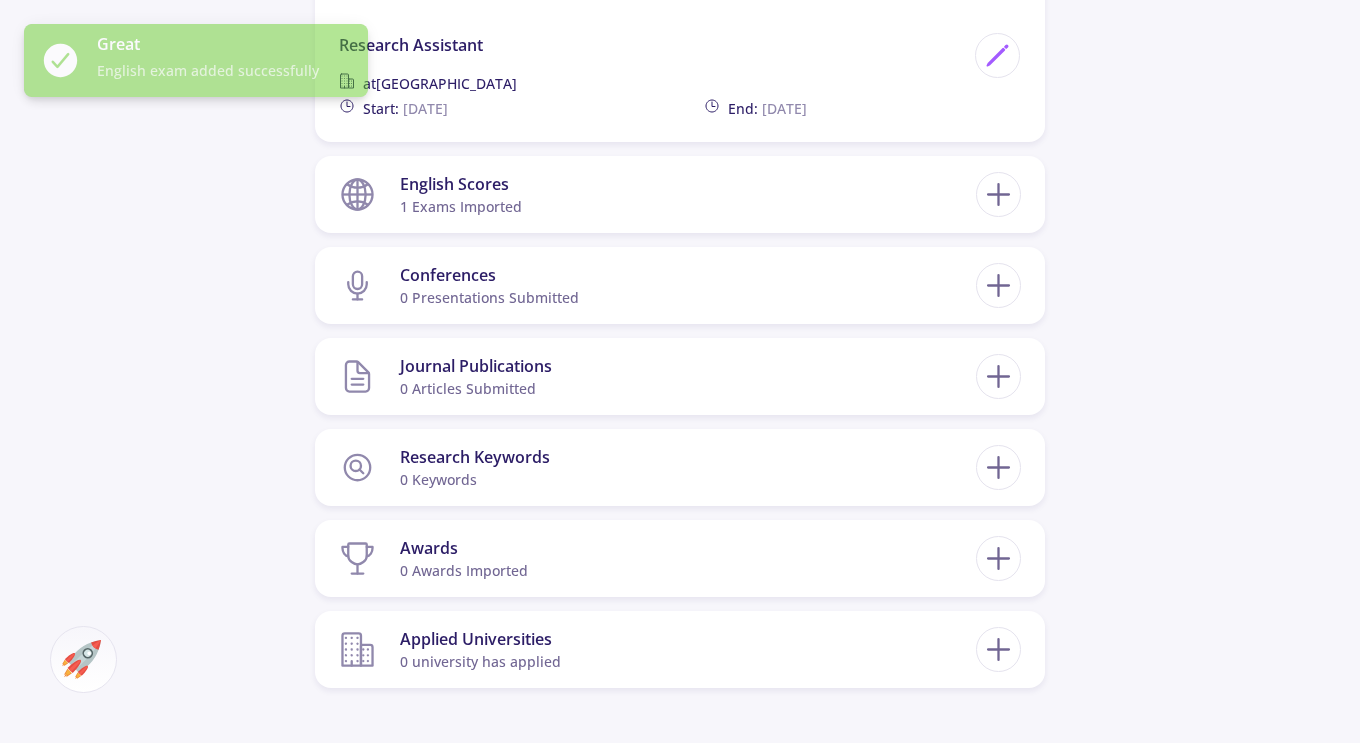 click 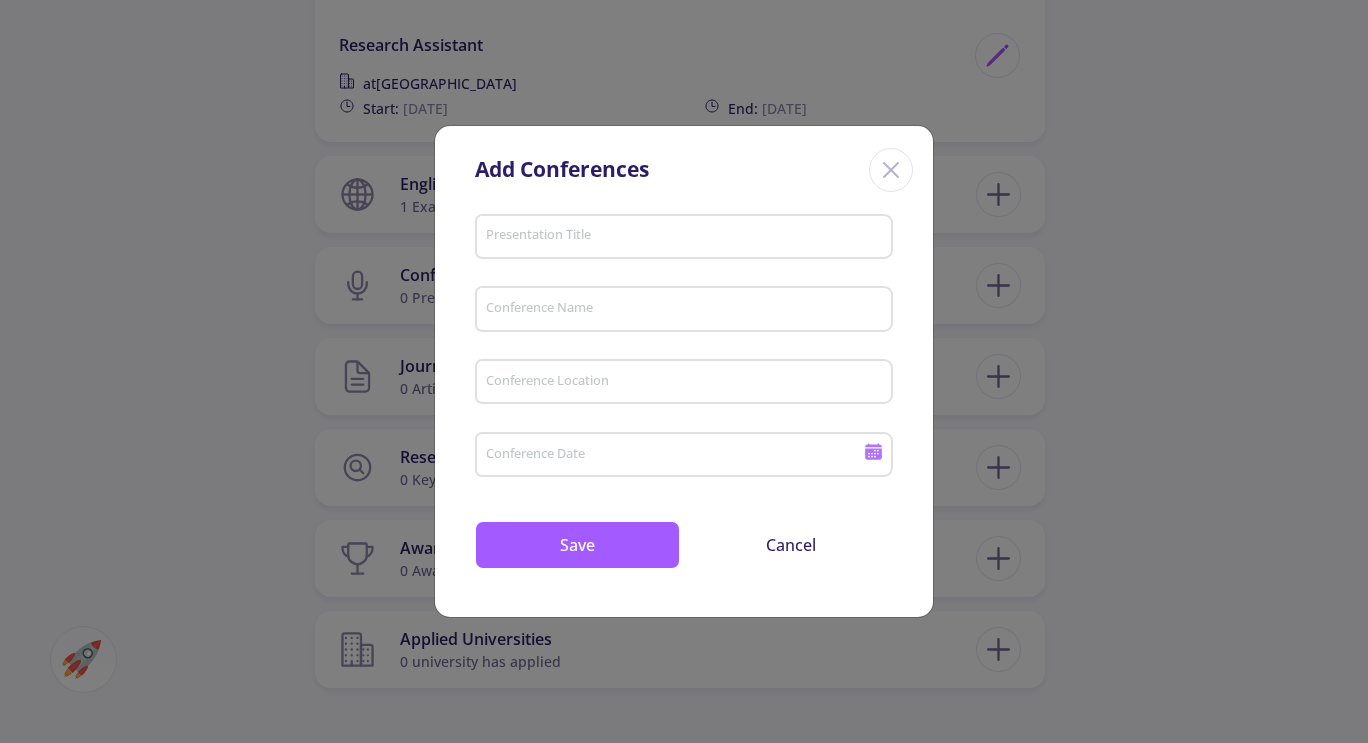 click 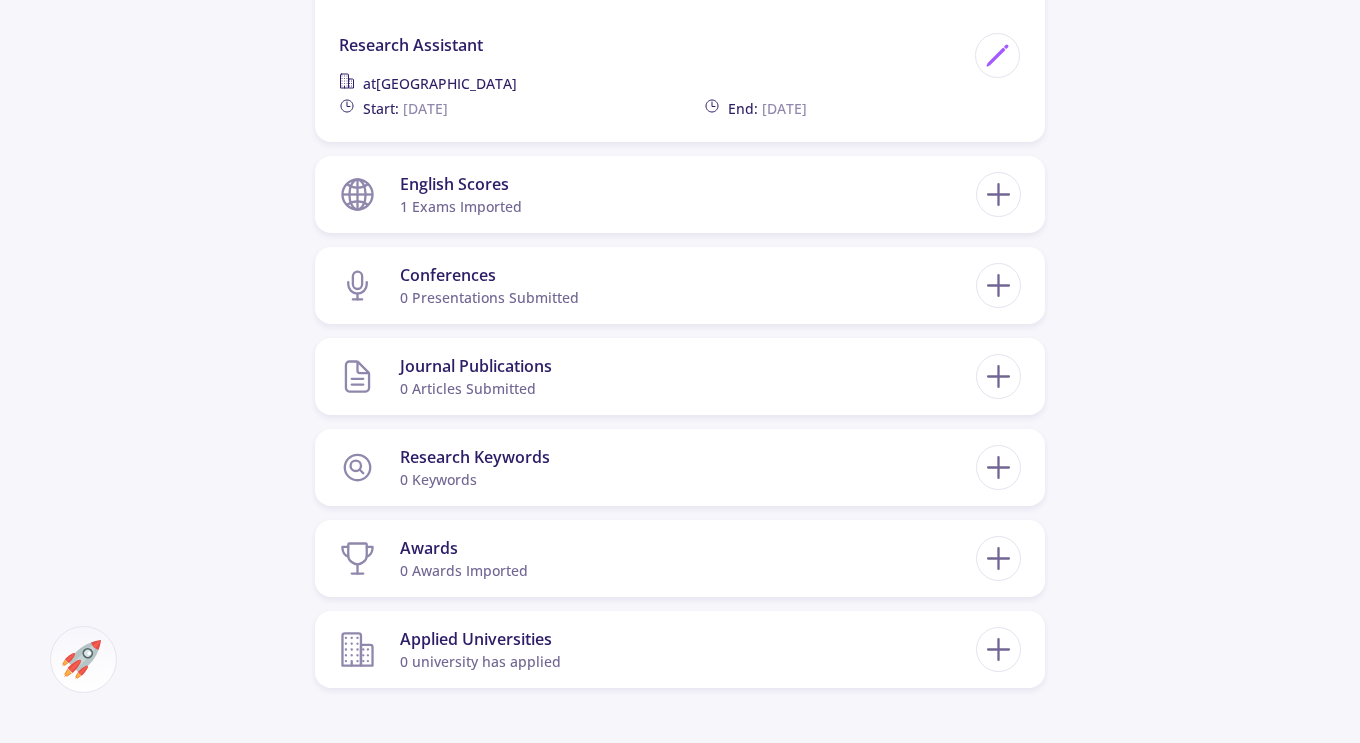 click 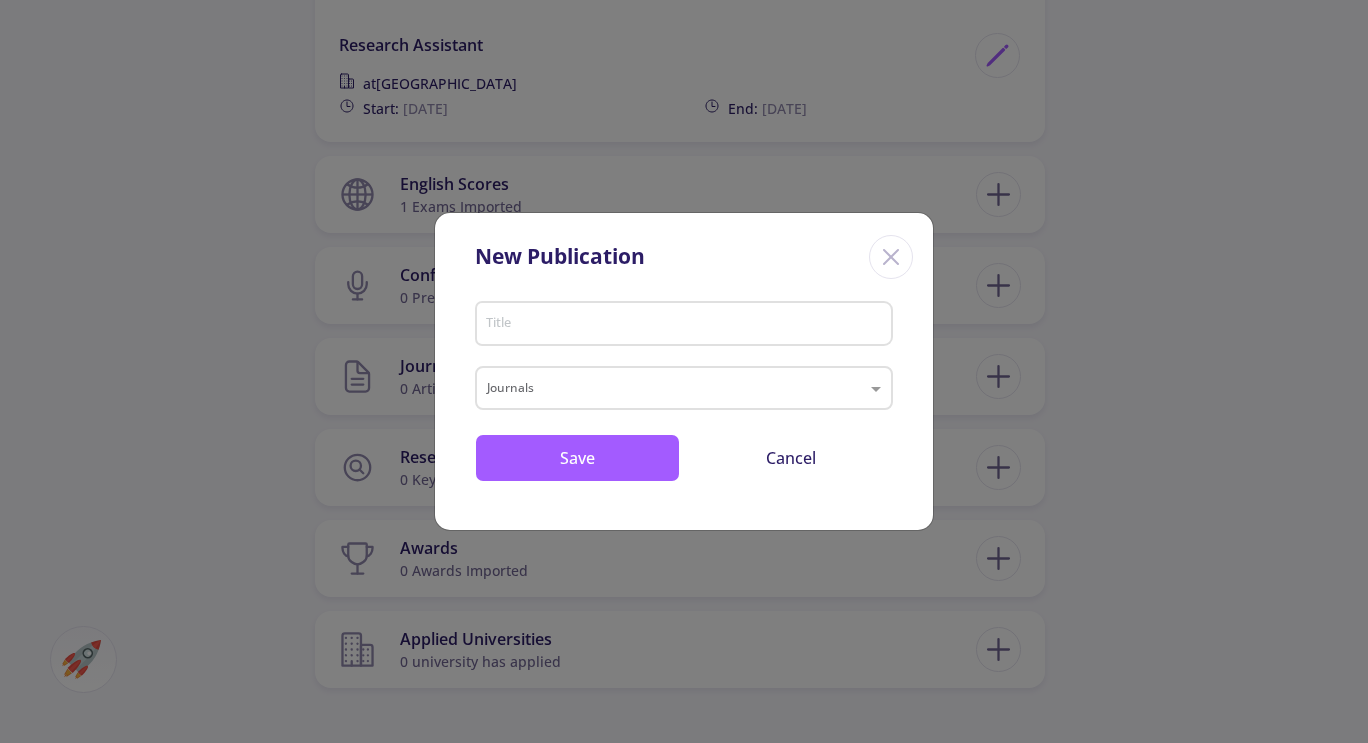 click on "Title" at bounding box center (687, 325) 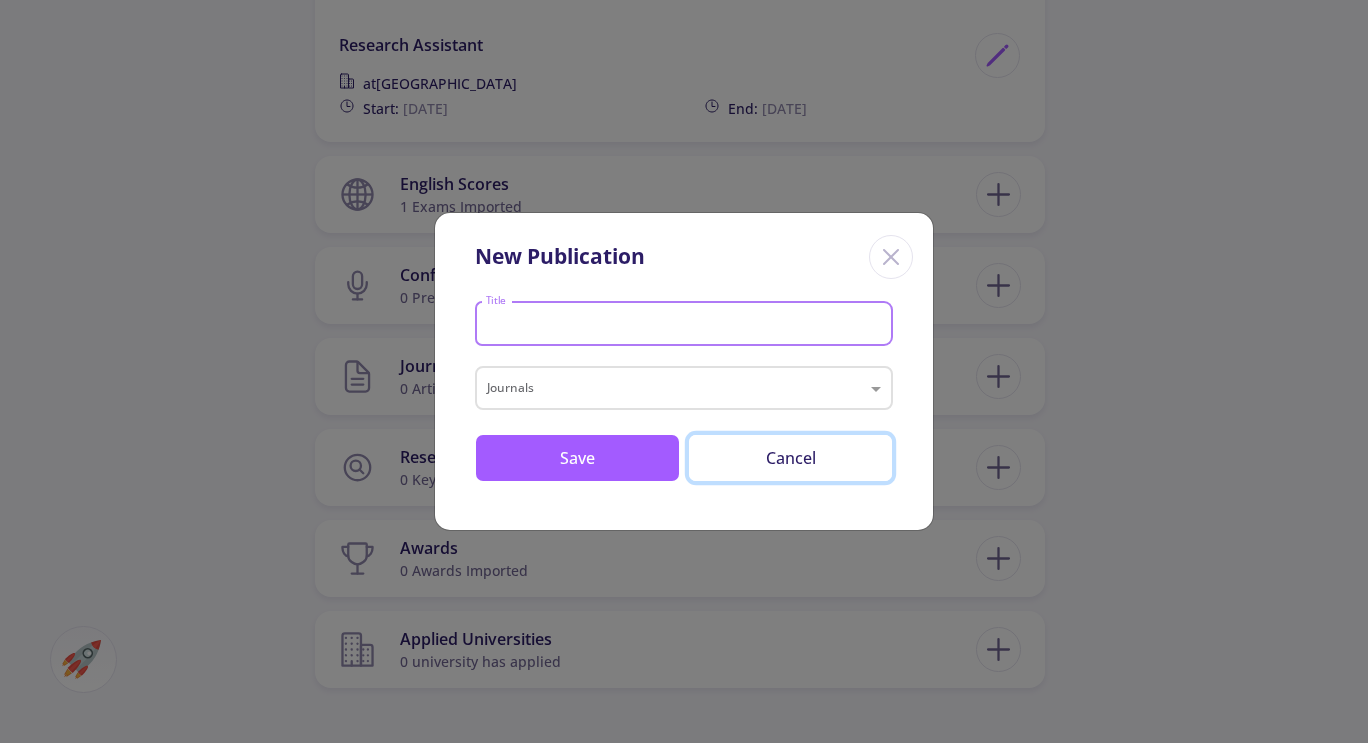 click on "Cancel" at bounding box center (790, 458) 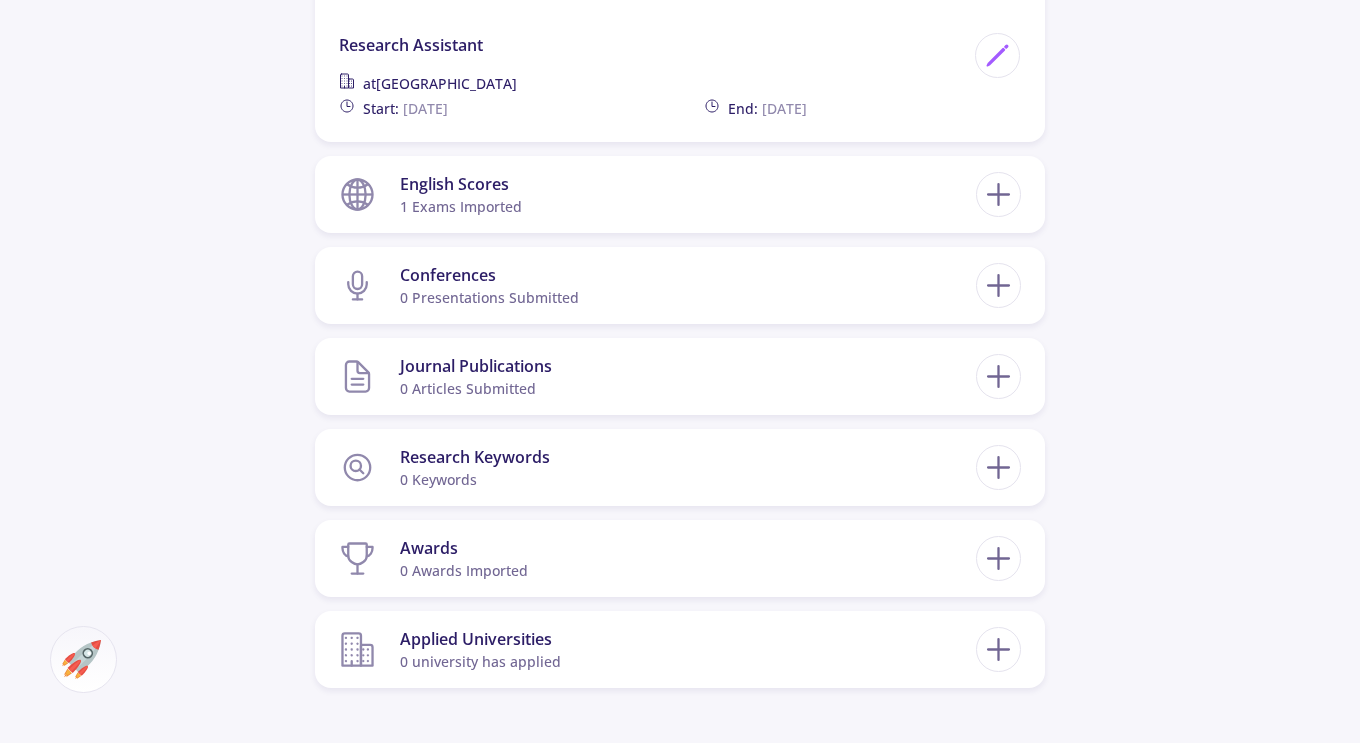 click 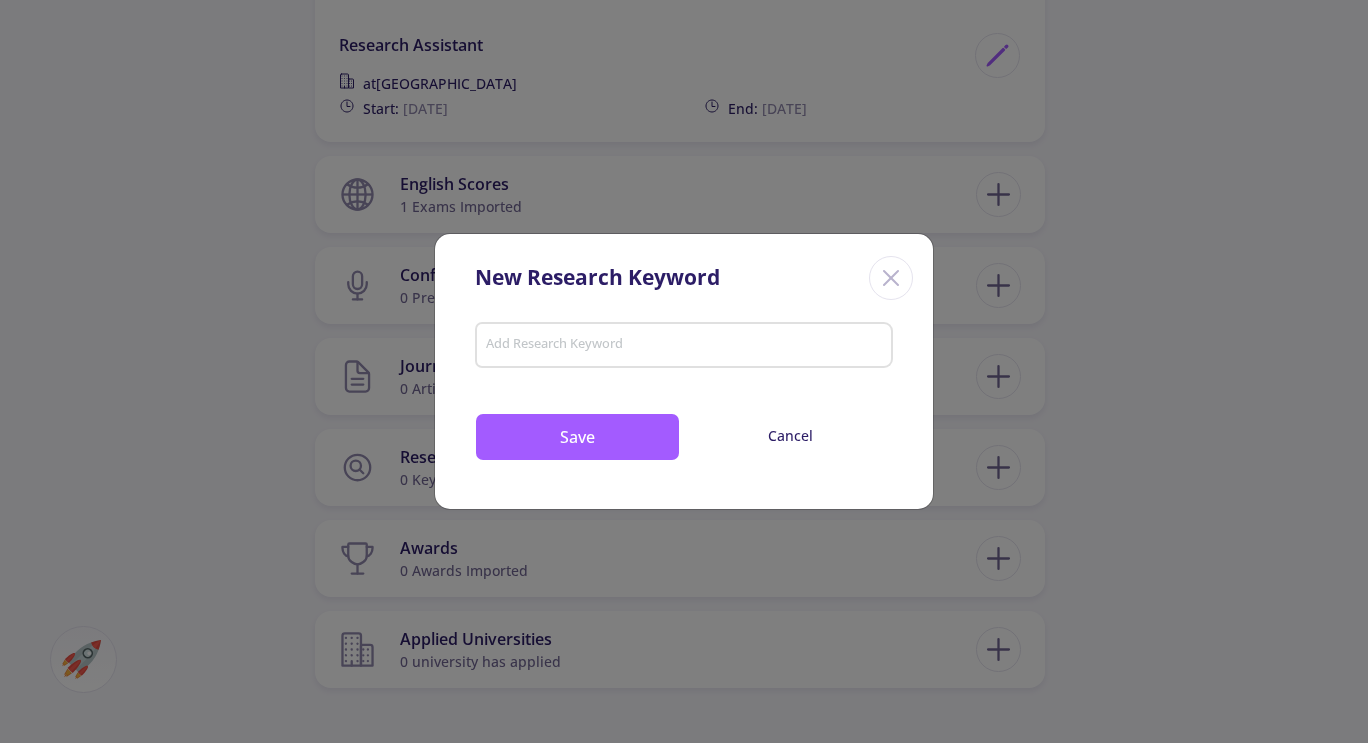 click on "Add Research Keyword" at bounding box center [684, 347] 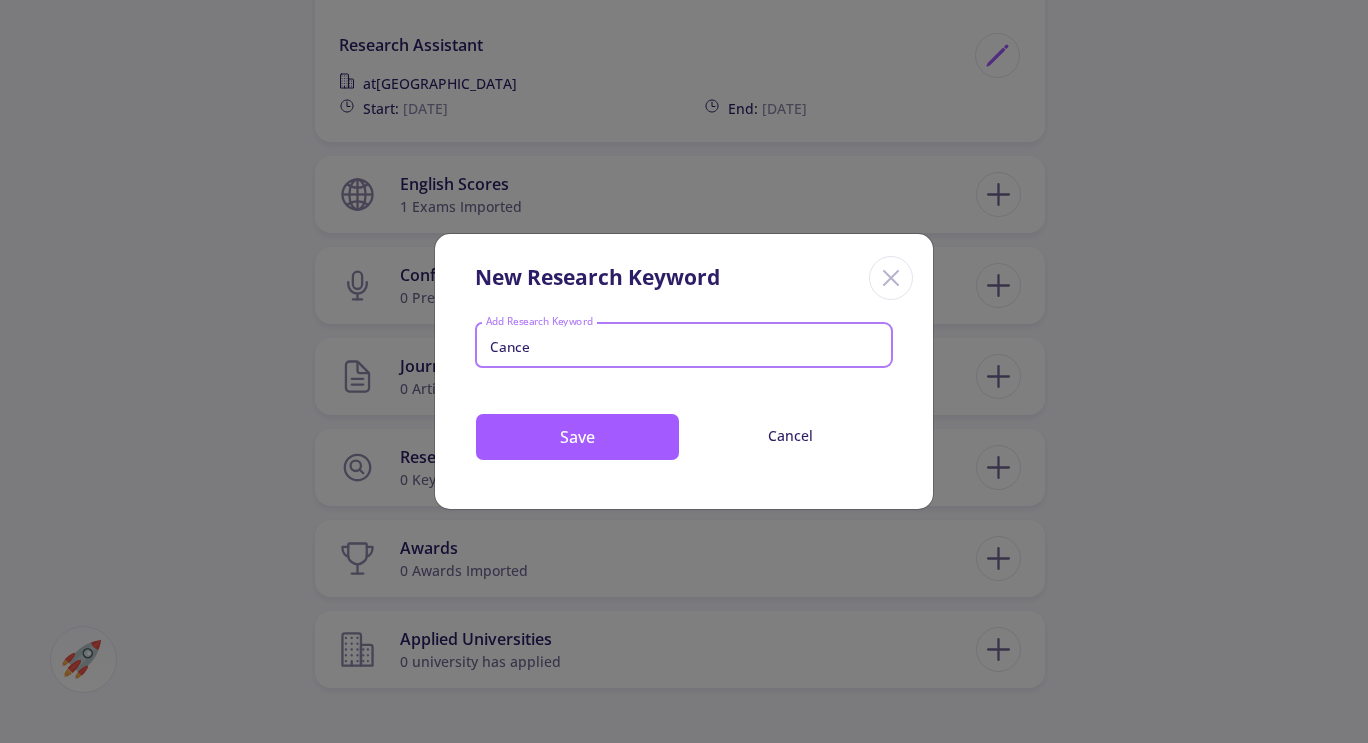 type on "Cancer" 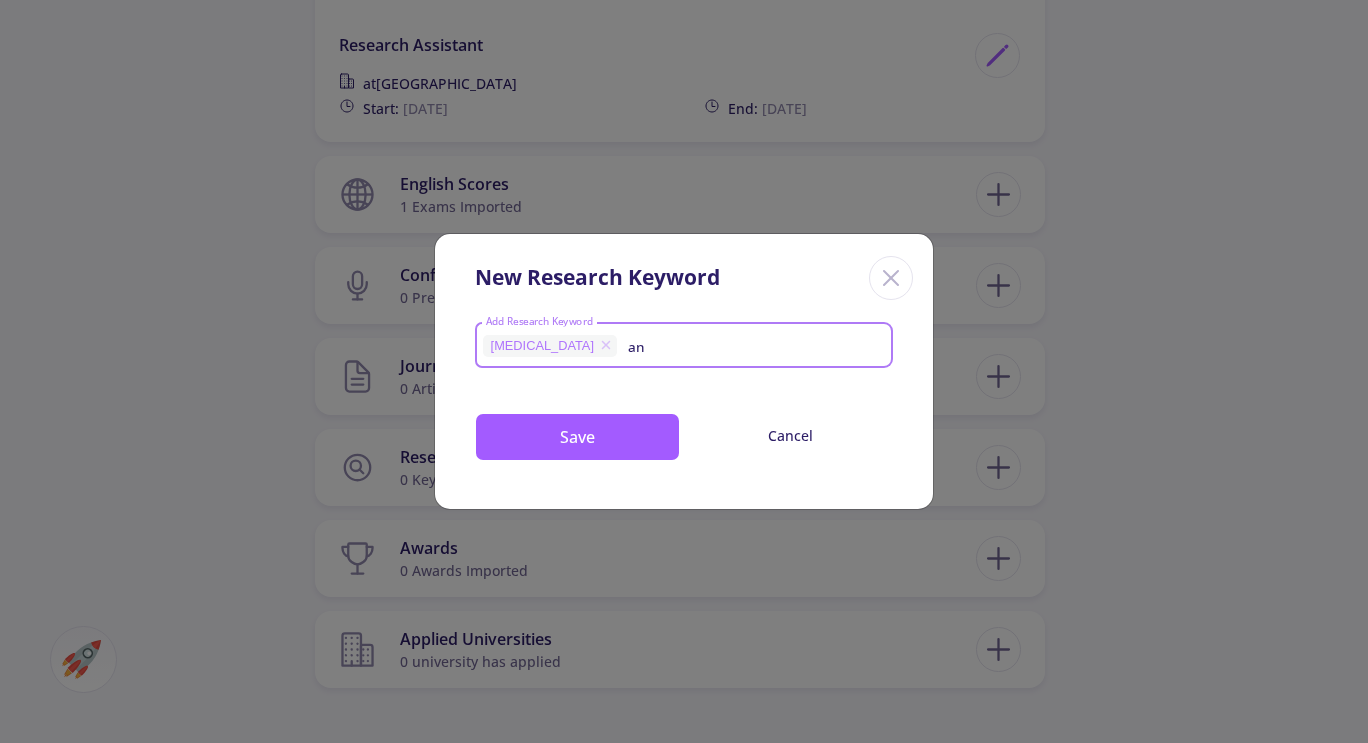 type on "a" 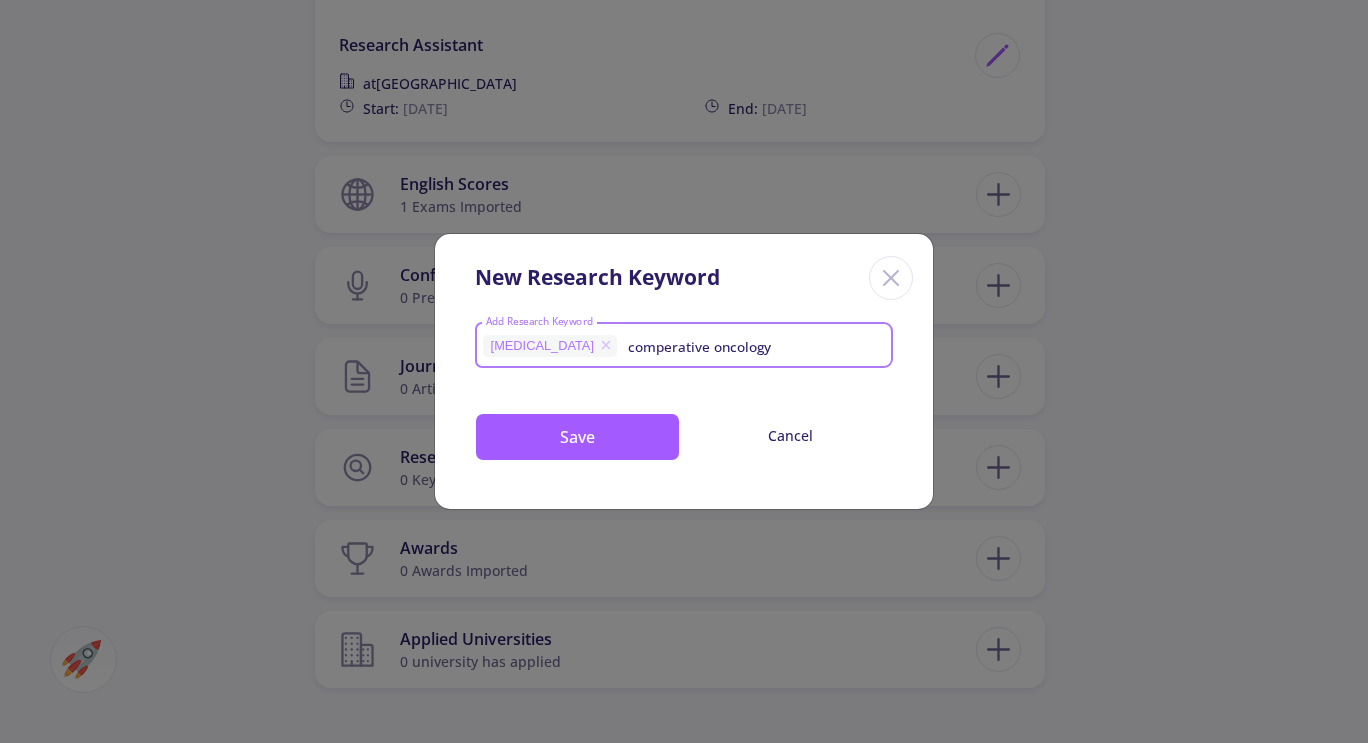 click on "comperative oncology" at bounding box center (753, 347) 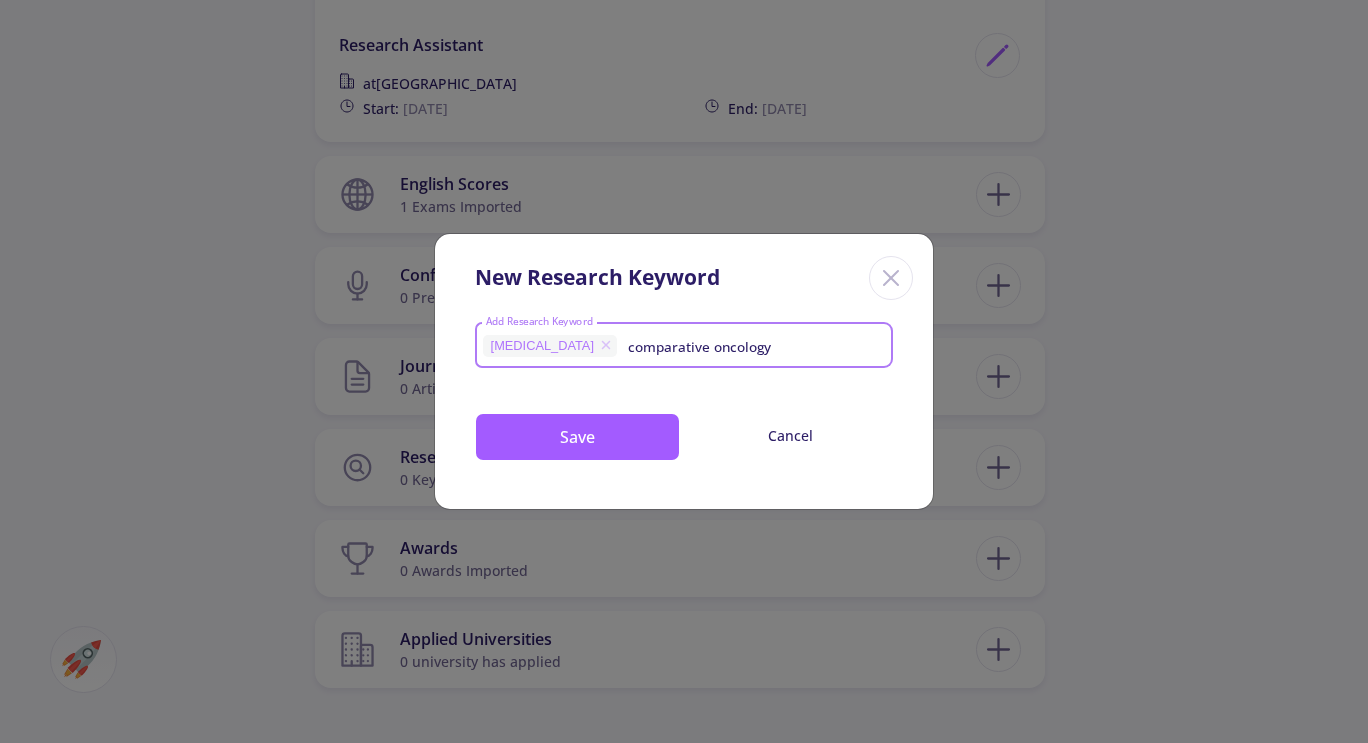 click on "comparative oncology" at bounding box center (753, 347) 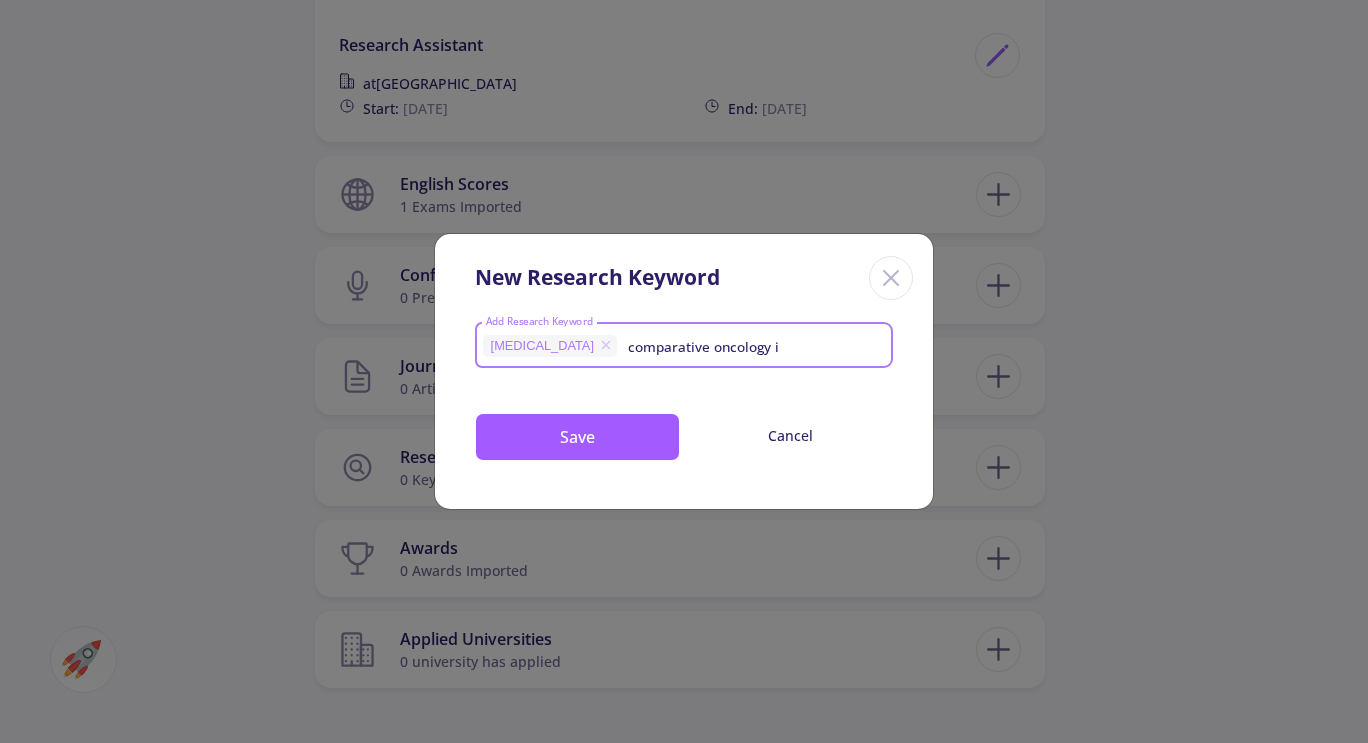 type on "comparative oncology" 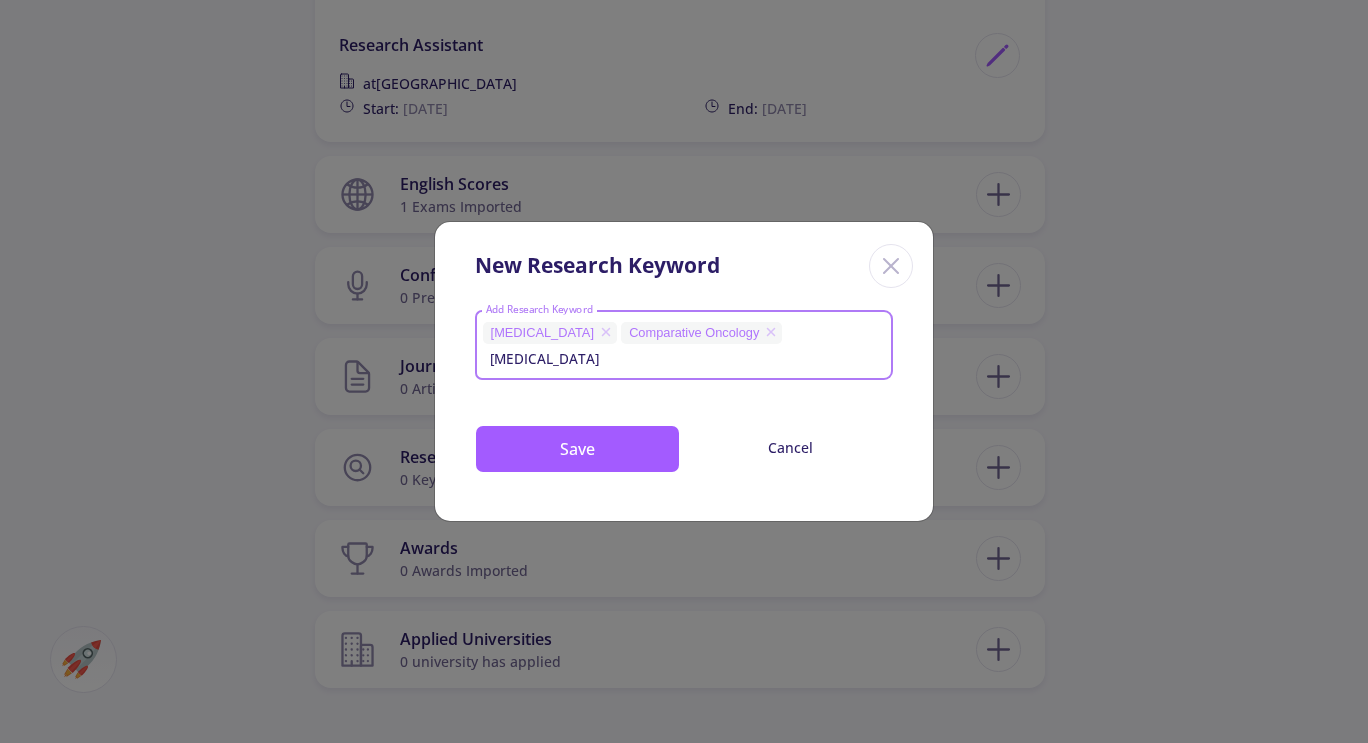 click on "Immunotherapy" at bounding box center (684, 359) 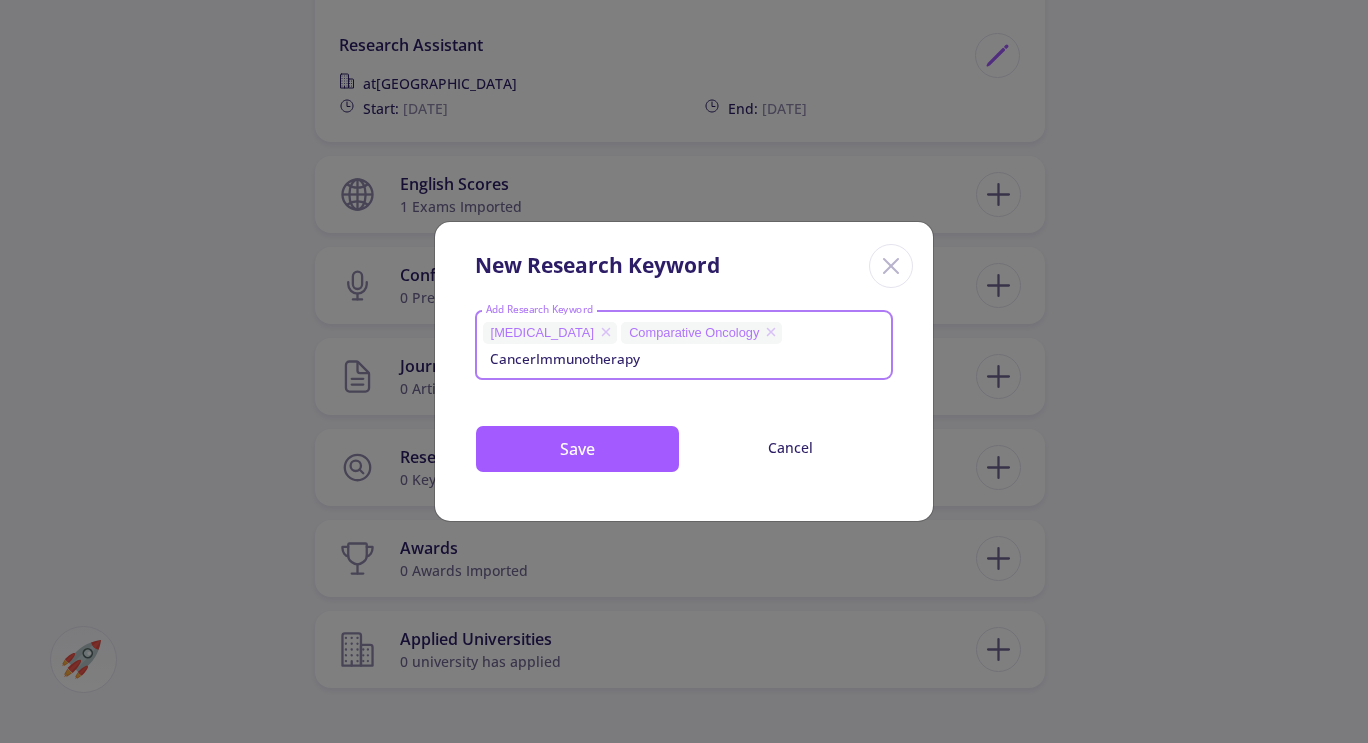 type on "Cancer Immunotherapy" 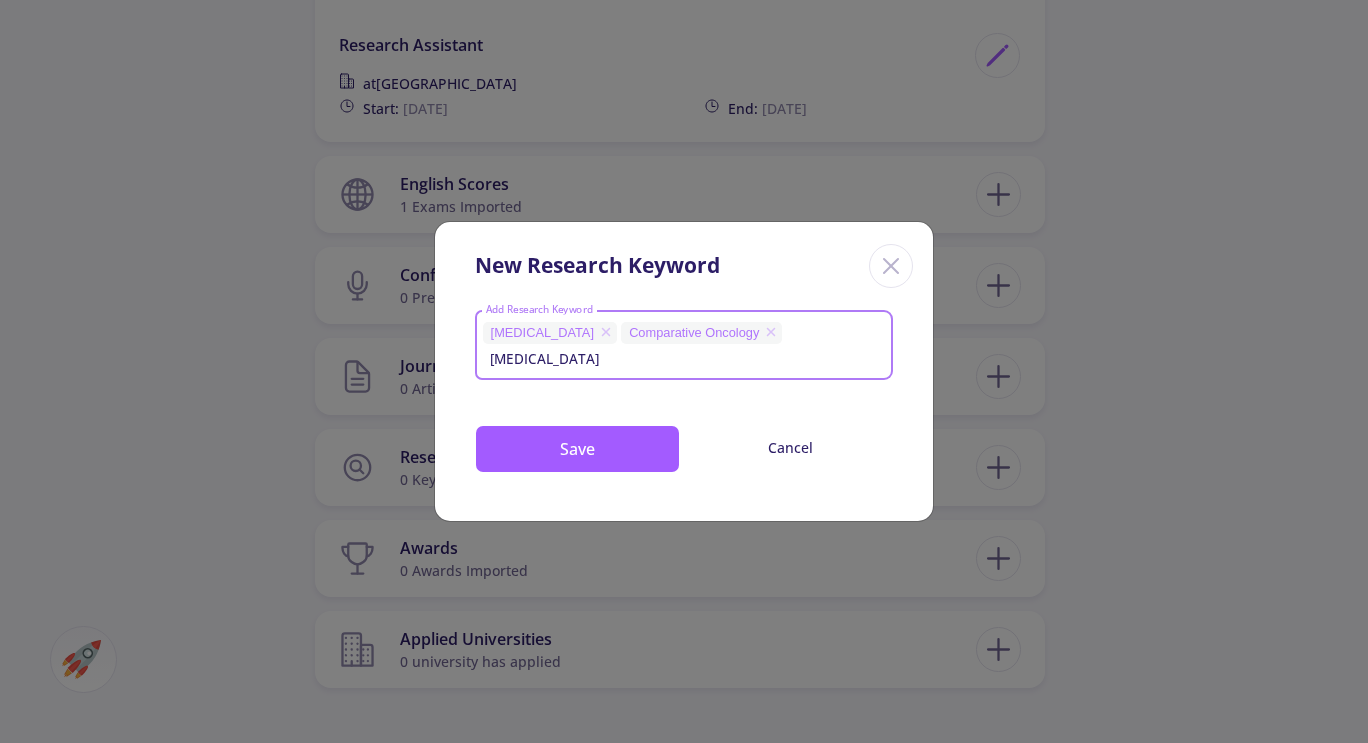 click on "Cancer Immunotherapy" at bounding box center (684, 359) 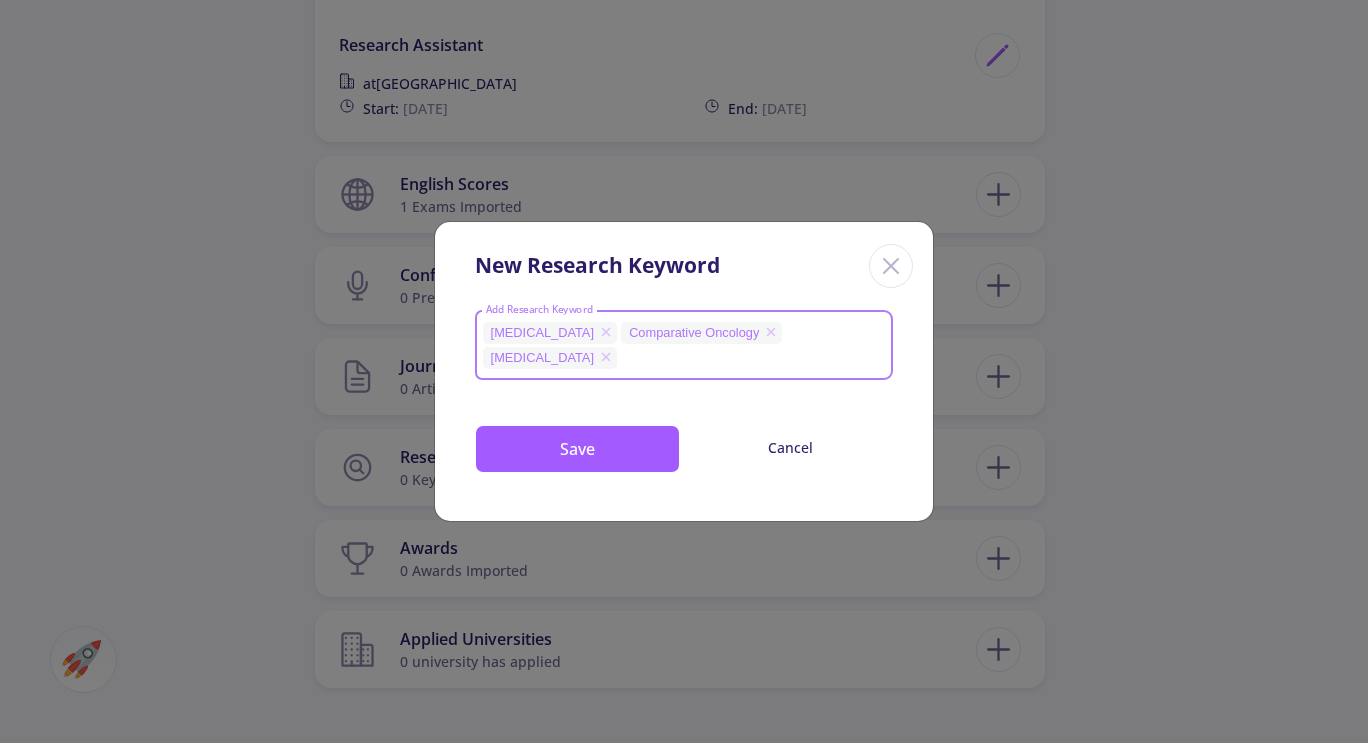 scroll, scrollTop: 0, scrollLeft: 0, axis: both 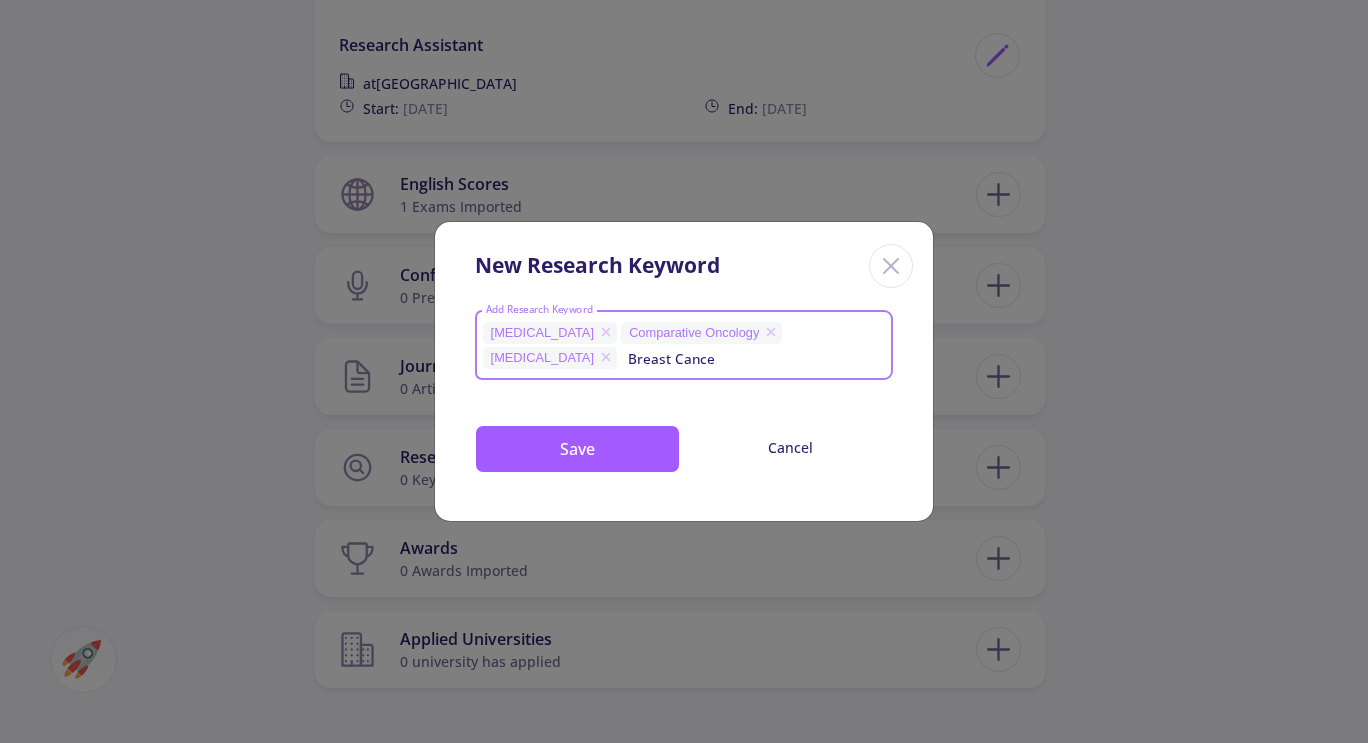 type on "Breast Cancer" 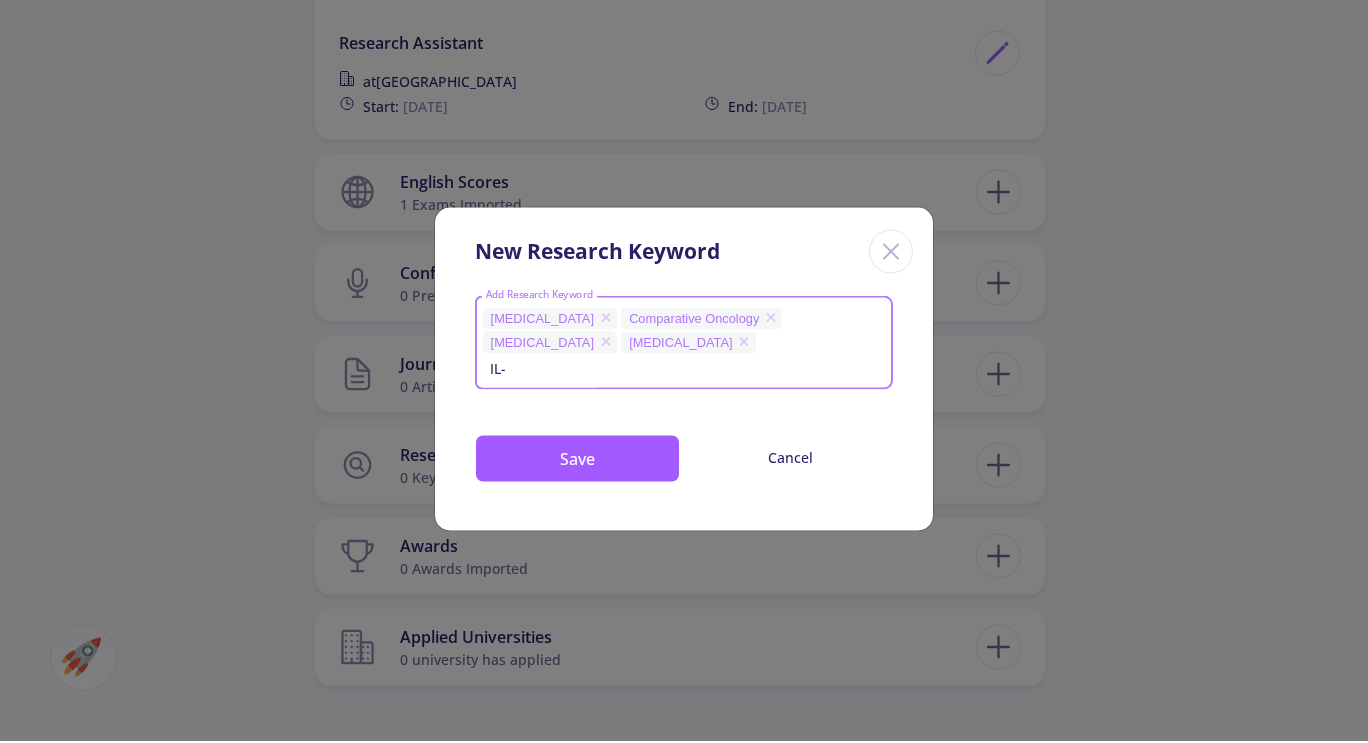 type on "IL-6" 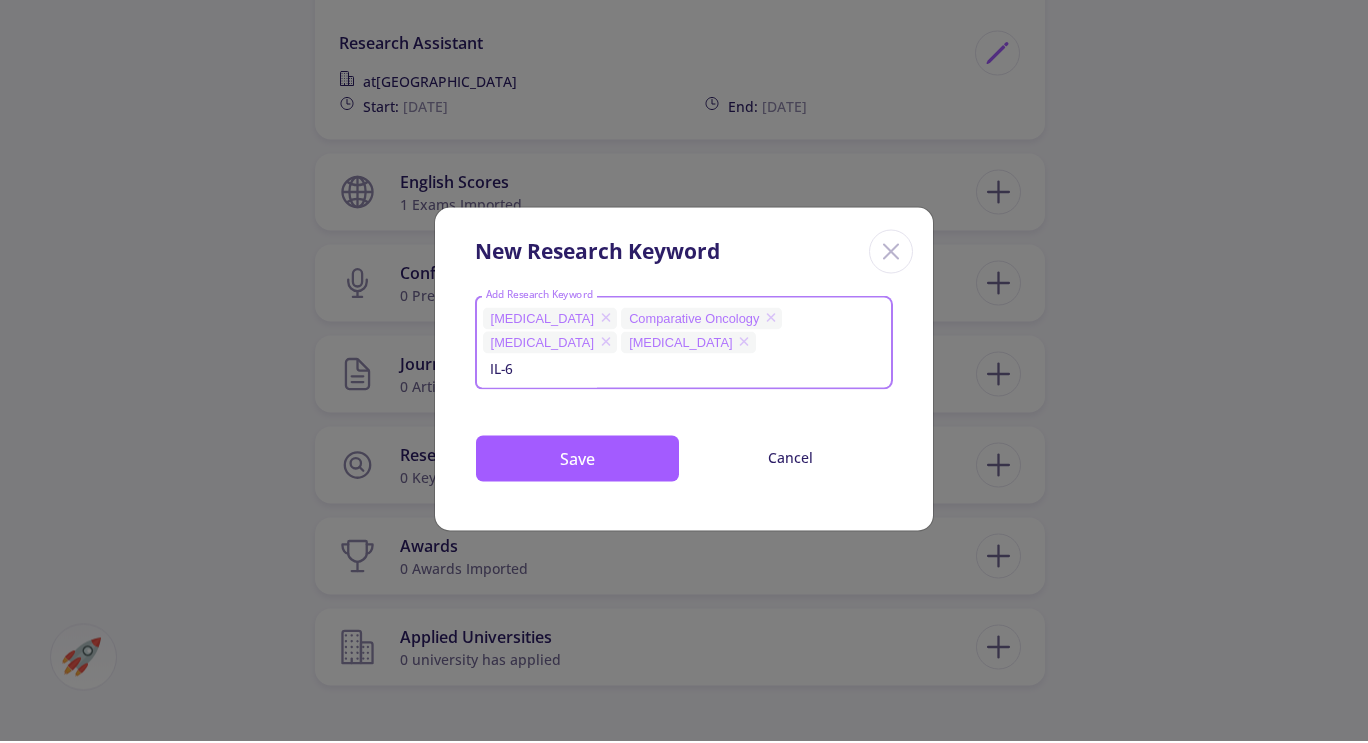 type 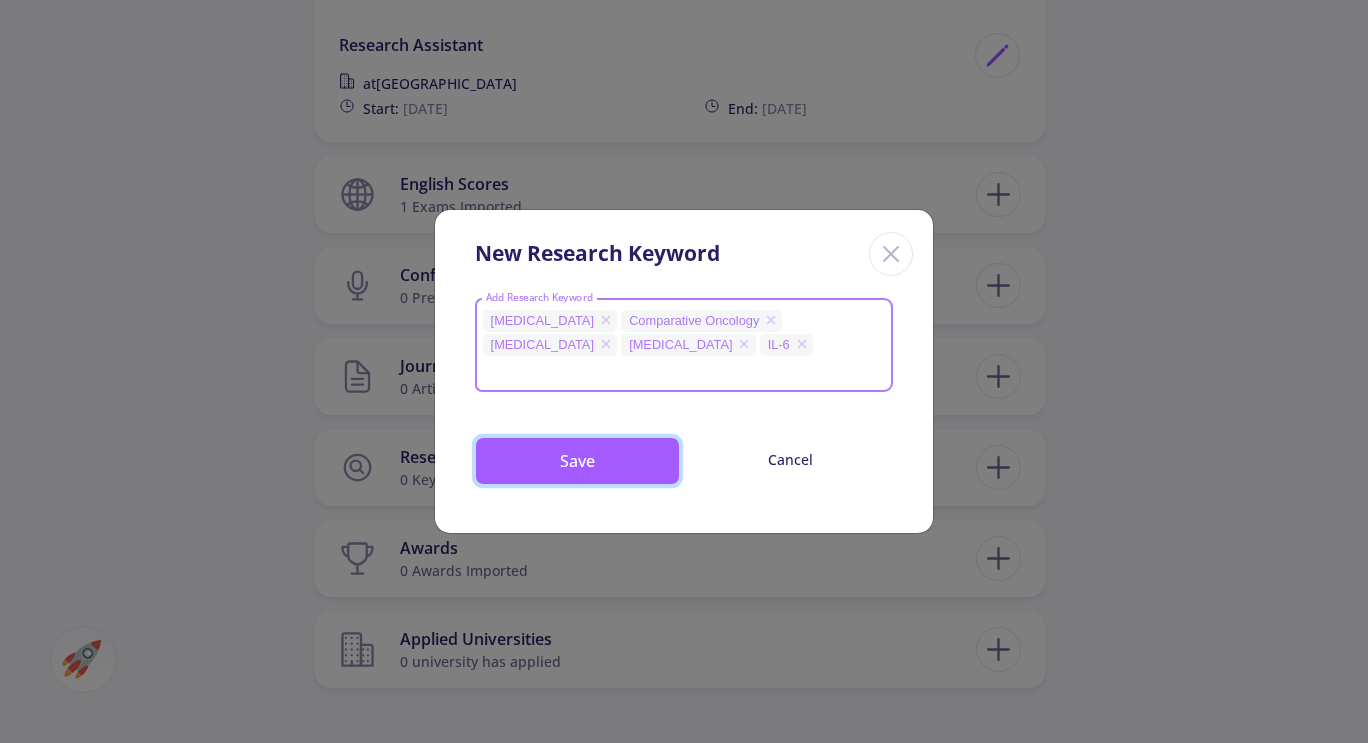 click on "Save" at bounding box center (577, 461) 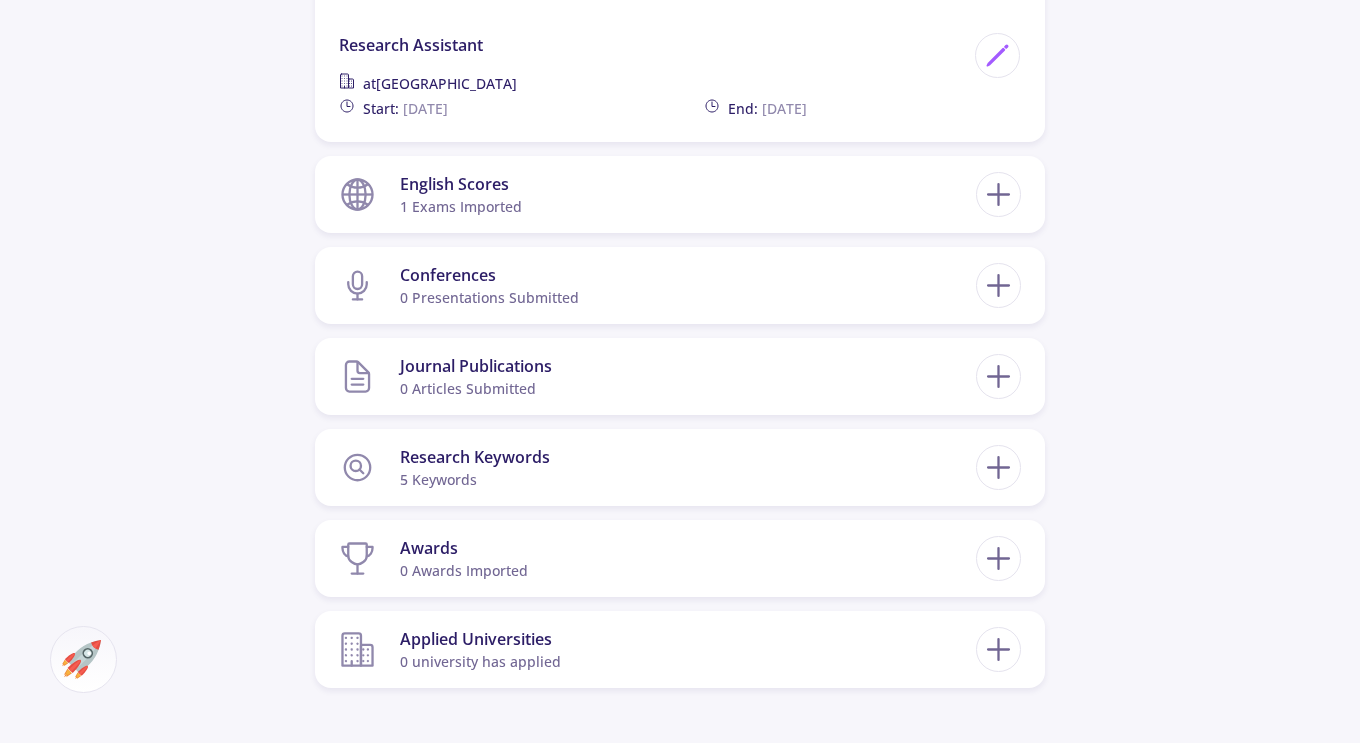click 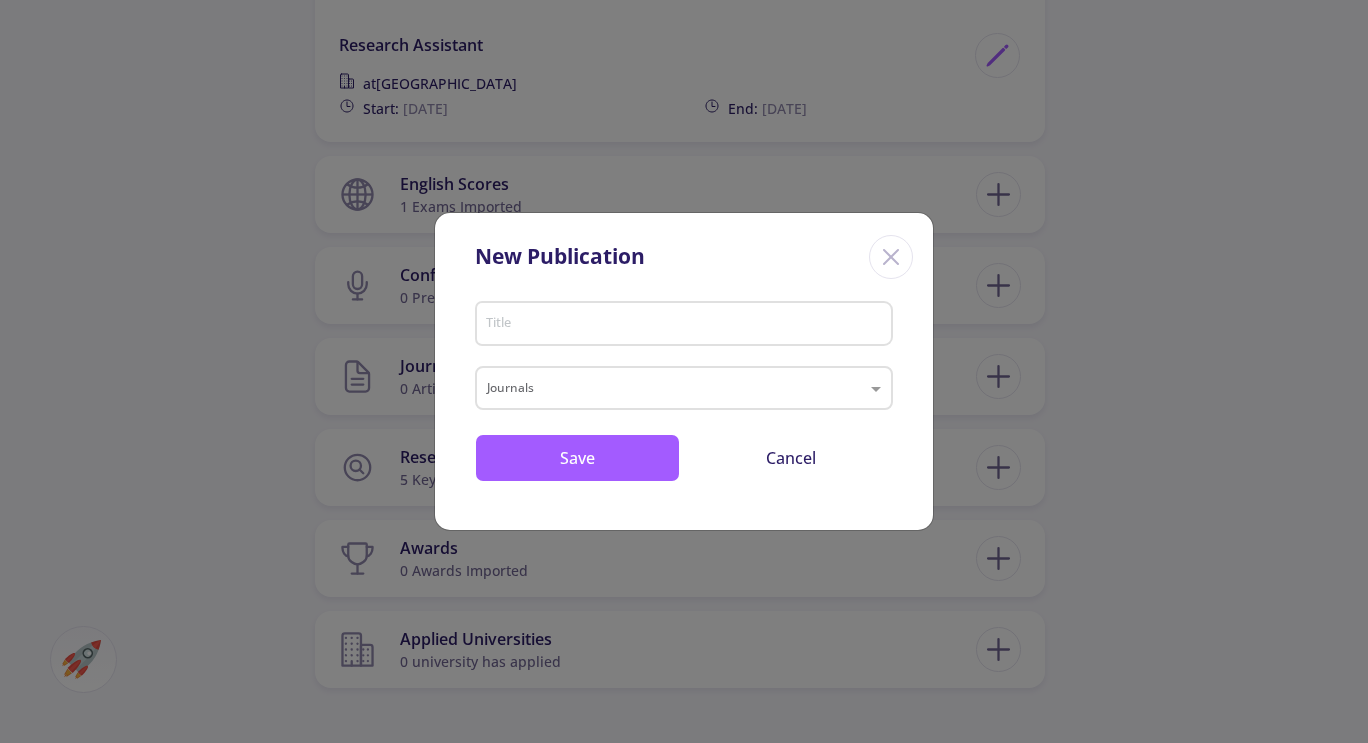 click on "Title" at bounding box center [687, 325] 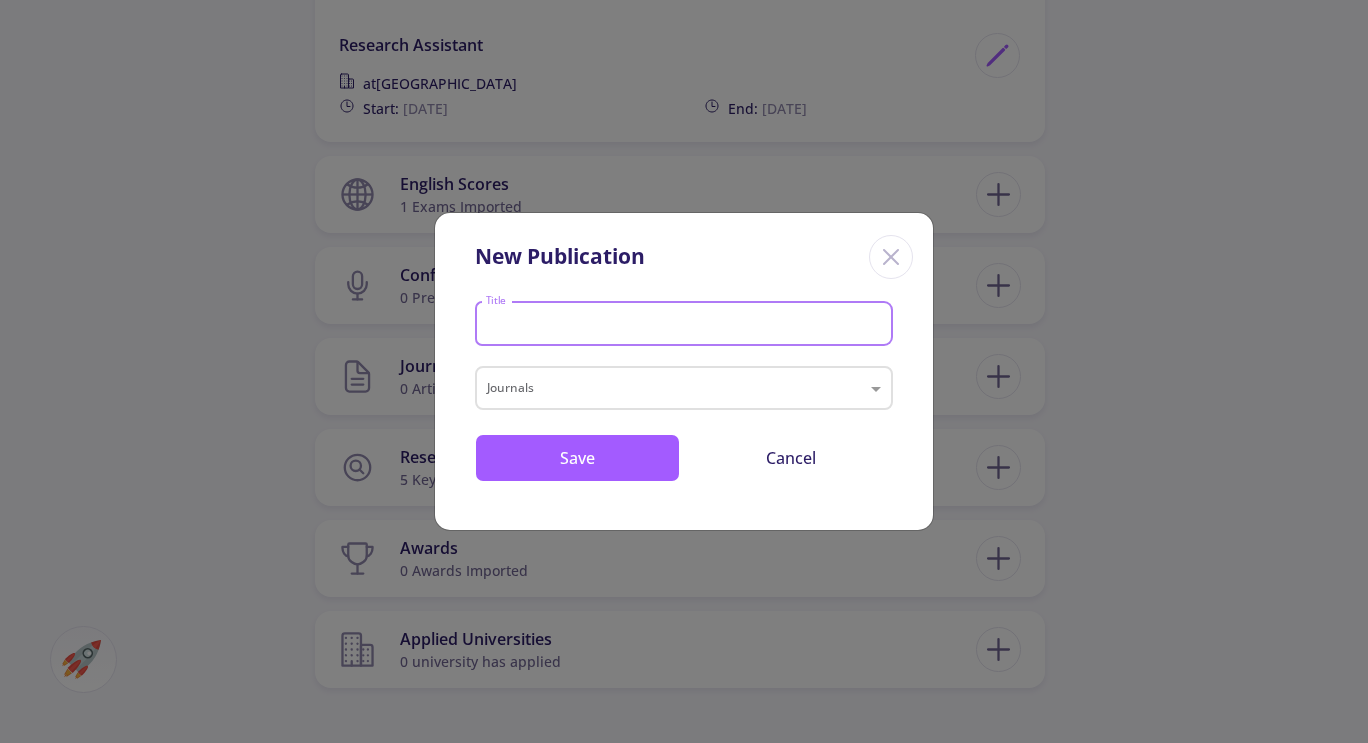 click 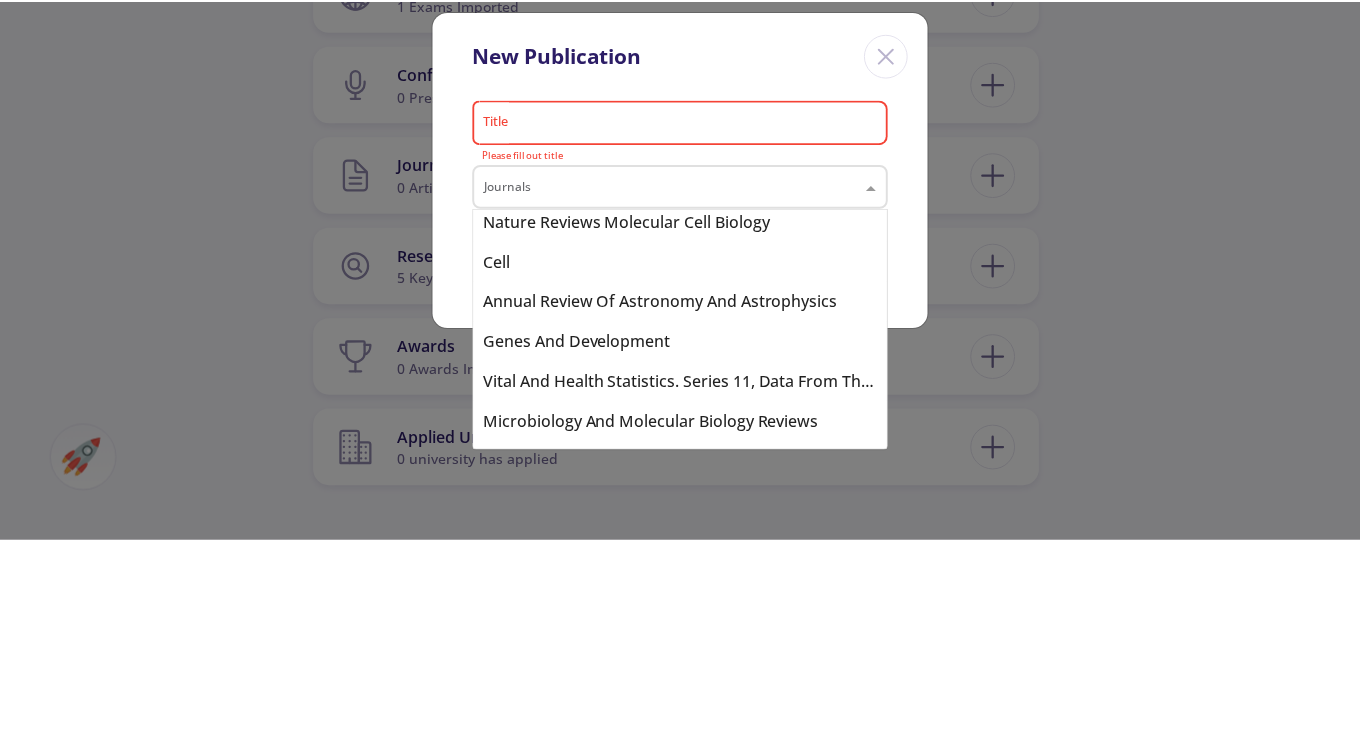 scroll, scrollTop: 288, scrollLeft: 0, axis: vertical 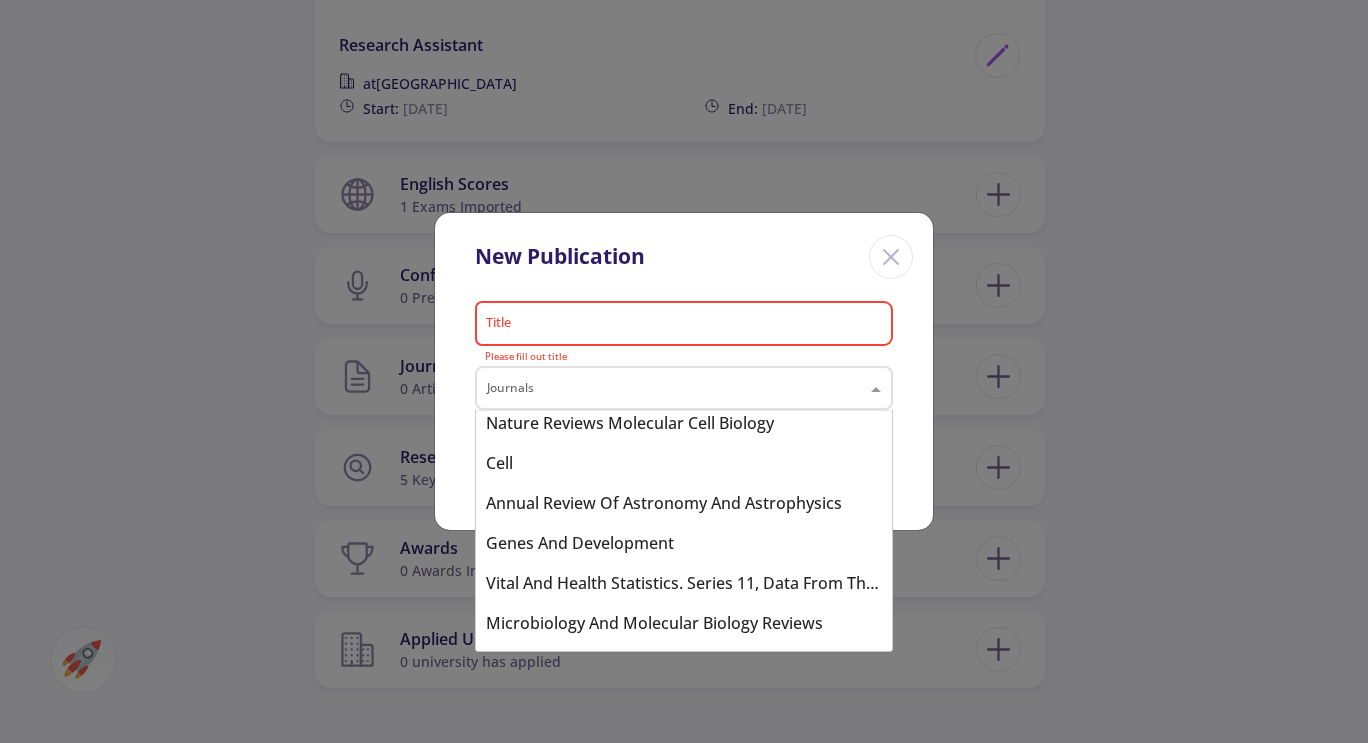 click 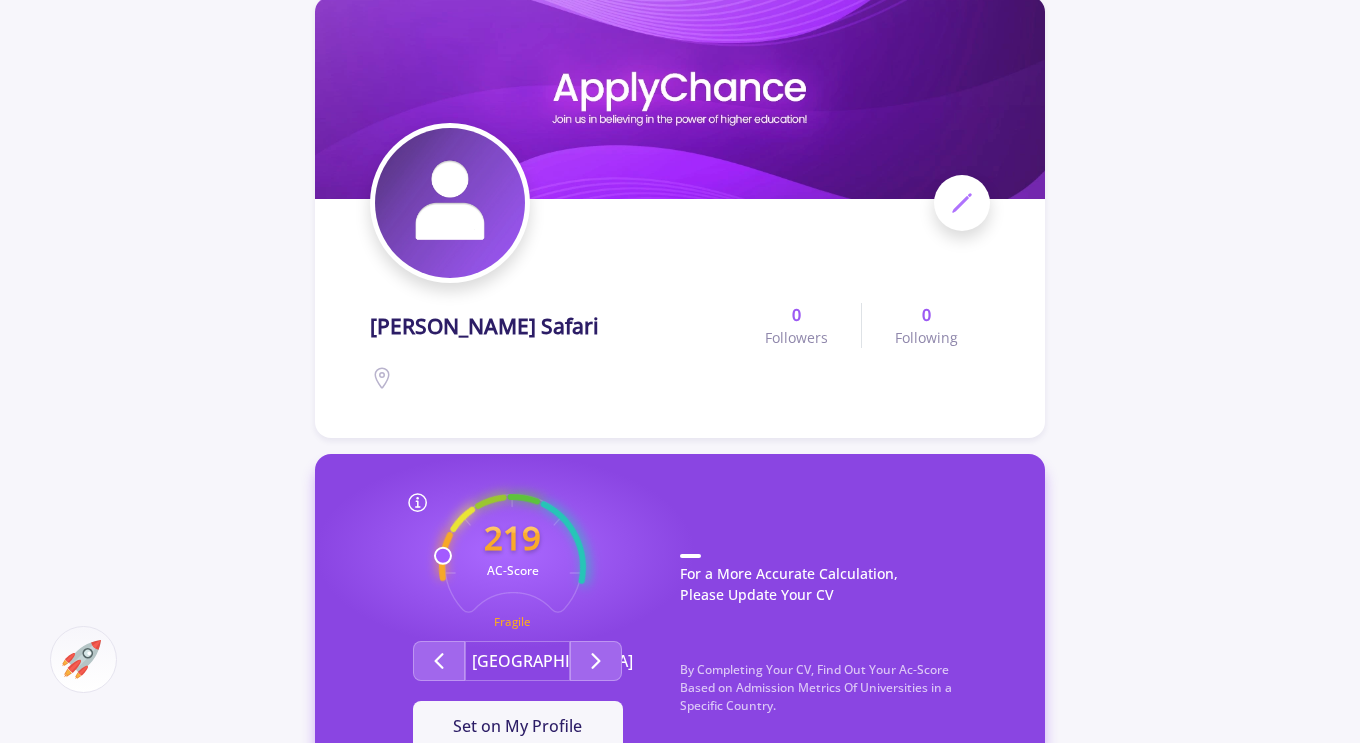 scroll, scrollTop: 0, scrollLeft: 0, axis: both 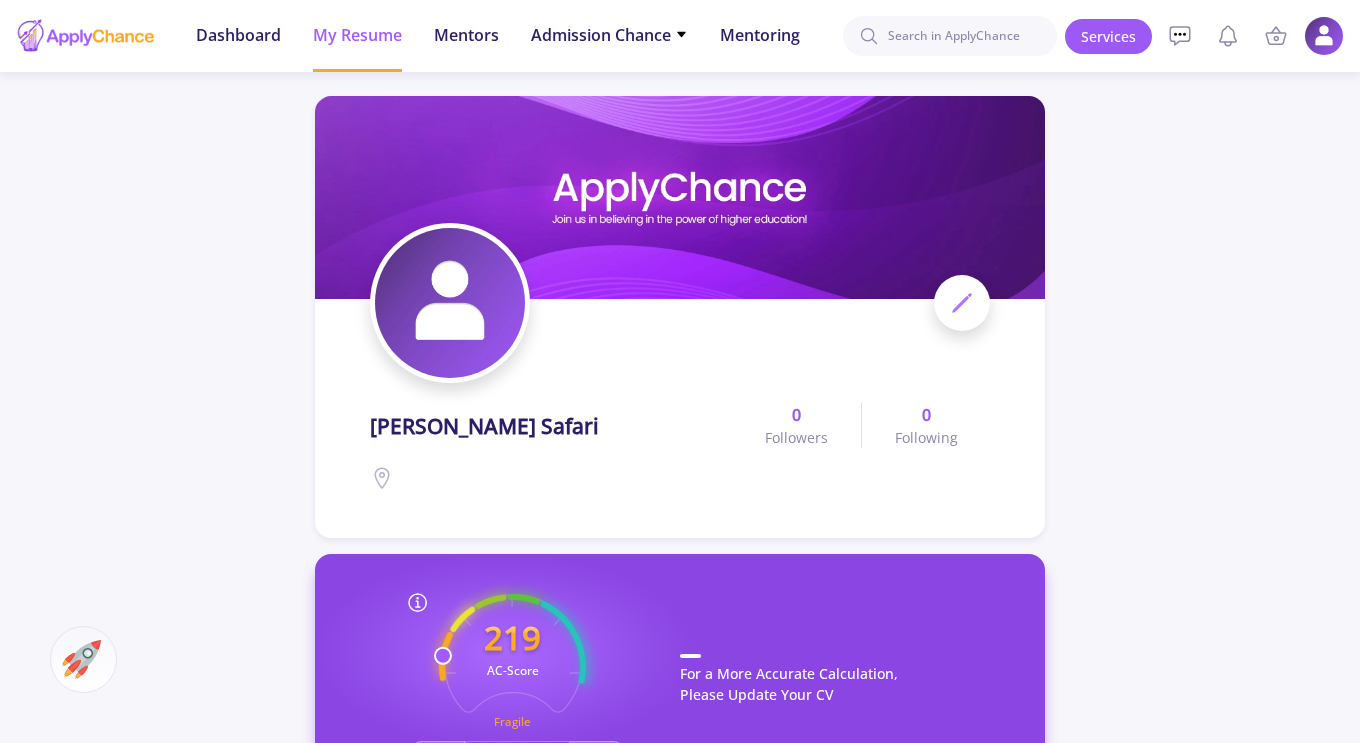 click on "Admission Chance" 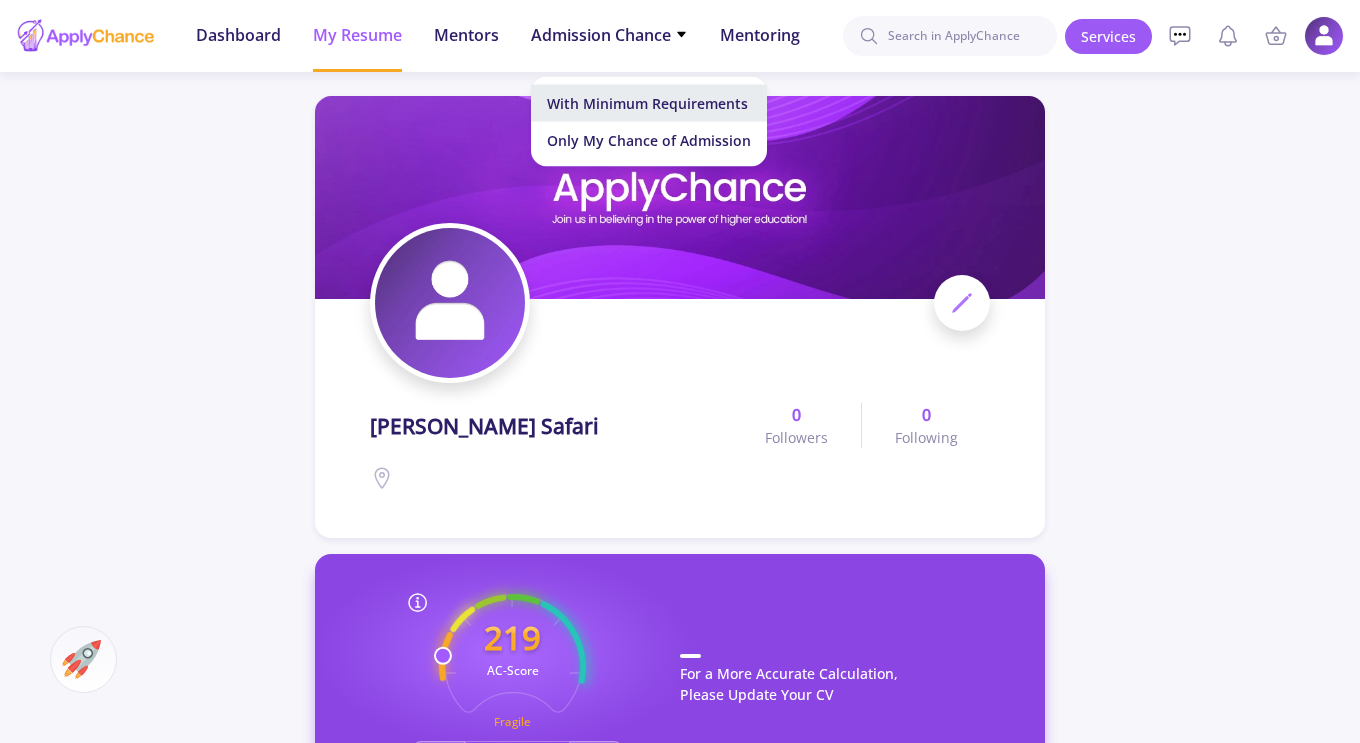 click on "With Minimum Requirements" 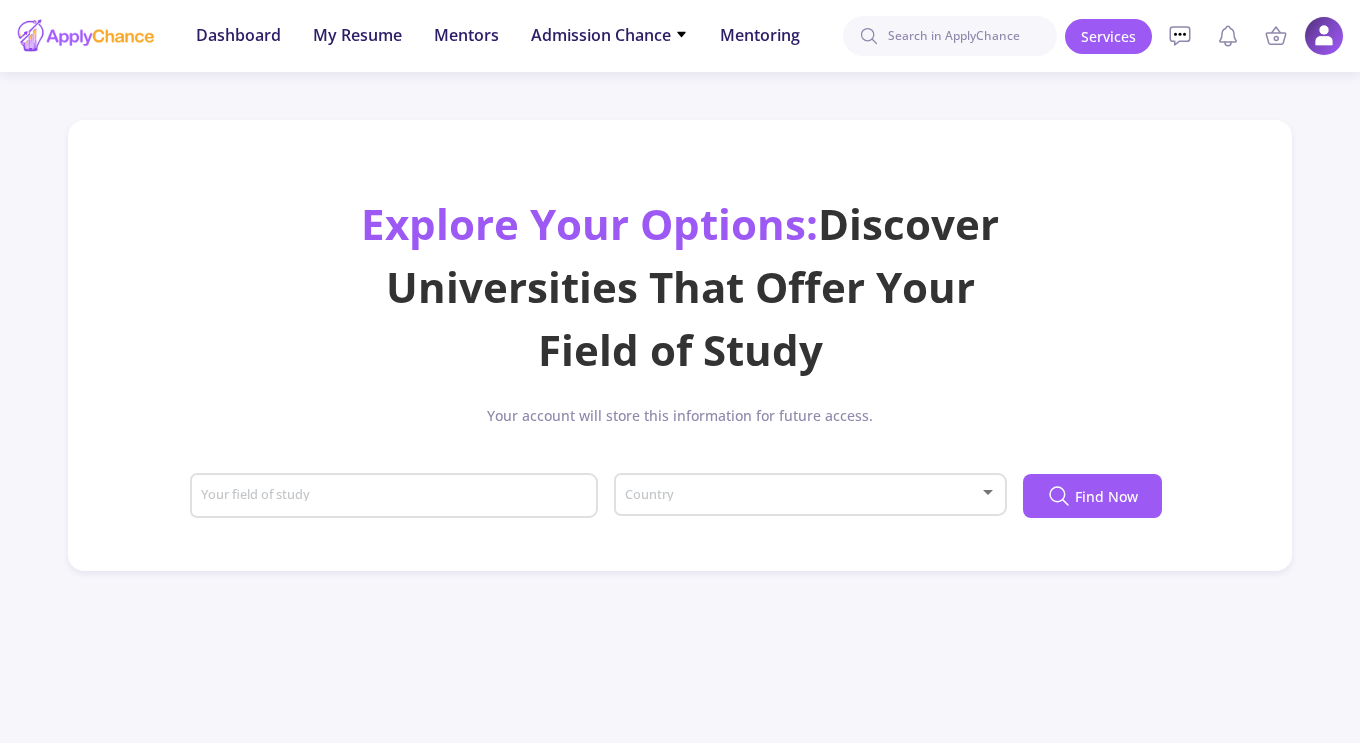 click on "Admission Chance" 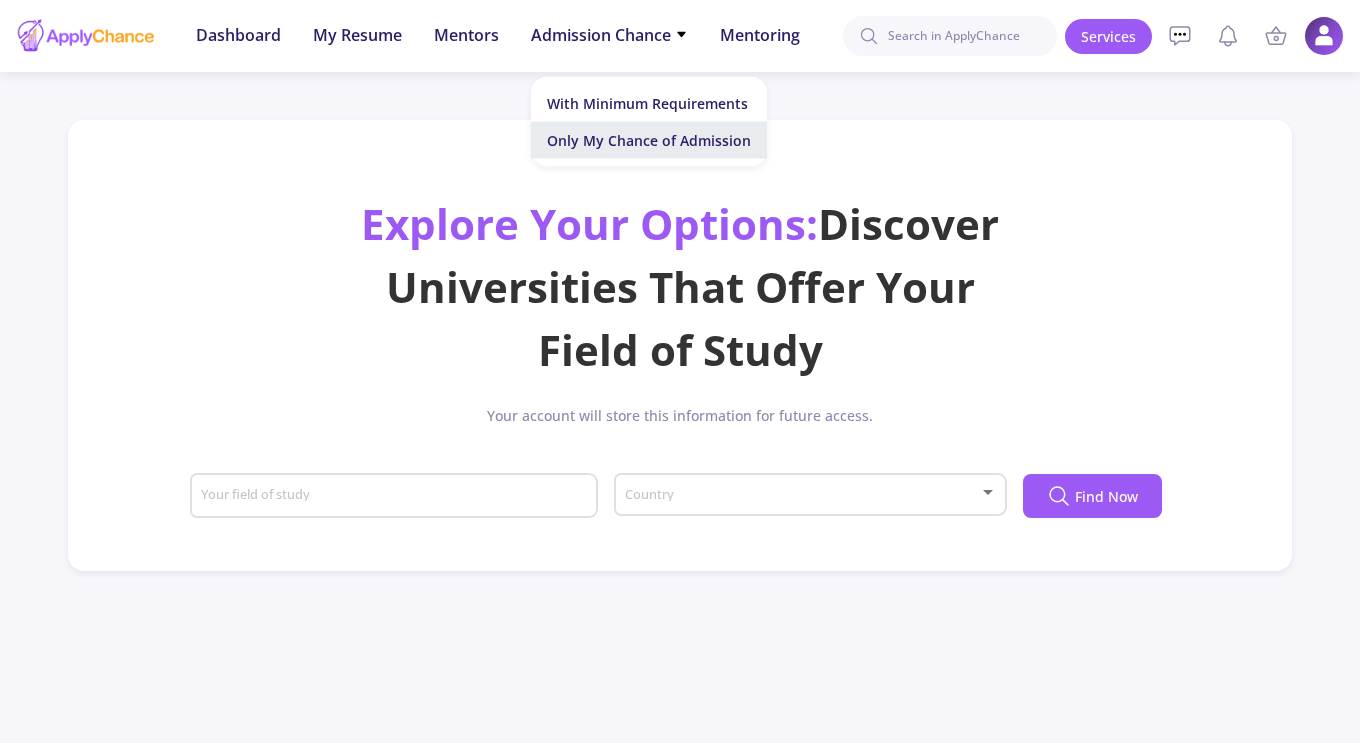 click on "Only My Chance of Admission" 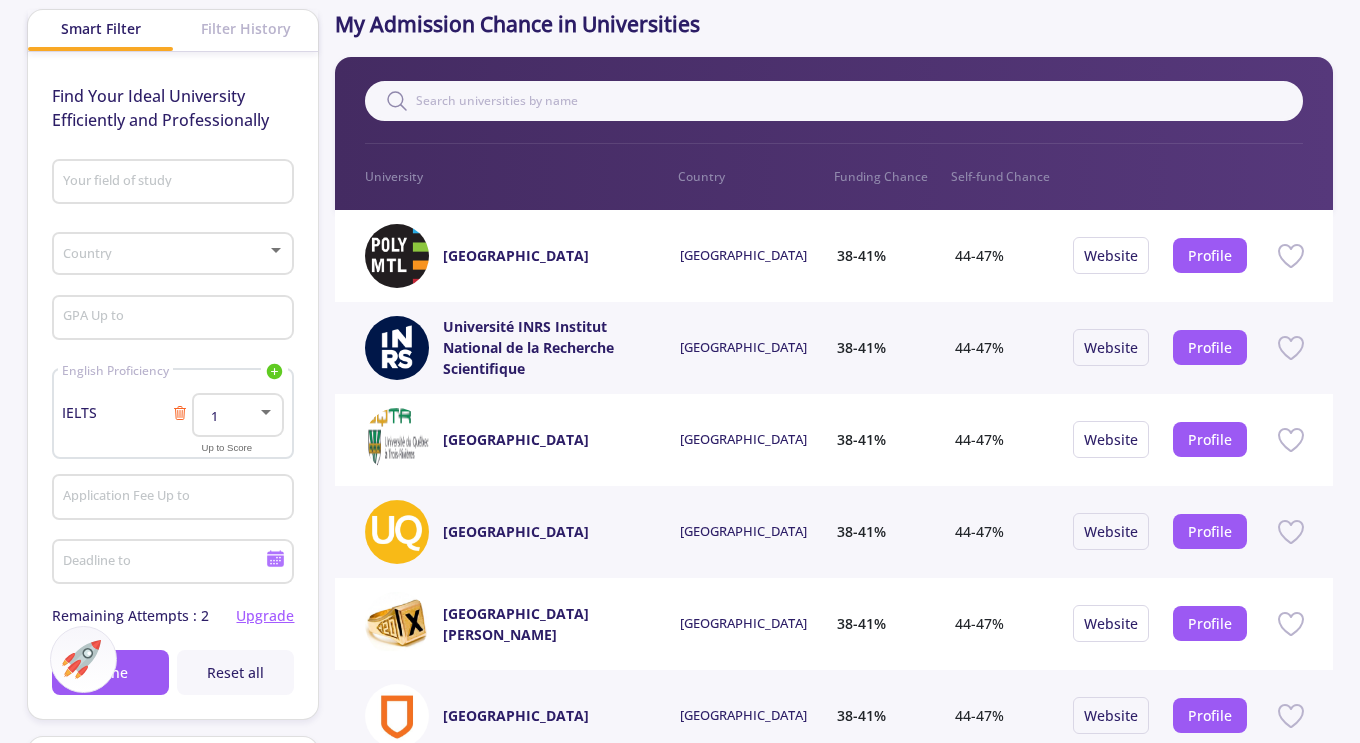 scroll, scrollTop: 142, scrollLeft: 0, axis: vertical 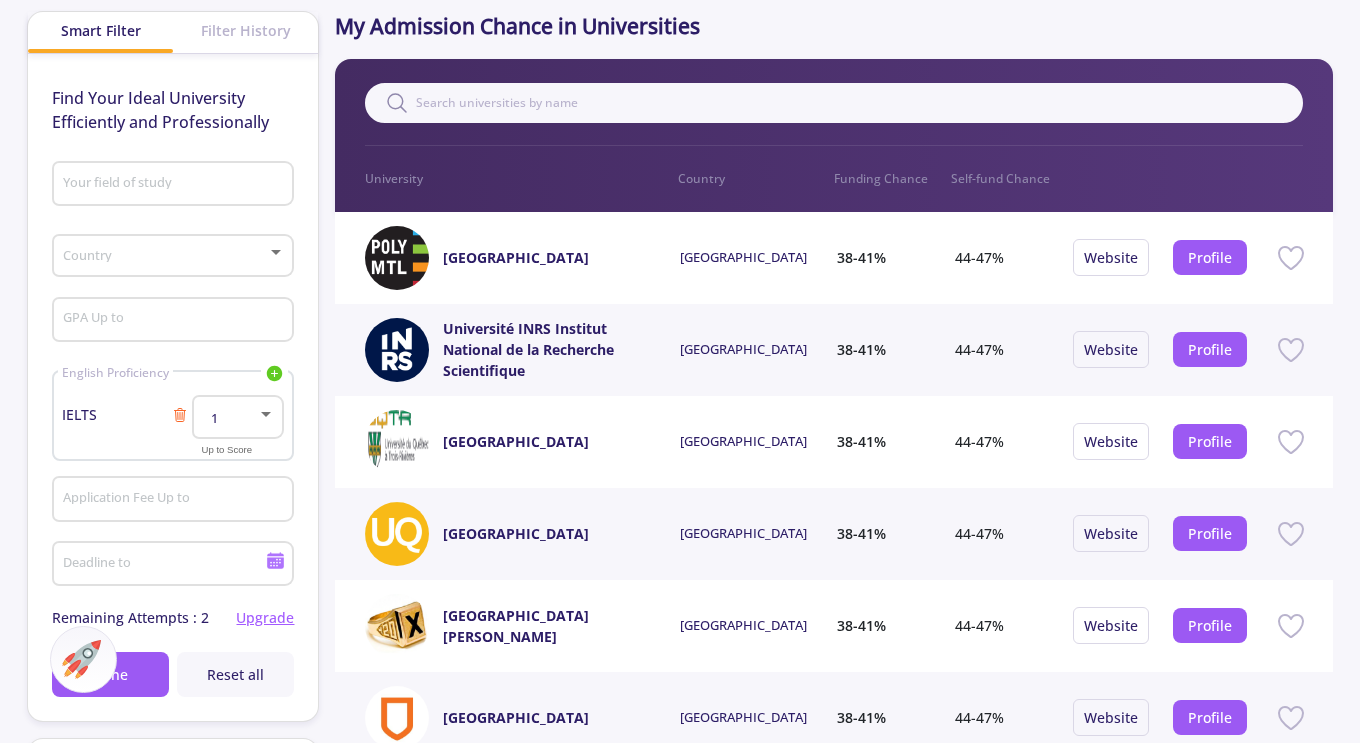 click at bounding box center (173, 257) 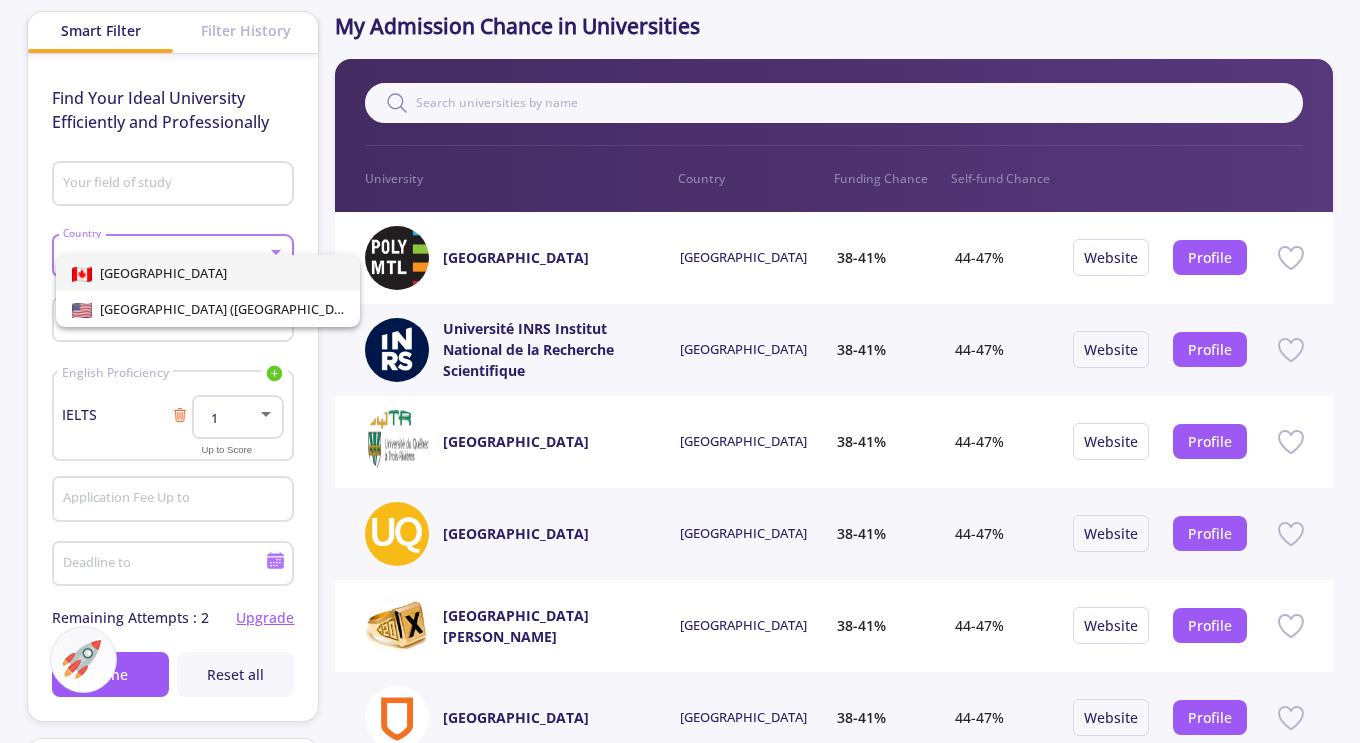 click on "[GEOGRAPHIC_DATA]" at bounding box center (208, 273) 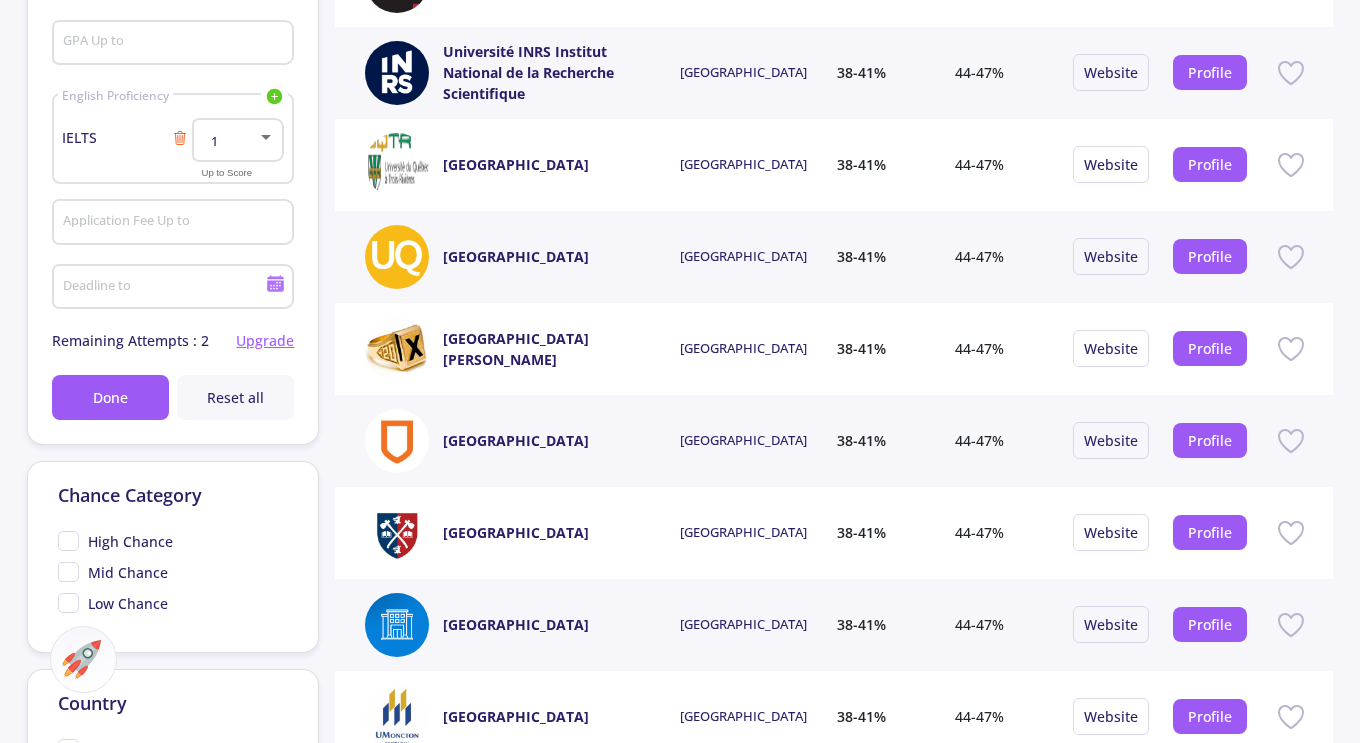 scroll, scrollTop: 420, scrollLeft: 0, axis: vertical 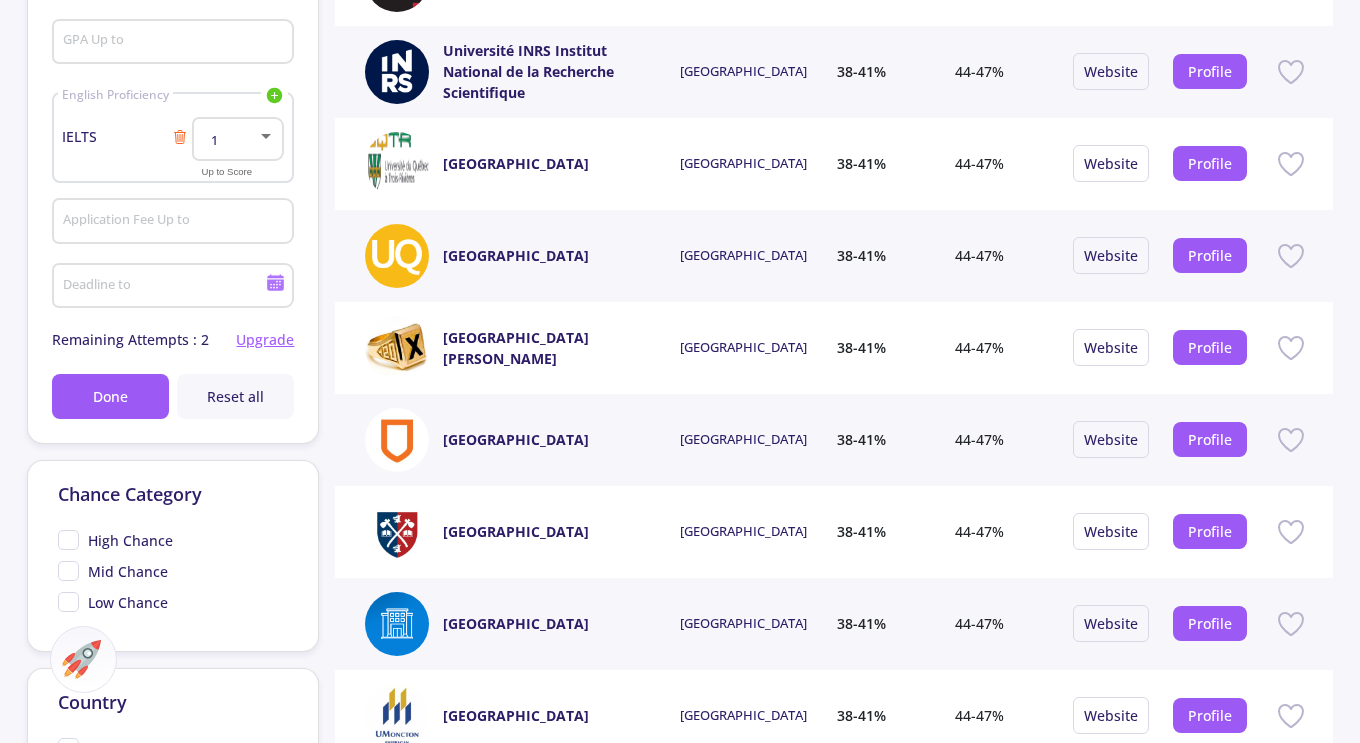 click at bounding box center [266, 136] 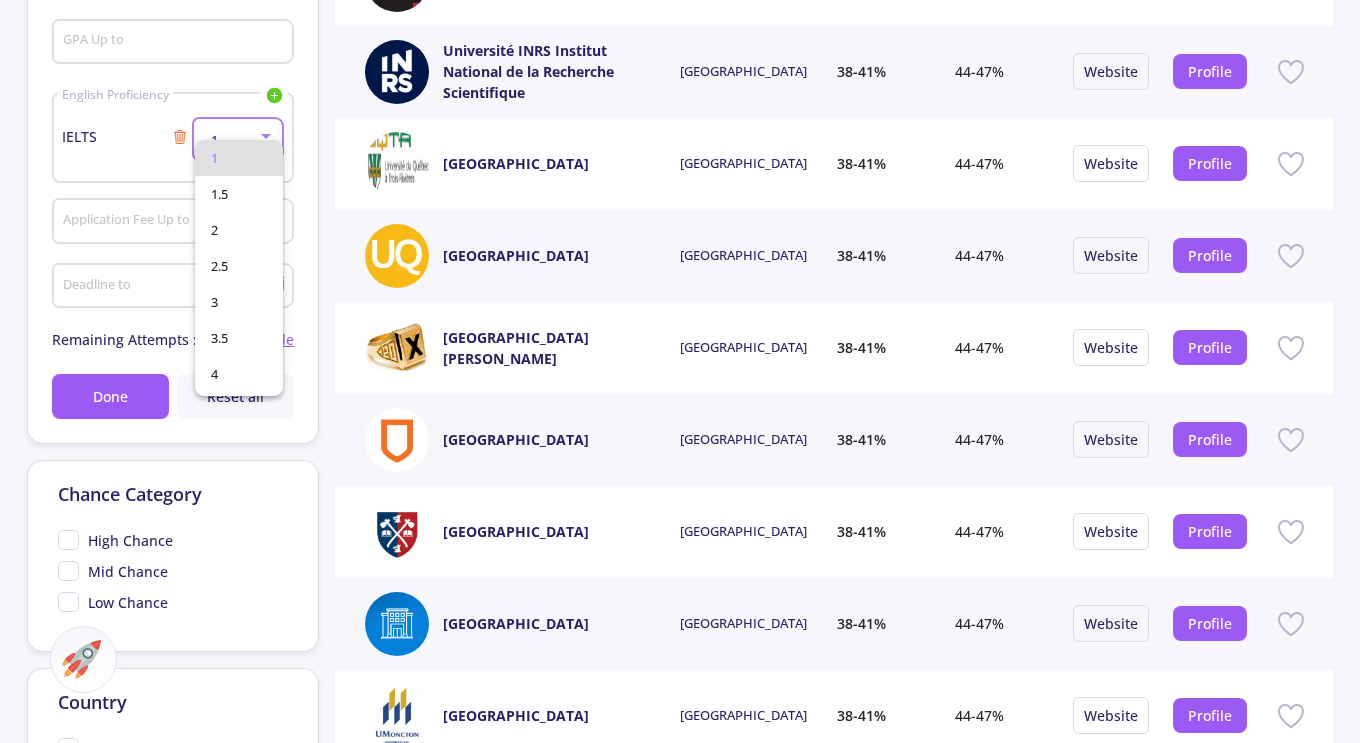 click on "1   1.5   2   2.5   3   3.5   4   4.5   5   5.5   6   6.5   7   7.5   8   8.5   9" at bounding box center (221, 260) 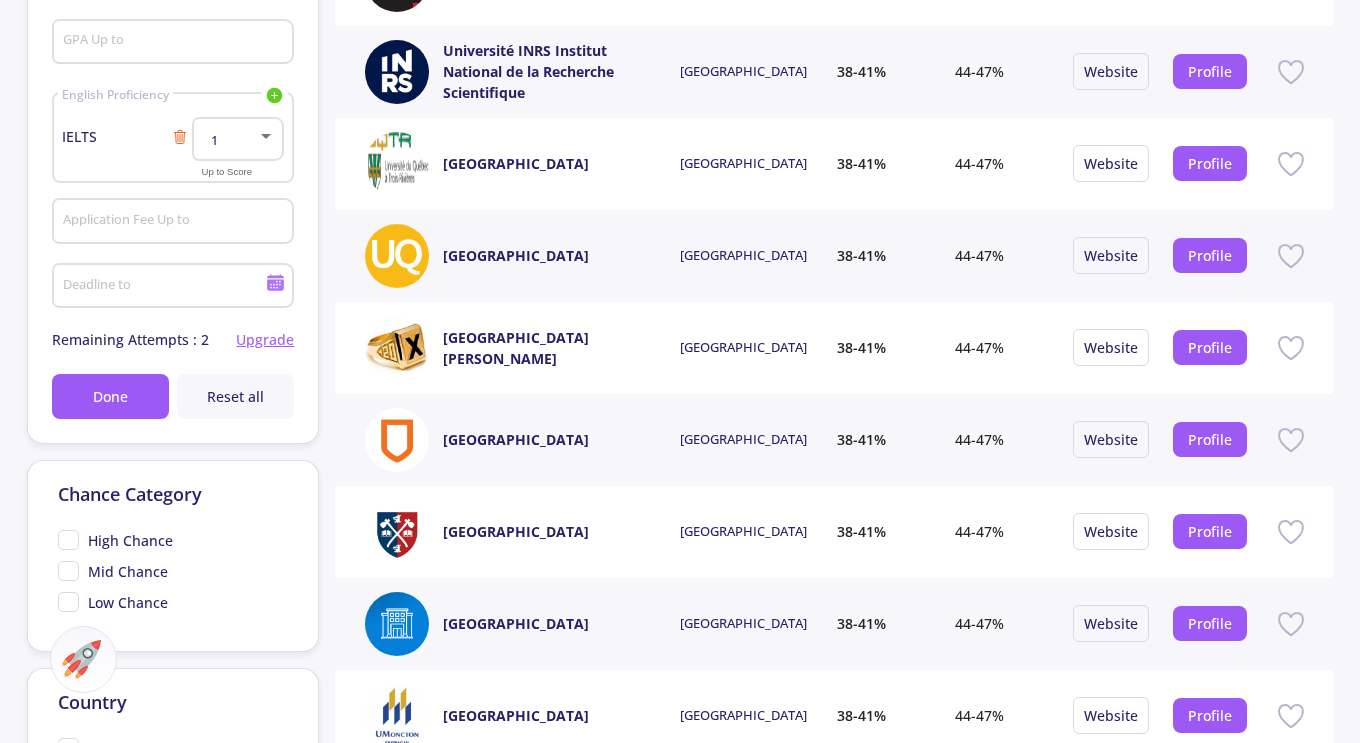 click at bounding box center [266, 136] 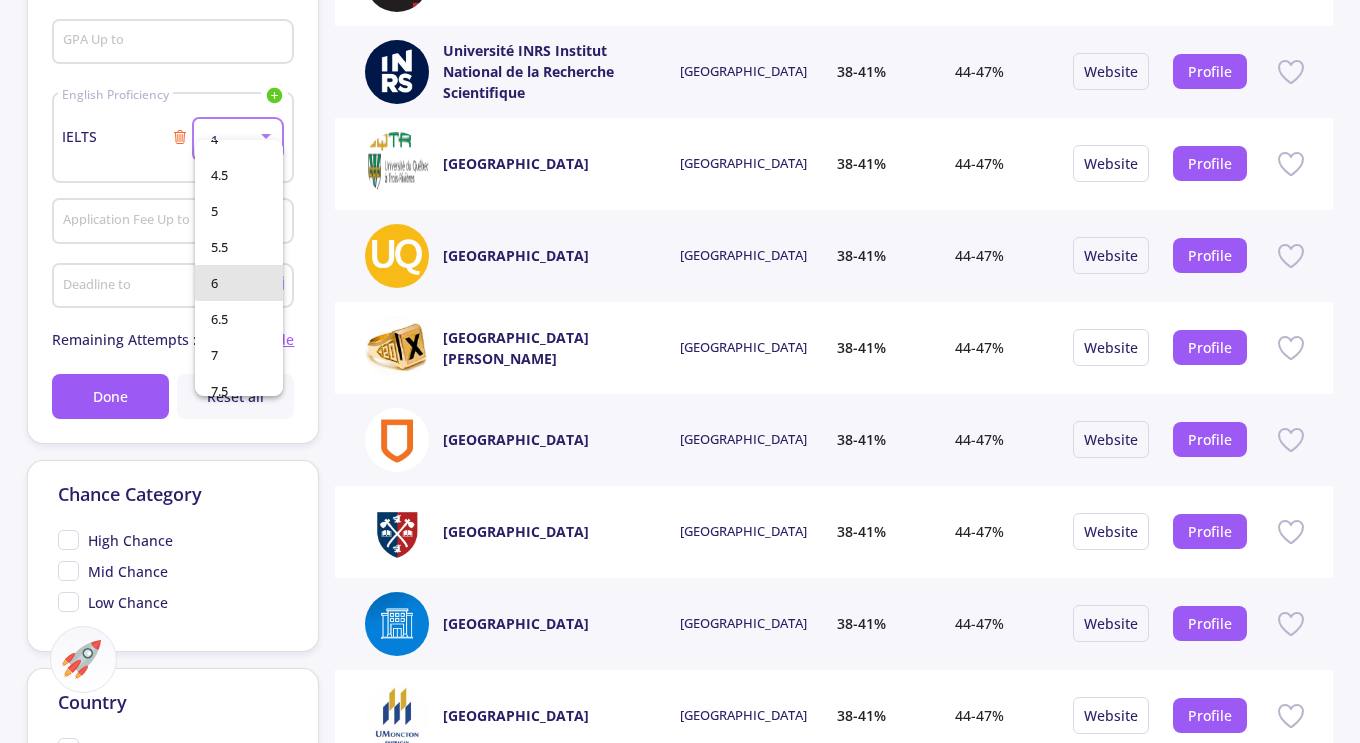 scroll, scrollTop: 240, scrollLeft: 0, axis: vertical 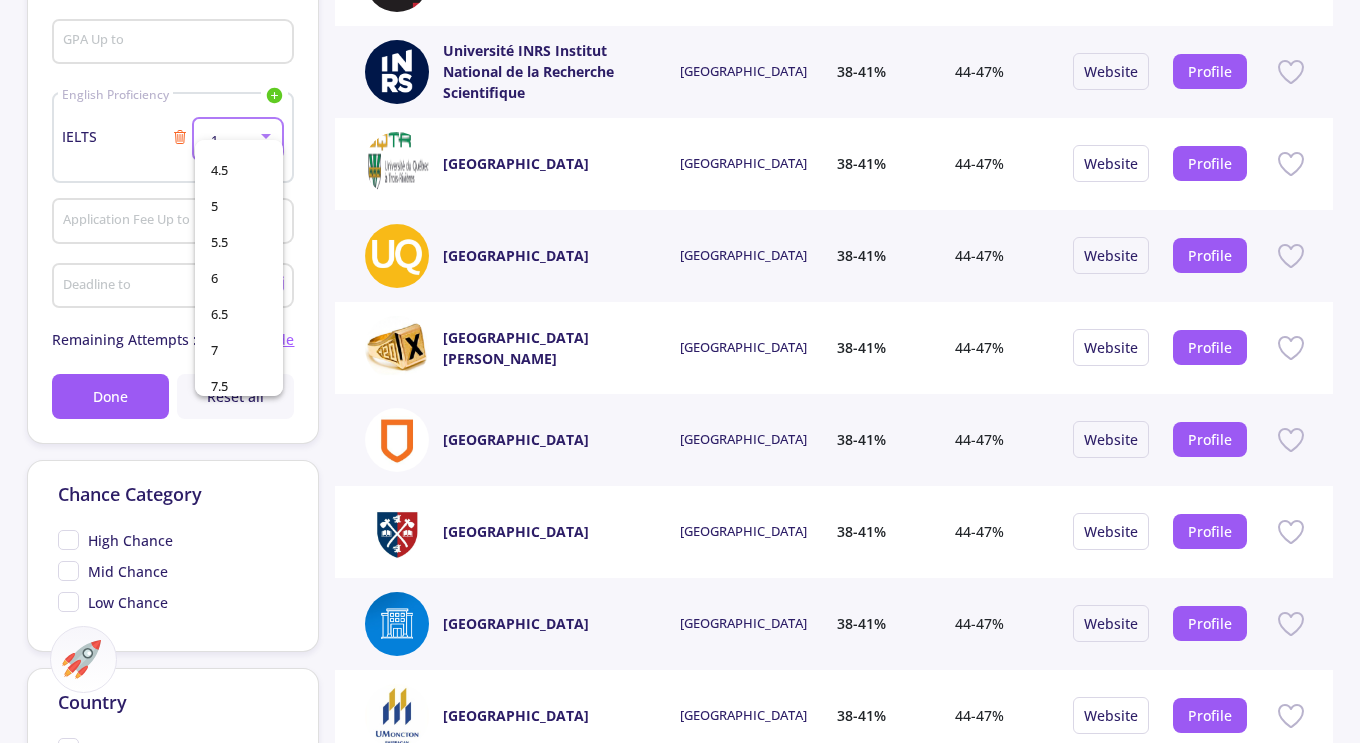 click at bounding box center [680, 371] 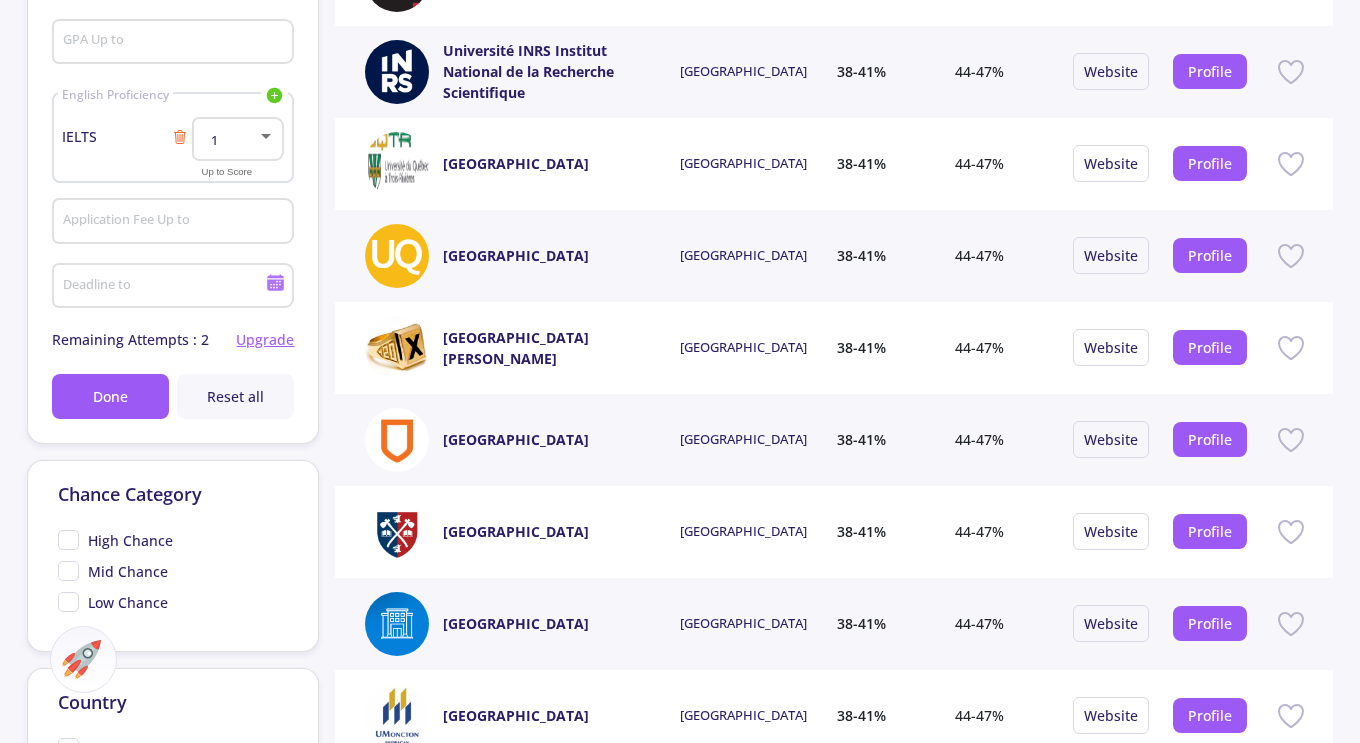 click on "Done" 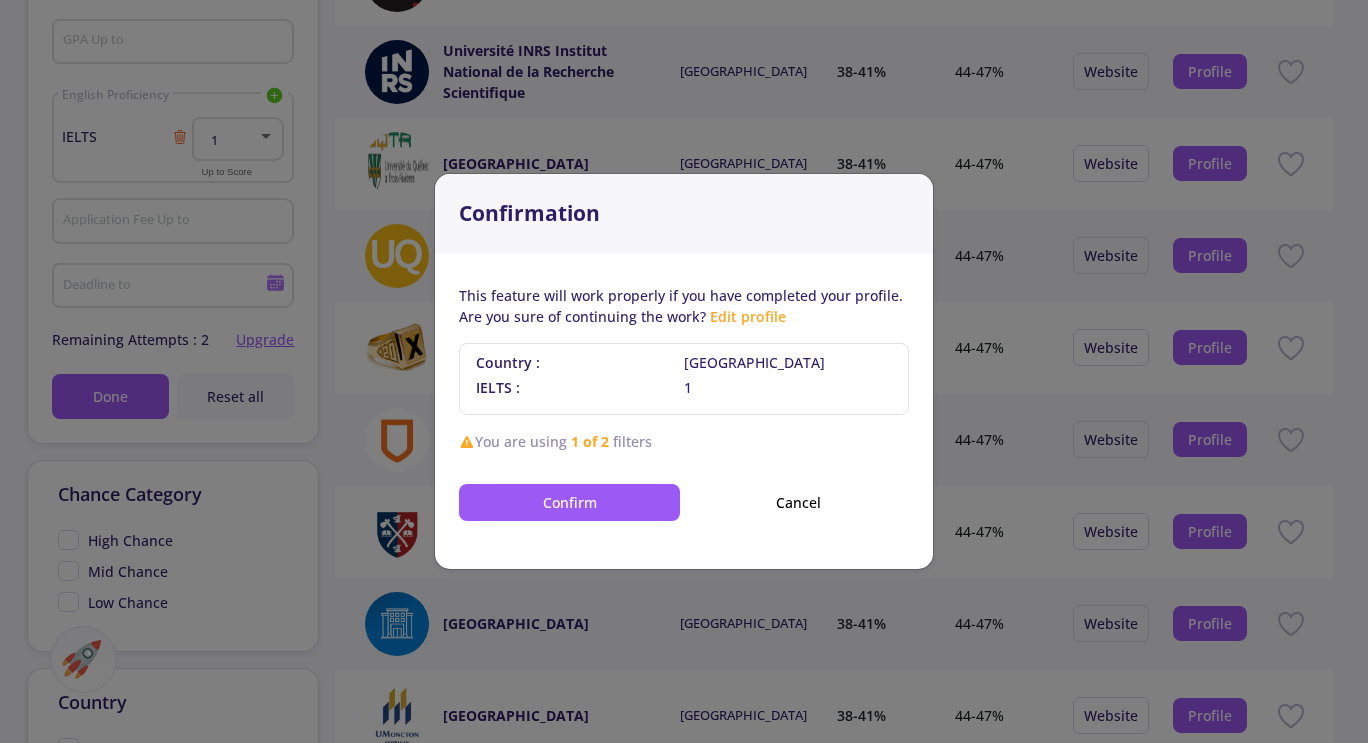 click on "Confirm" at bounding box center [569, 502] 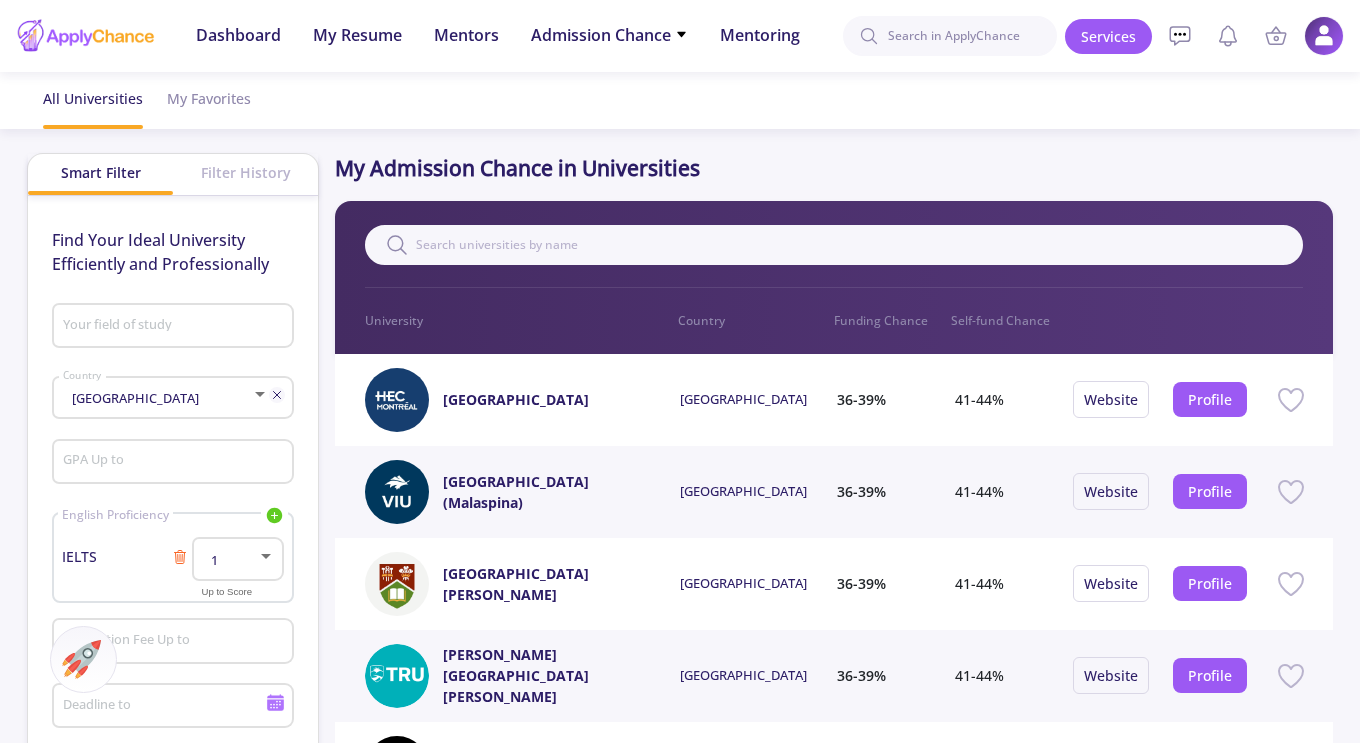 scroll, scrollTop: 0, scrollLeft: 0, axis: both 